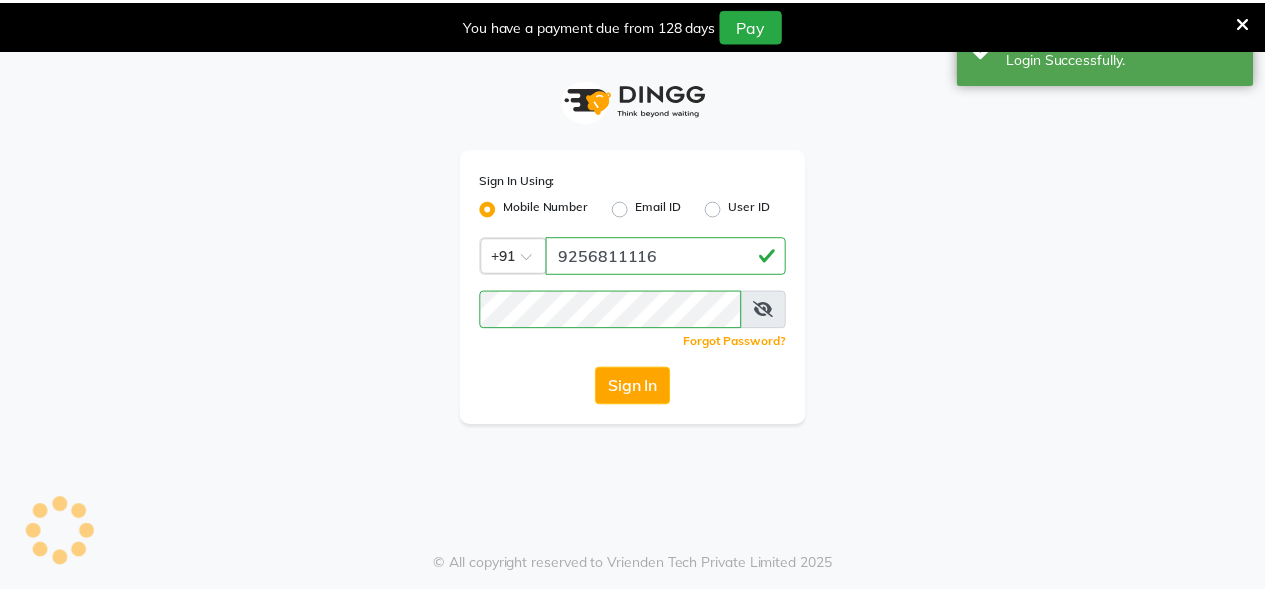 scroll, scrollTop: 0, scrollLeft: 0, axis: both 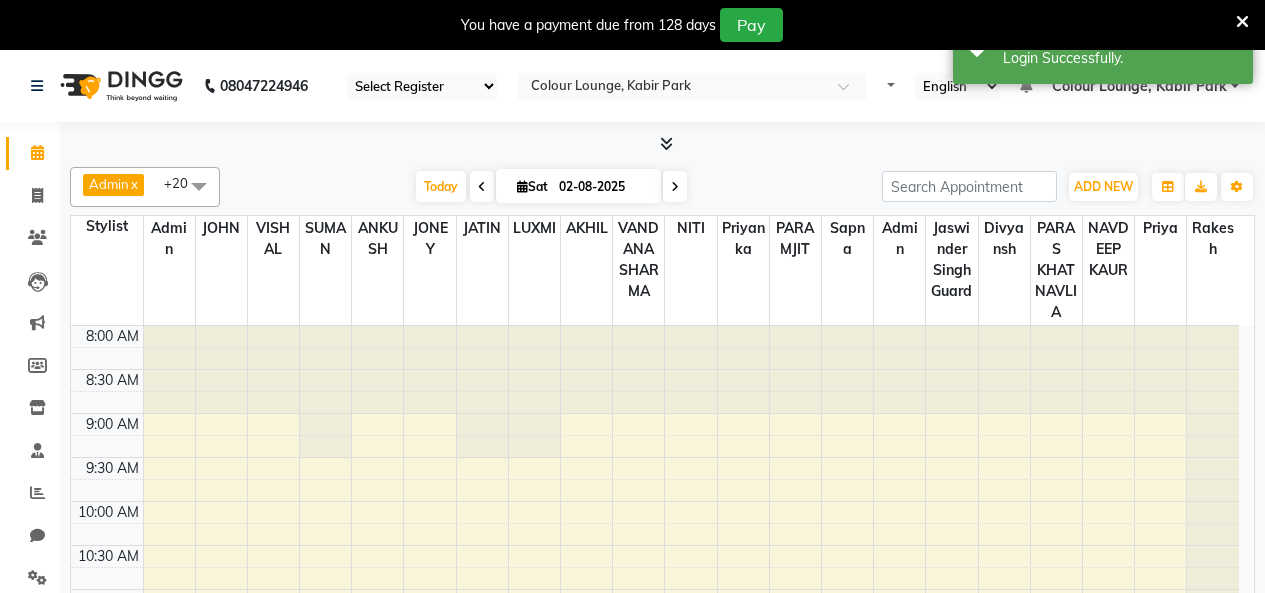 select on "en" 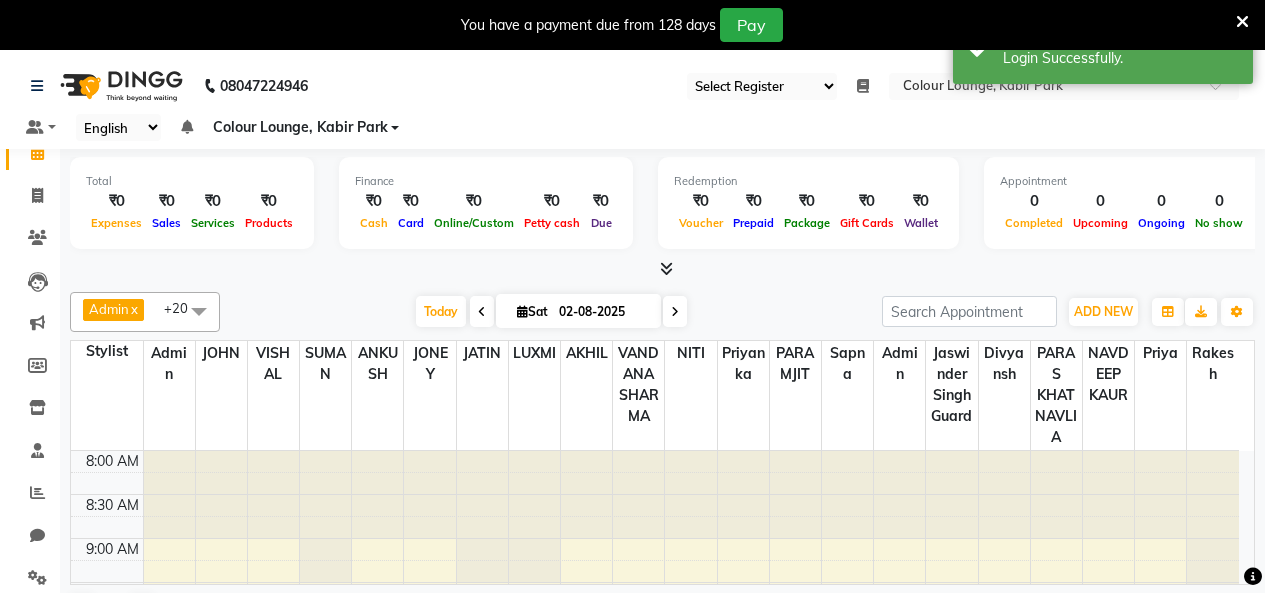 select on "75" 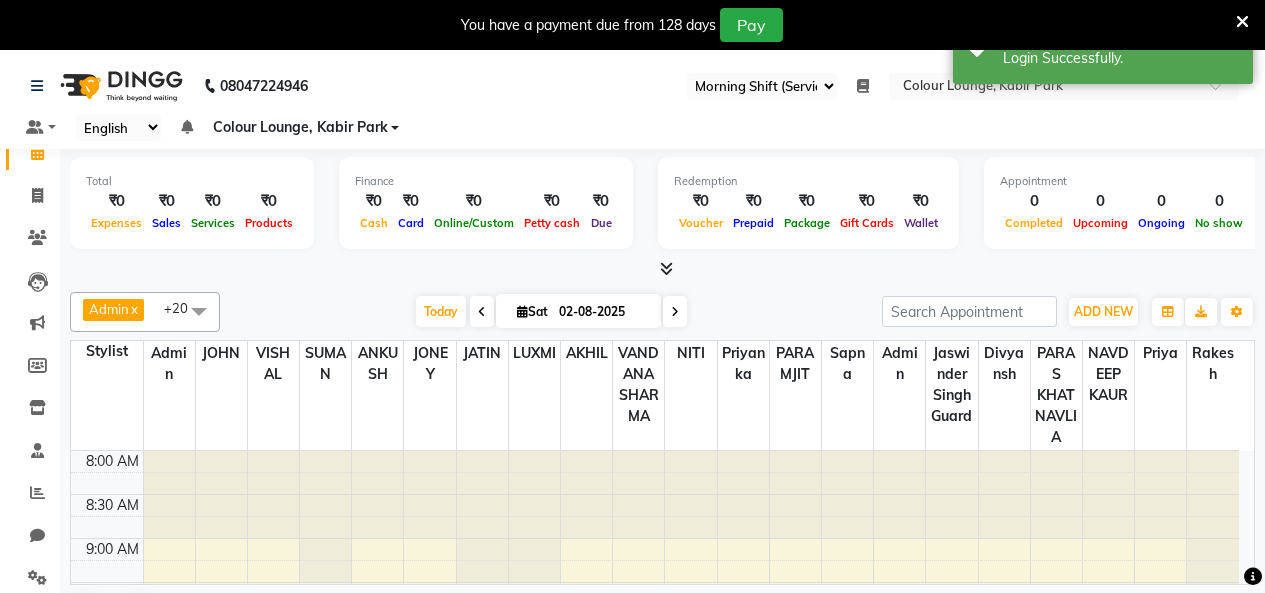 scroll, scrollTop: 0, scrollLeft: 0, axis: both 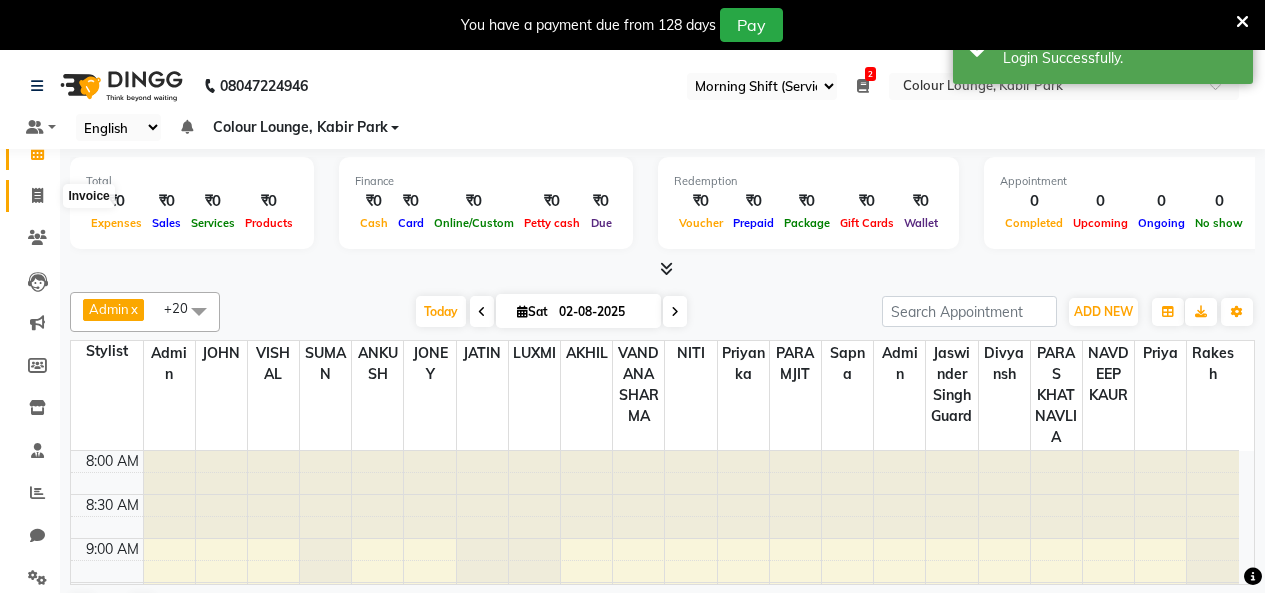 click 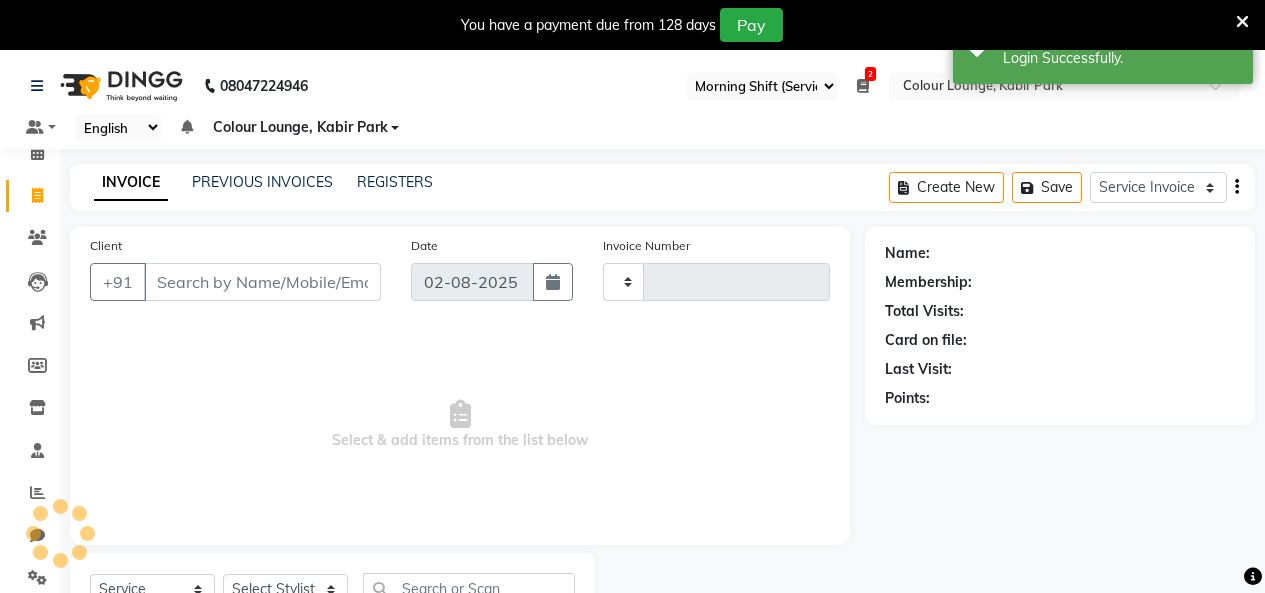 type on "2517" 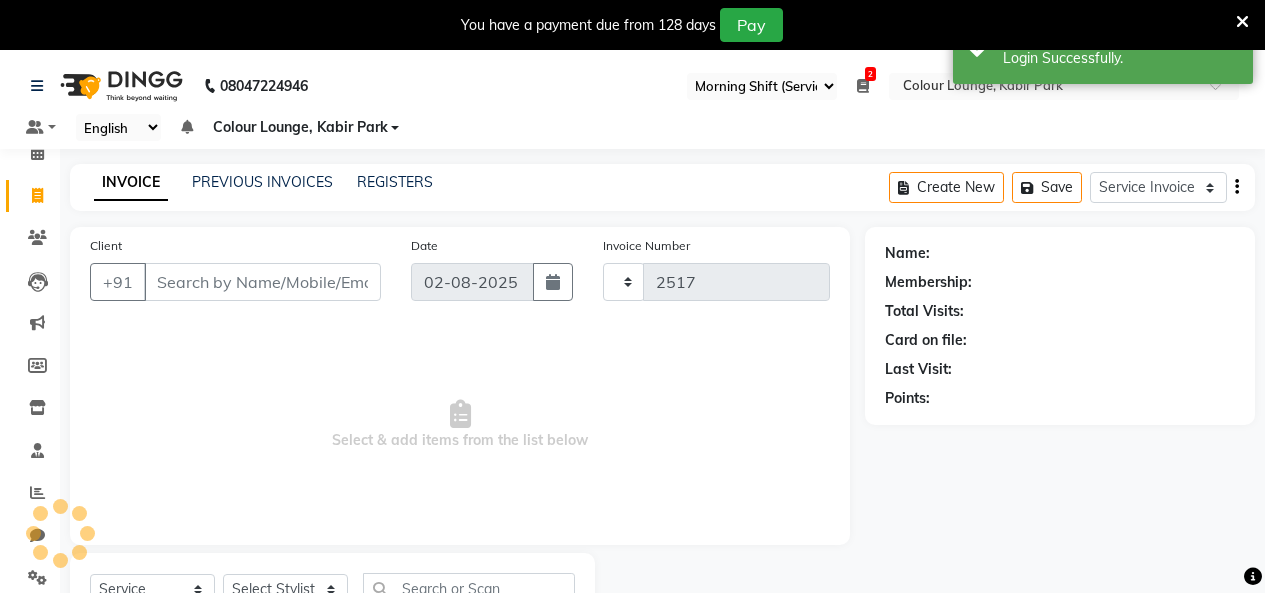 select on "8015" 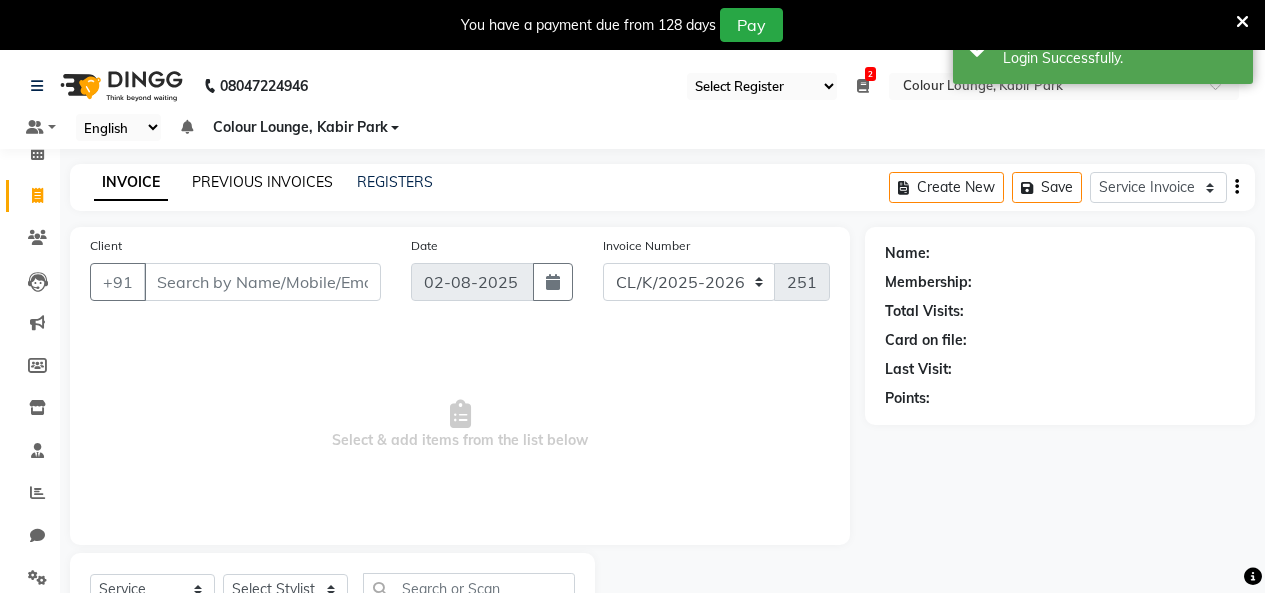 click on "PREVIOUS INVOICES" 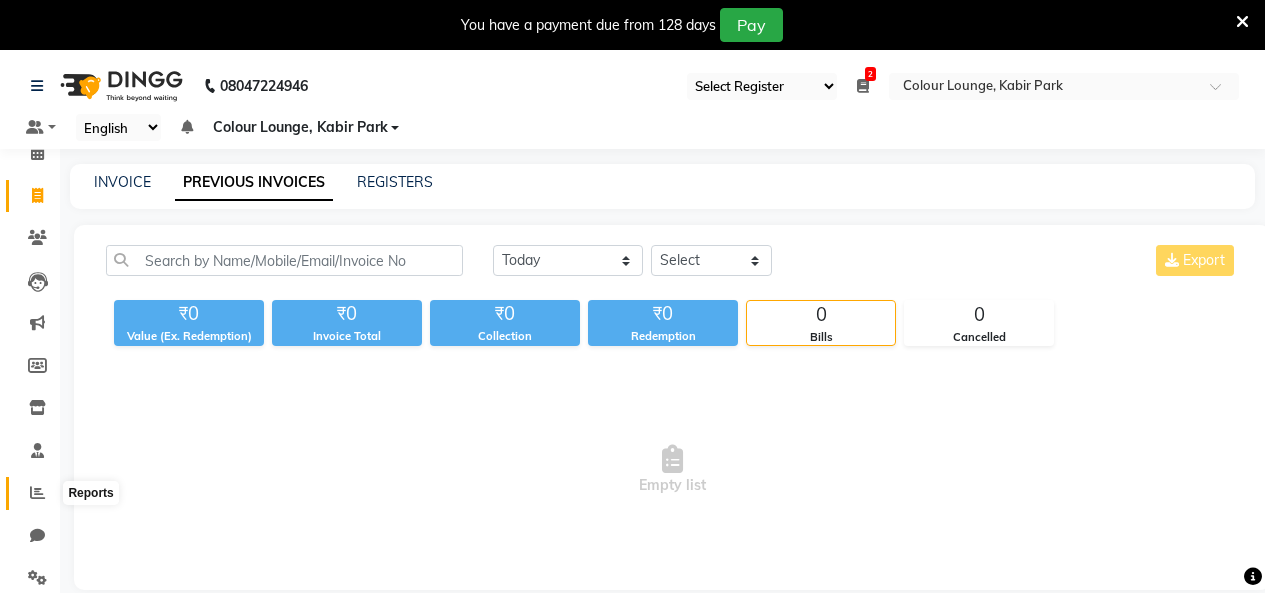 click 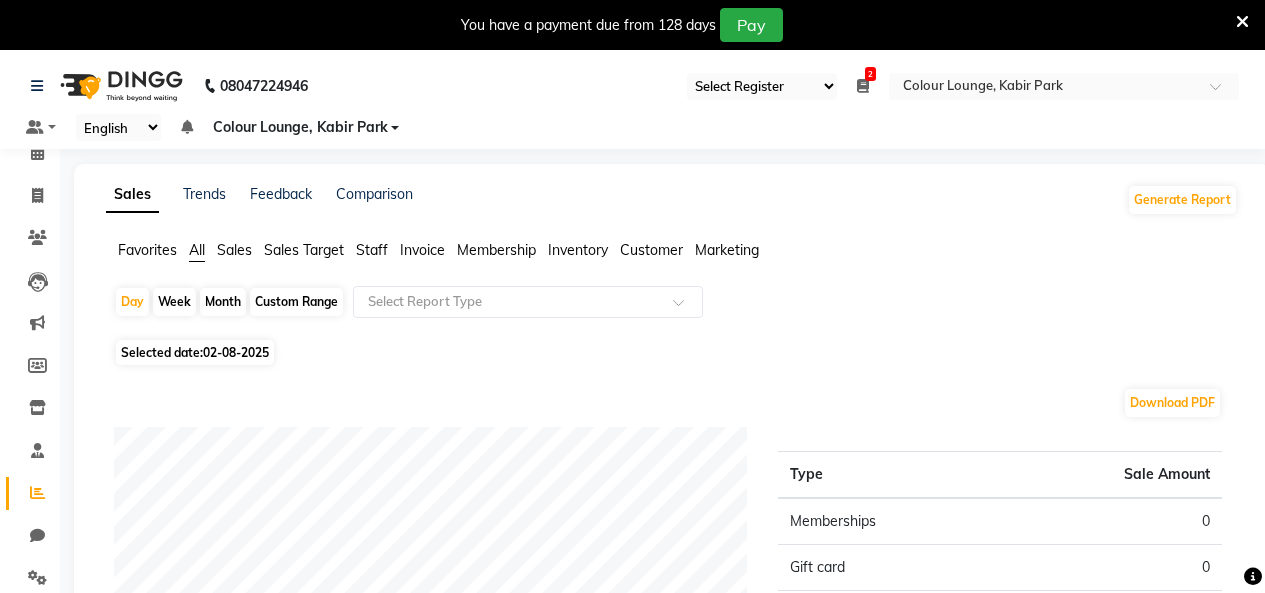 click on "Favorites" 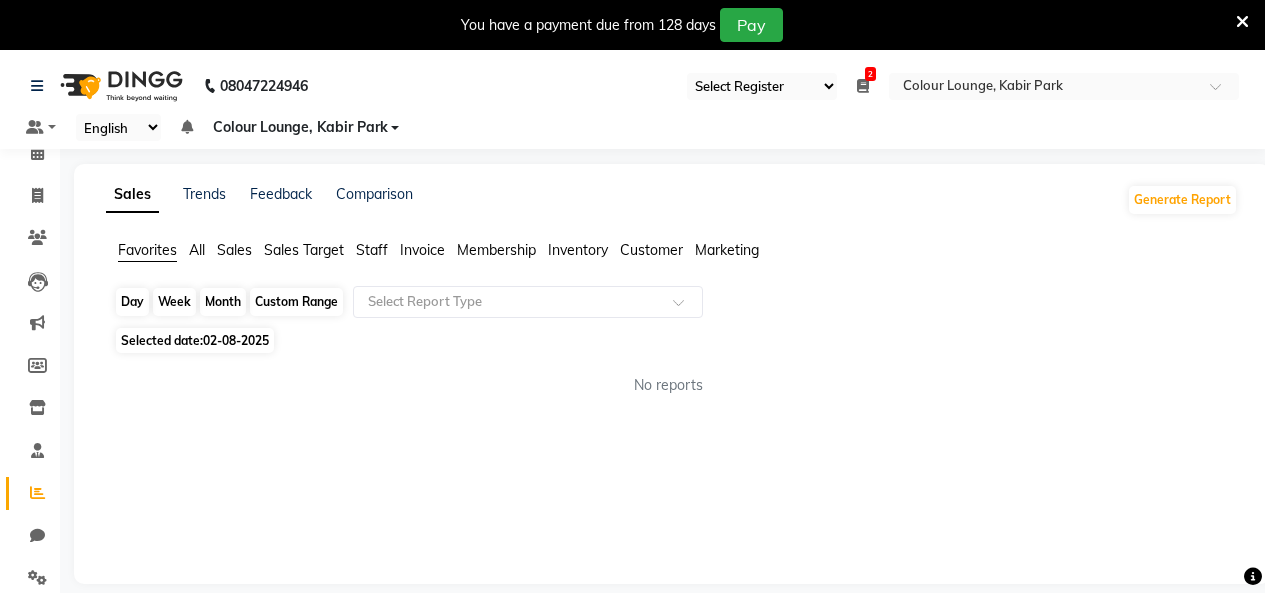click on "Day" 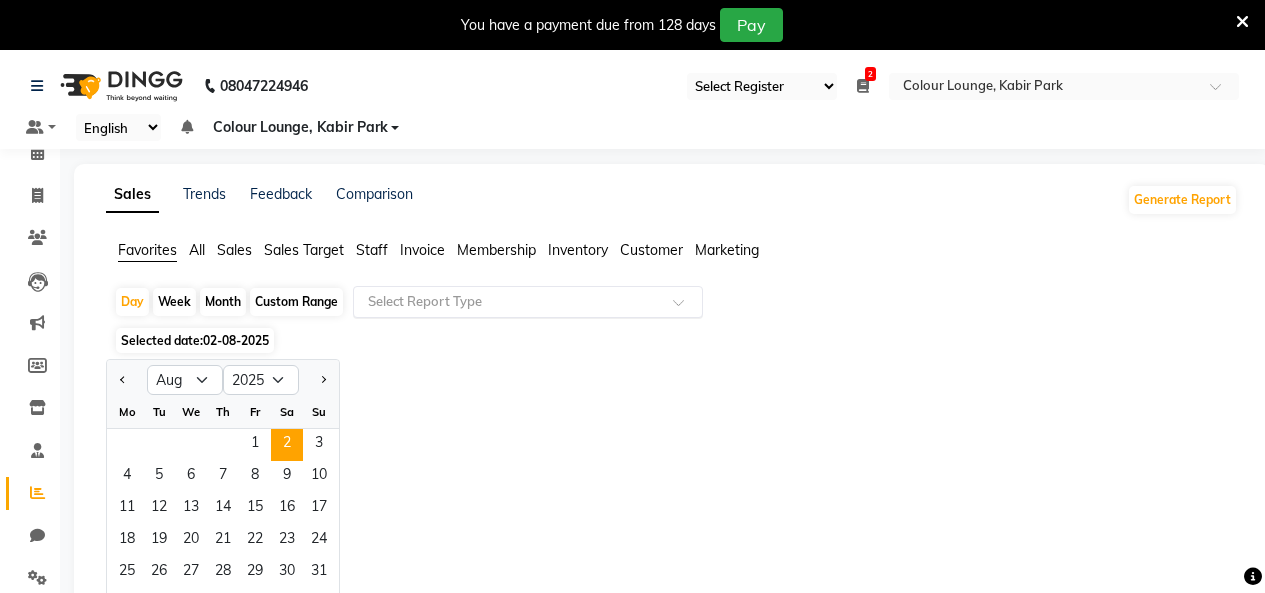 click 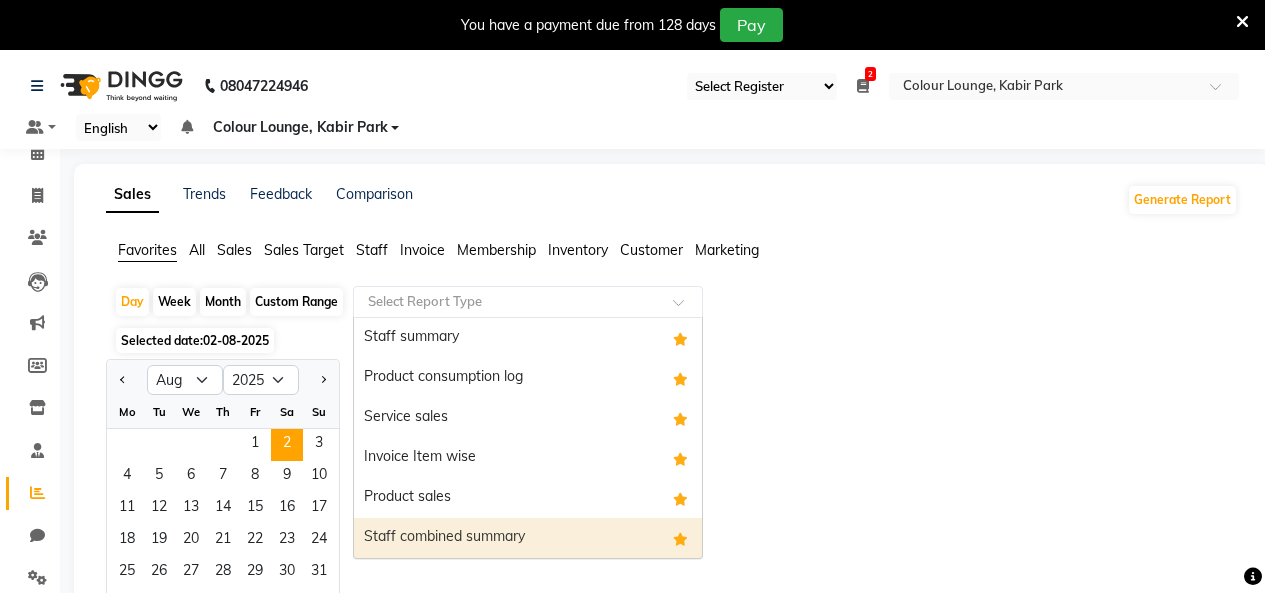 click on "Staff combined summary" at bounding box center [528, 538] 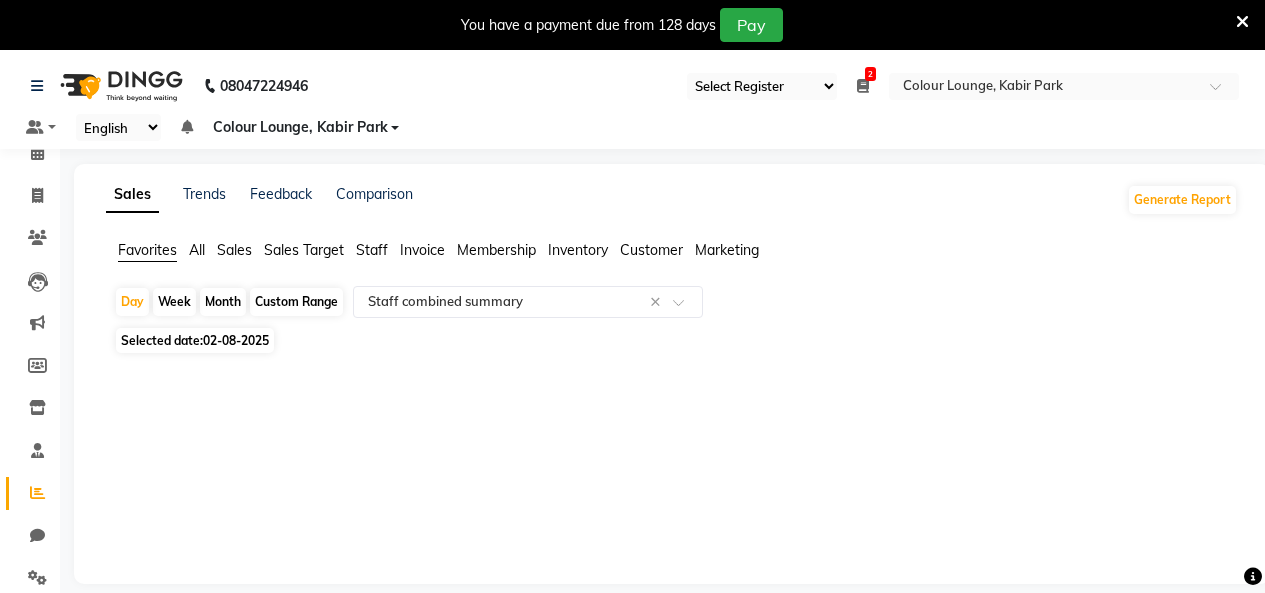 click on "Month" 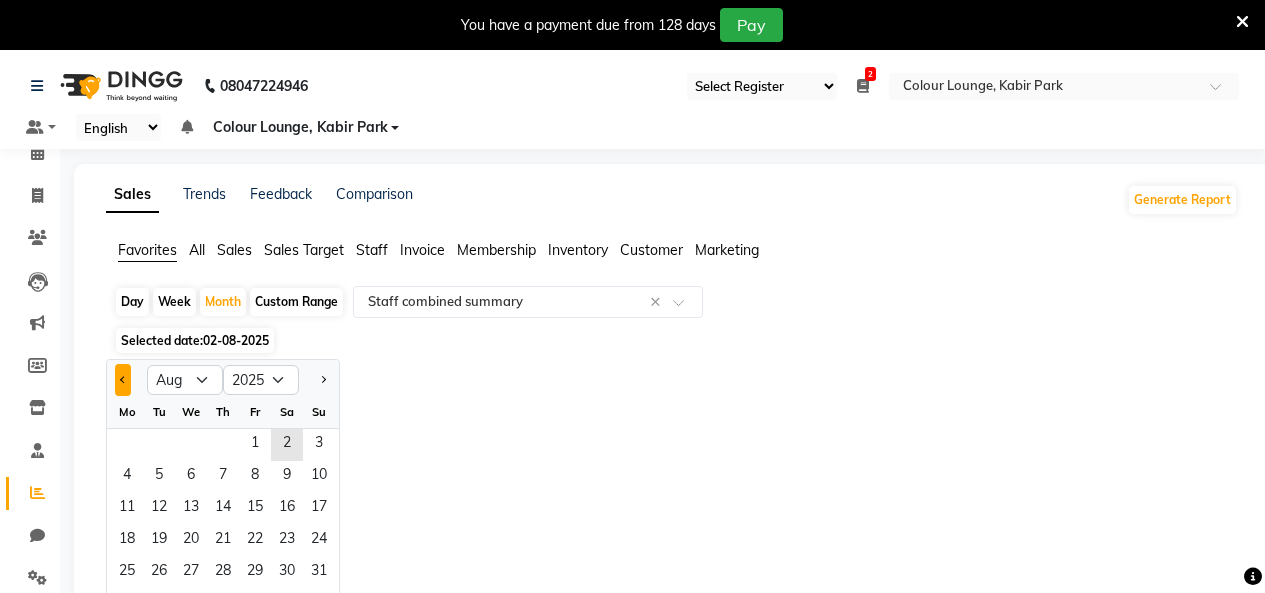 click 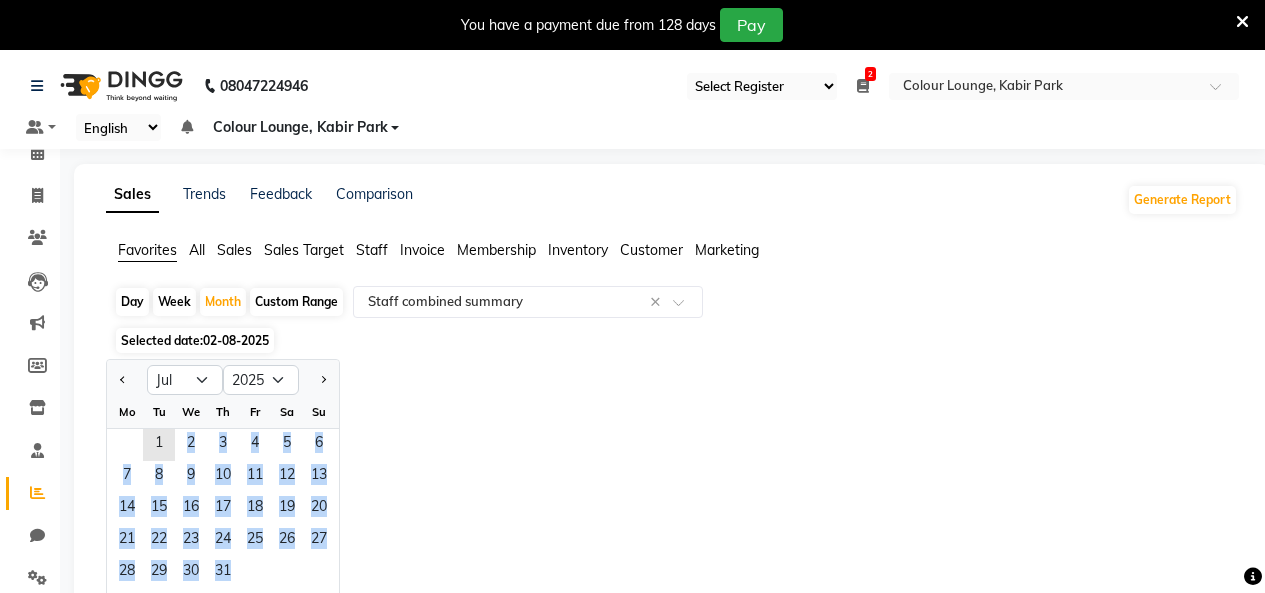 drag, startPoint x: 153, startPoint y: 435, endPoint x: 249, endPoint y: 570, distance: 165.65326 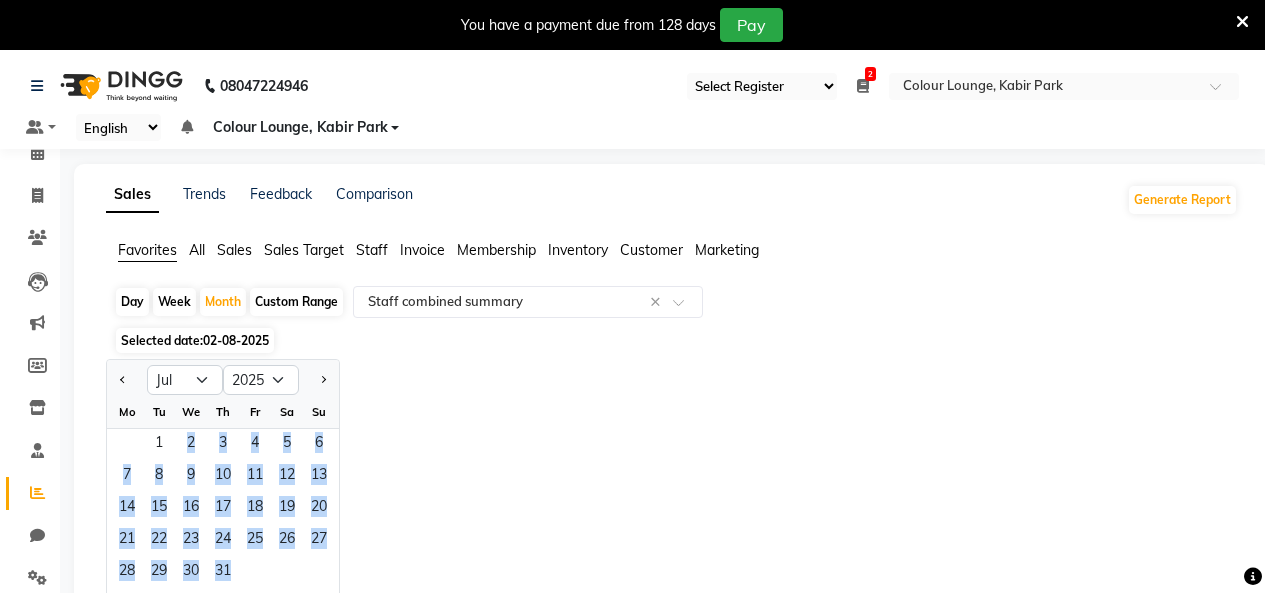 click on "28   29   30   31" 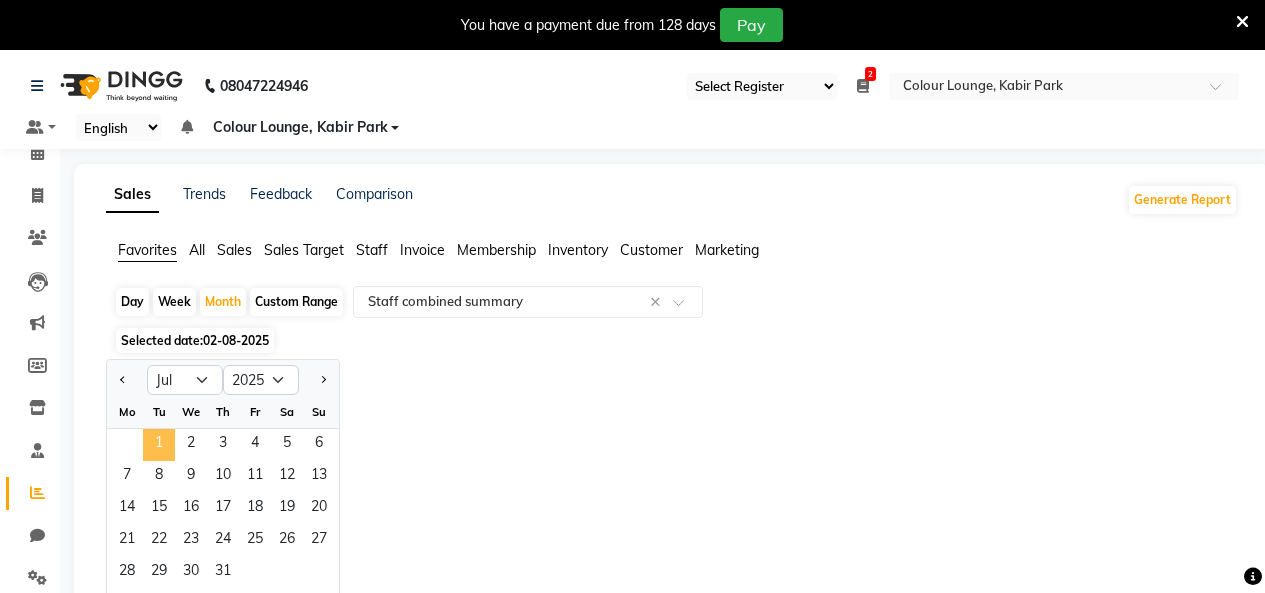 click on "1" 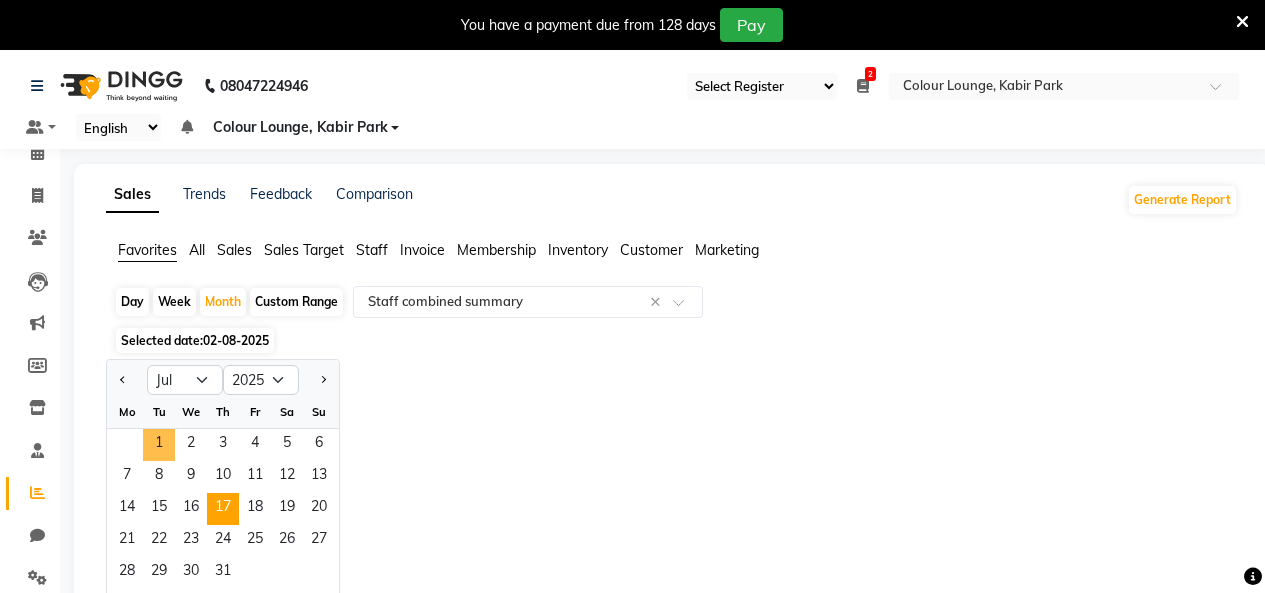 select on "full_report" 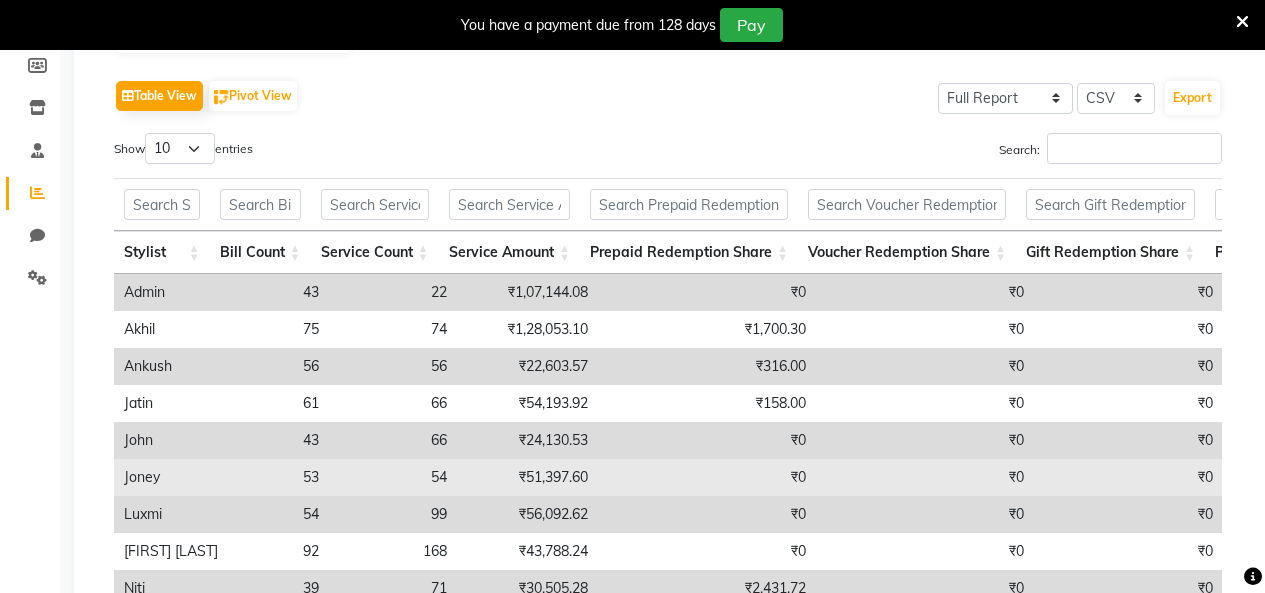 scroll, scrollTop: 532, scrollLeft: 0, axis: vertical 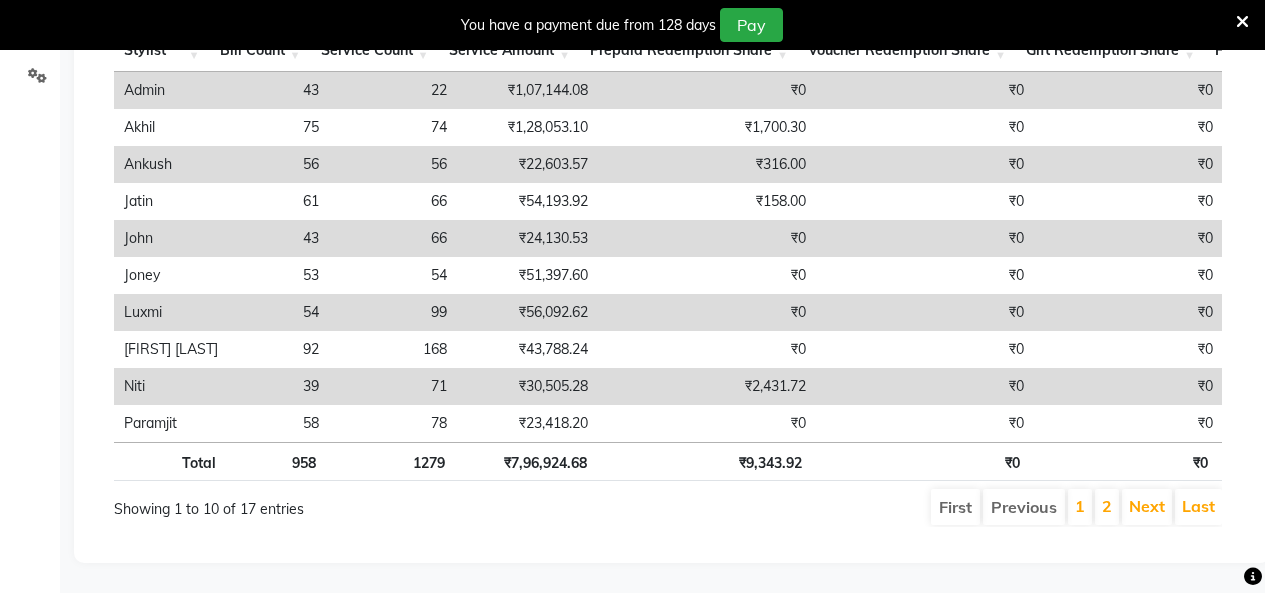 click on "Sales Trends Feedback Comparison Generate Report Favorites All Sales Sales Target Staff Invoice Membership Inventory Customer Marketing Day Week Month Custom Range Select Report Type × Staff combined summary × Selected date: 01-07-2025 - 31-07-2025 Table View Pivot View Select Full Report Filtered Report Select CSV PDF Export Show 10 25 50 100 entries Search: Stylist Bill Count Service Count Service Amount Prepaid Redemption Share Voucher Redemption Share Gift Redemption Share Package Redemption Share Point Redemption Share Wallet Redemption Share Net Service Amount Product Net Membership Net Prepaid Net Voucher Net Gift Net Package Net Stylist Bill Count Service Count Service Amount Prepaid Redemption Share Voucher Redemption Share Gift Redemption Share Package Redemption Share Point Redemption Share Wallet Redemption Share Net Service Amount Product Net Membership Net Prepaid Net Voucher Net Gift Net Package Net Total 958 1279 ₹7,96,924.68 ₹9,343.92 ₹0 ₹0 ₹4,650.38 ₹0 ₹0" 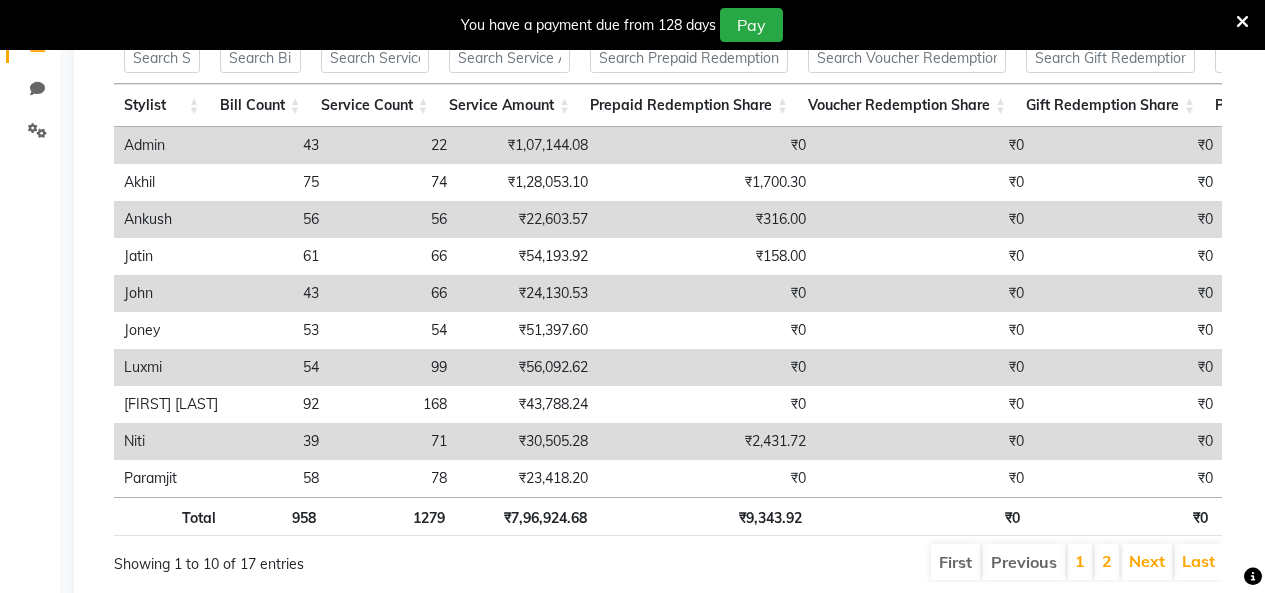 scroll, scrollTop: 532, scrollLeft: 0, axis: vertical 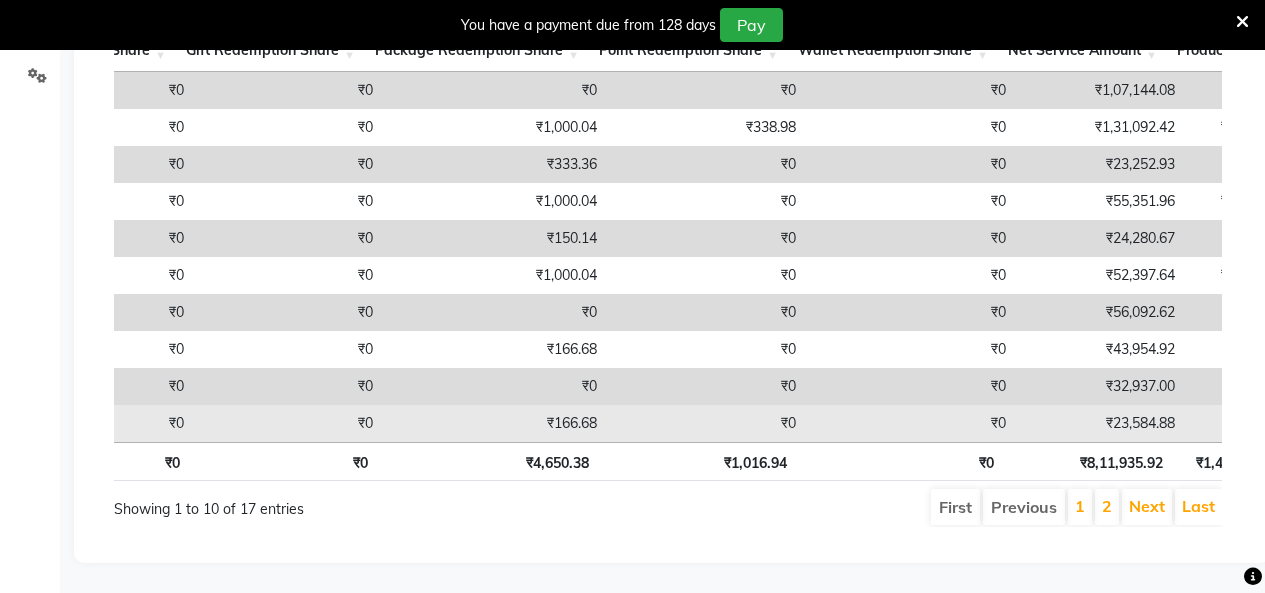 click on "₹0" at bounding box center (706, 423) 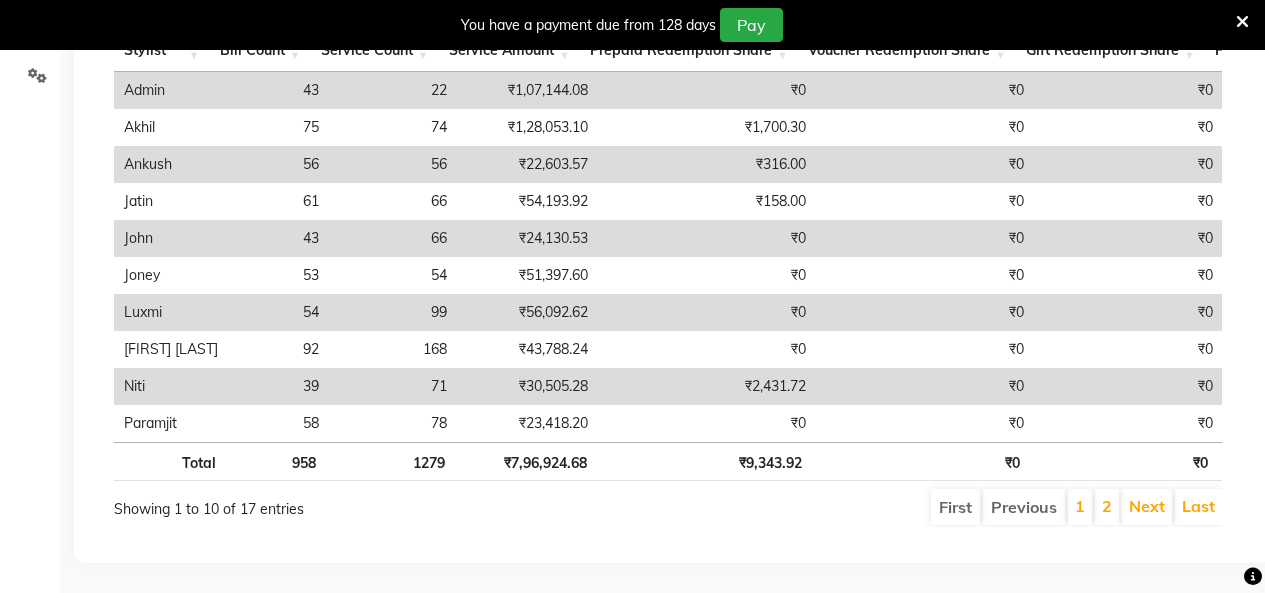 drag, startPoint x: 524, startPoint y: 427, endPoint x: 627, endPoint y: 427, distance: 103 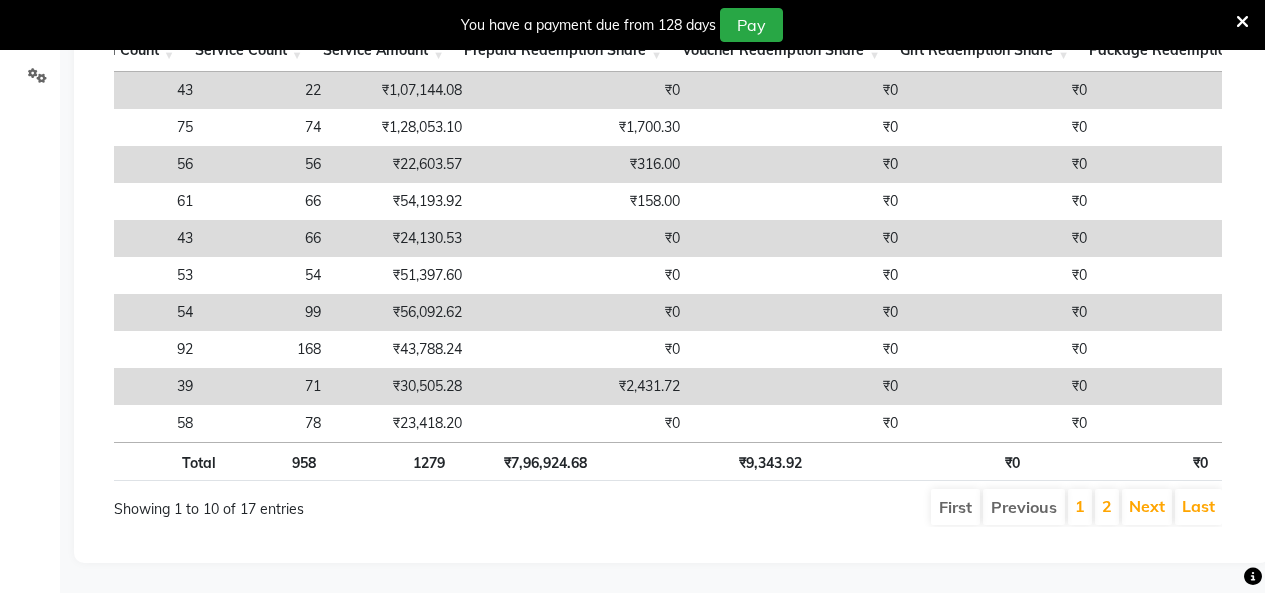 scroll, scrollTop: 0, scrollLeft: 126, axis: horizontal 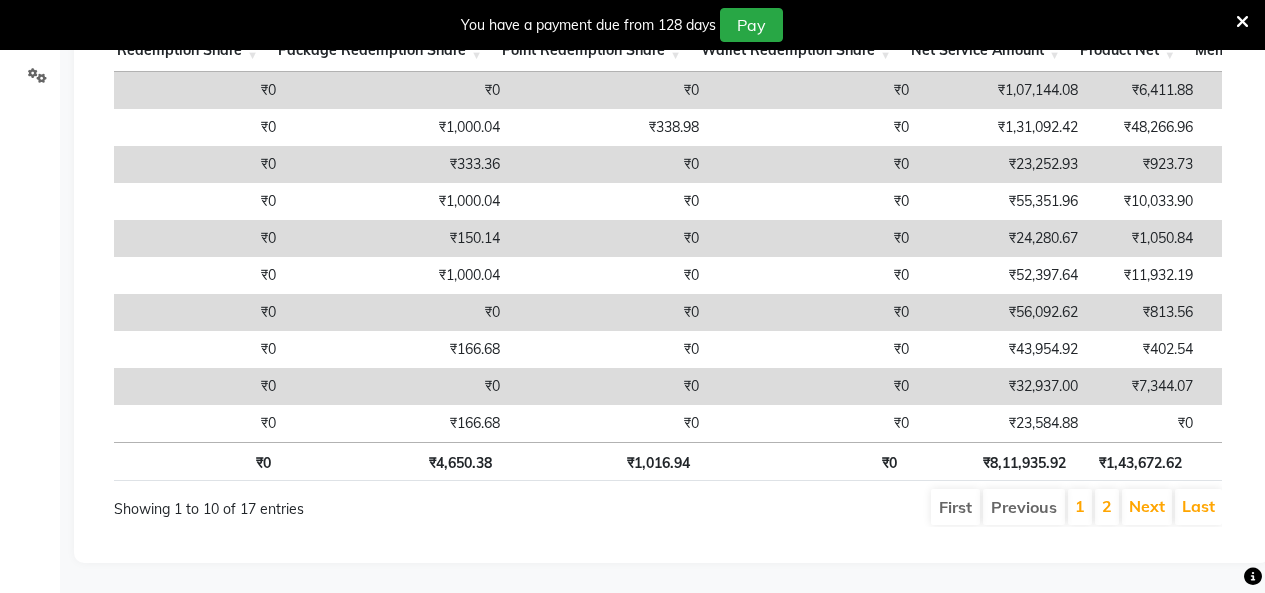 click on "2" at bounding box center [1107, 507] 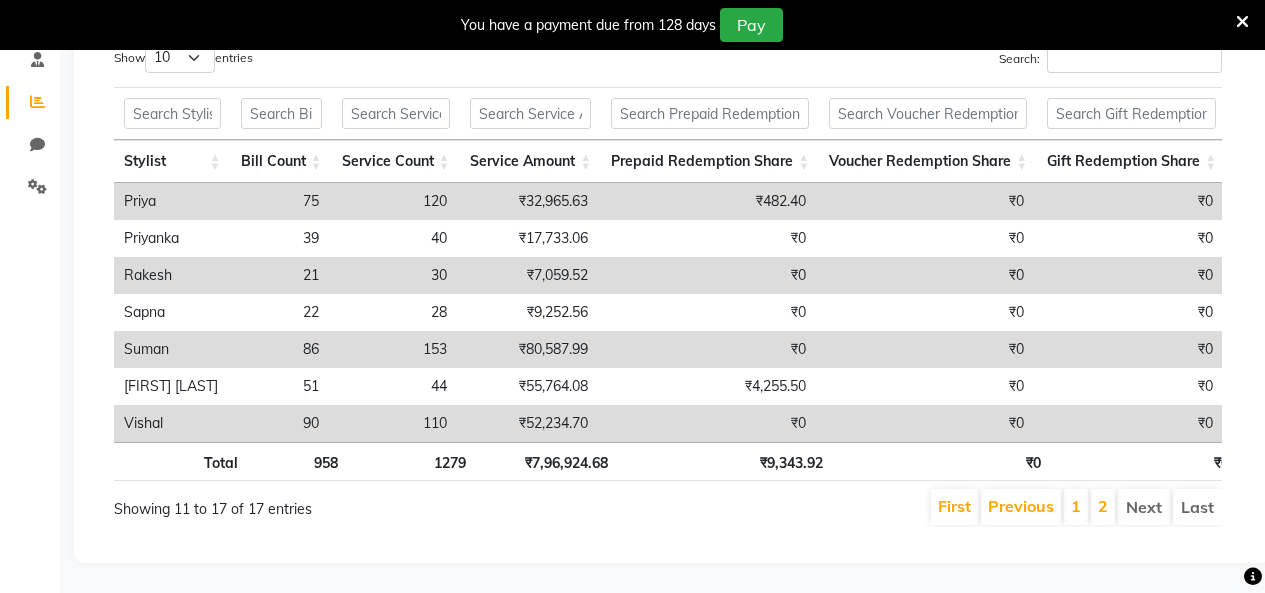 scroll, scrollTop: 0, scrollLeft: 2, axis: horizontal 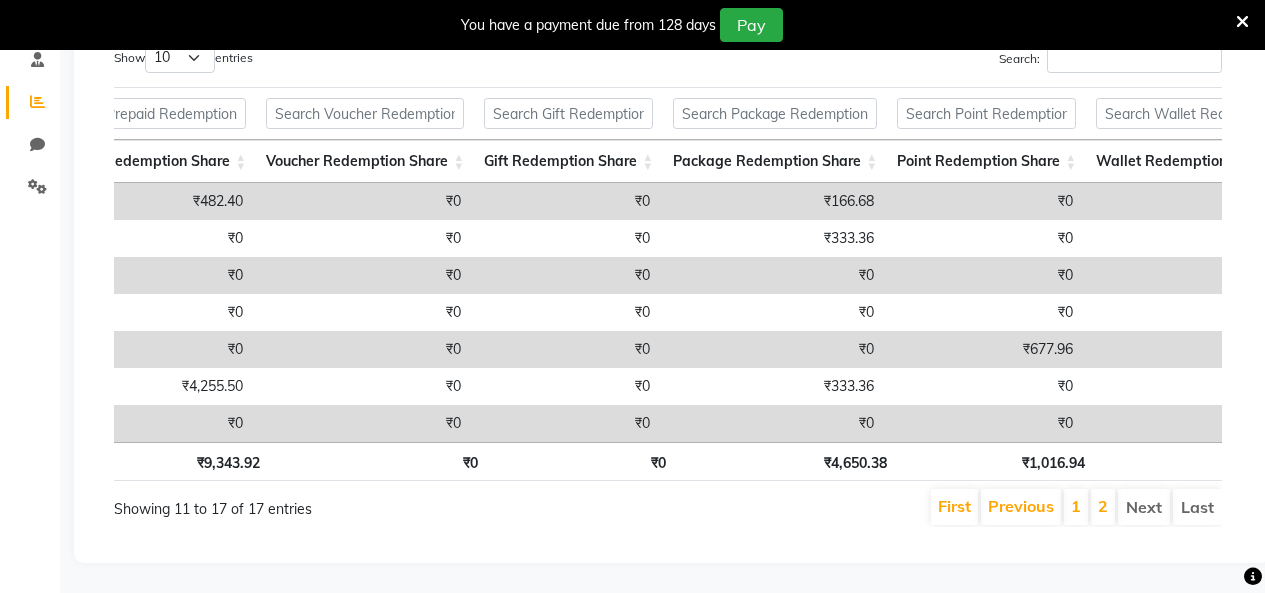 drag, startPoint x: 804, startPoint y: 403, endPoint x: 868, endPoint y: 407, distance: 64.12488 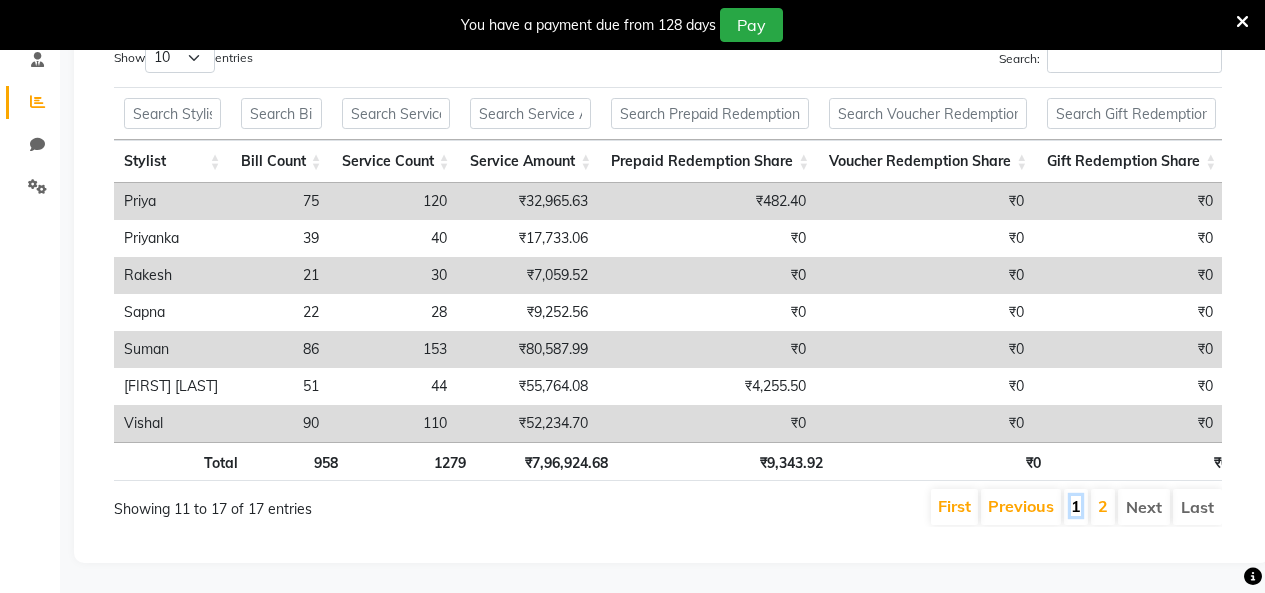 click on "1" at bounding box center [1076, 506] 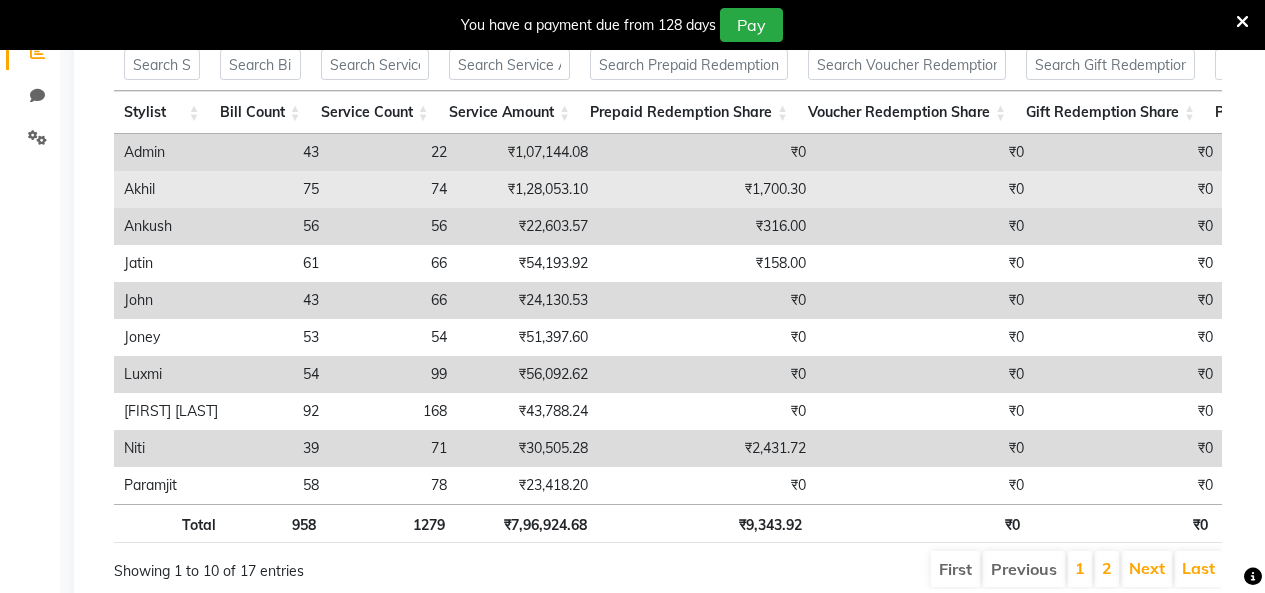 drag, startPoint x: 604, startPoint y: 151, endPoint x: 607, endPoint y: 185, distance: 34.132095 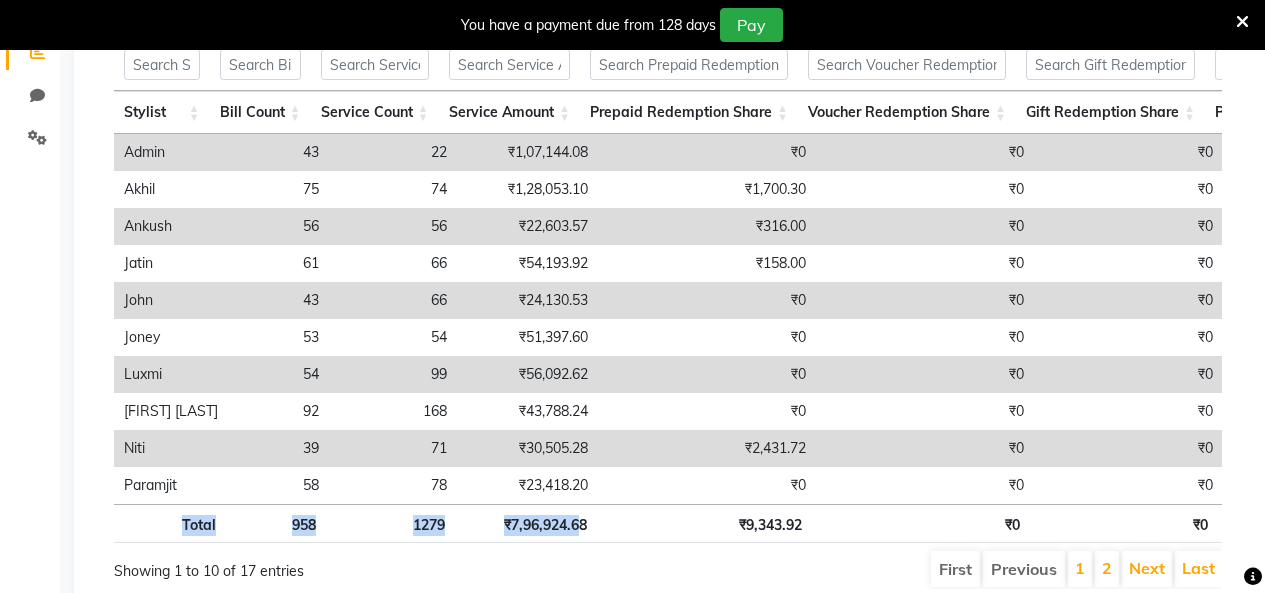 drag, startPoint x: 607, startPoint y: 185, endPoint x: 571, endPoint y: 558, distance: 374.73325 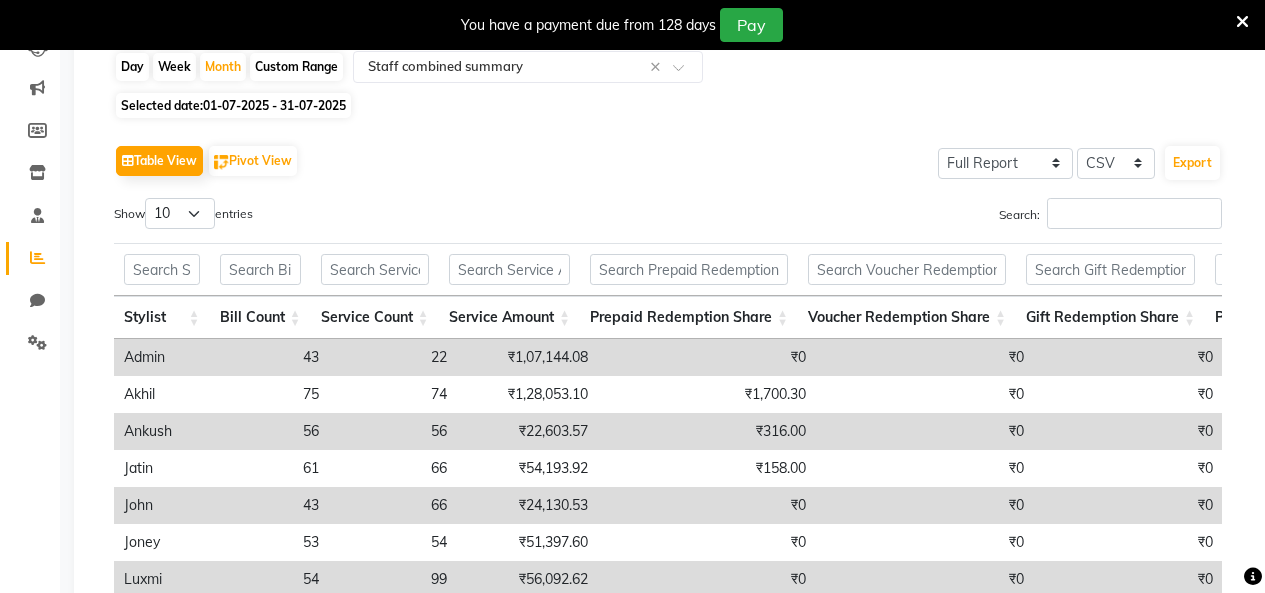 scroll, scrollTop: 0, scrollLeft: 0, axis: both 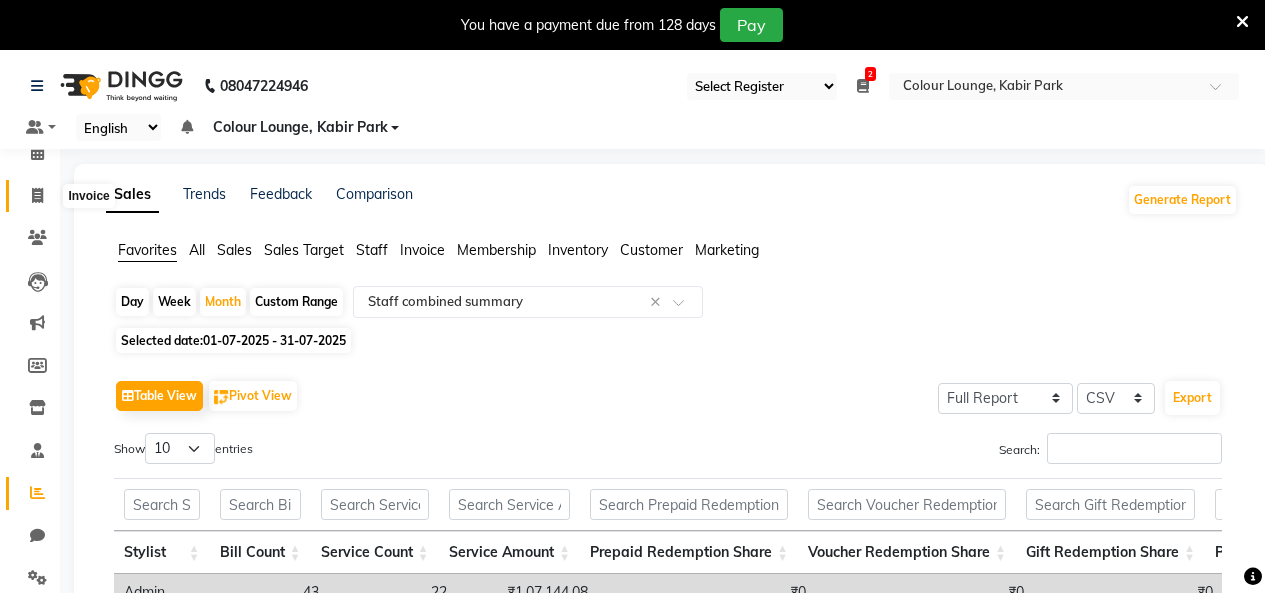 click 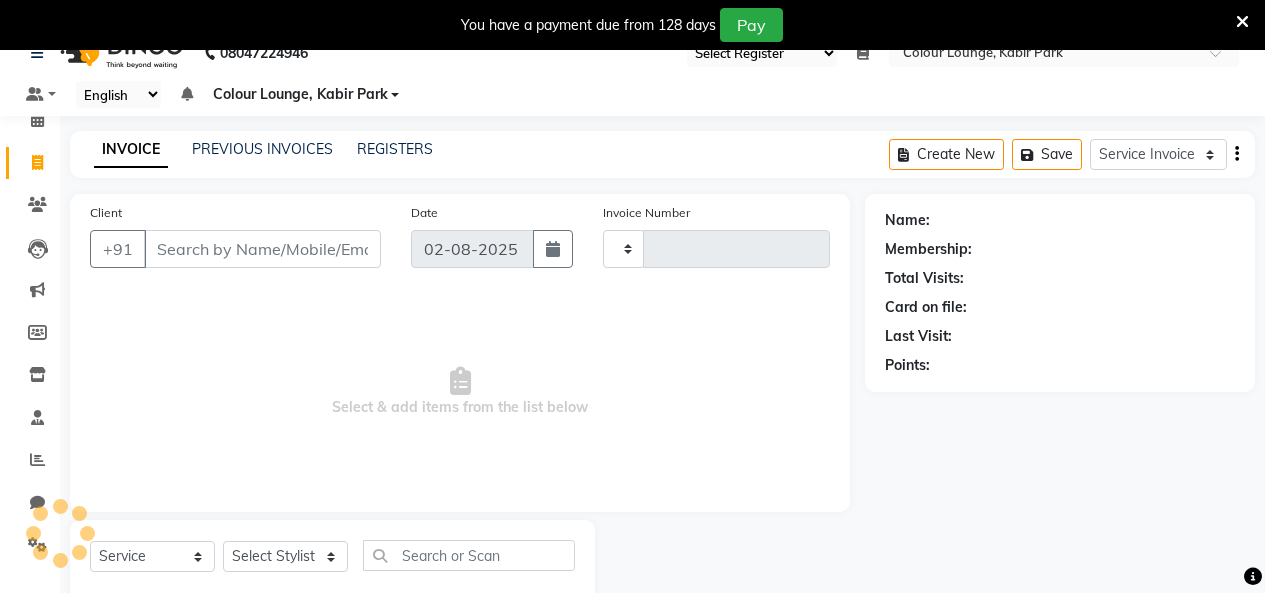 scroll, scrollTop: 85, scrollLeft: 0, axis: vertical 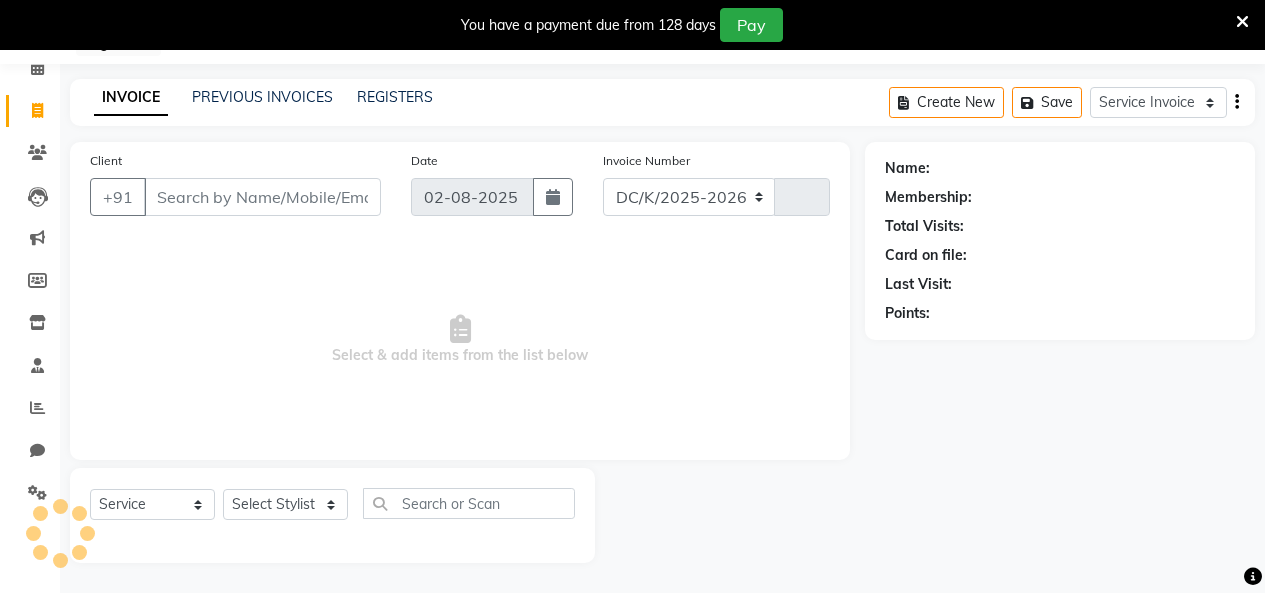 select on "8015" 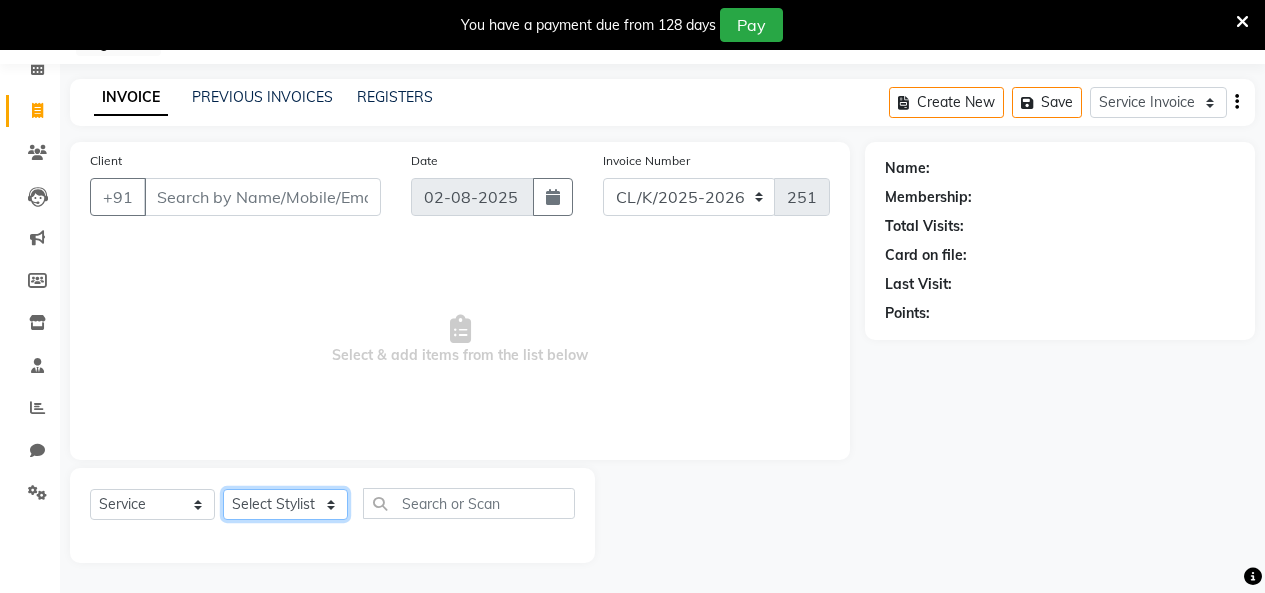 click on "Select Stylist" 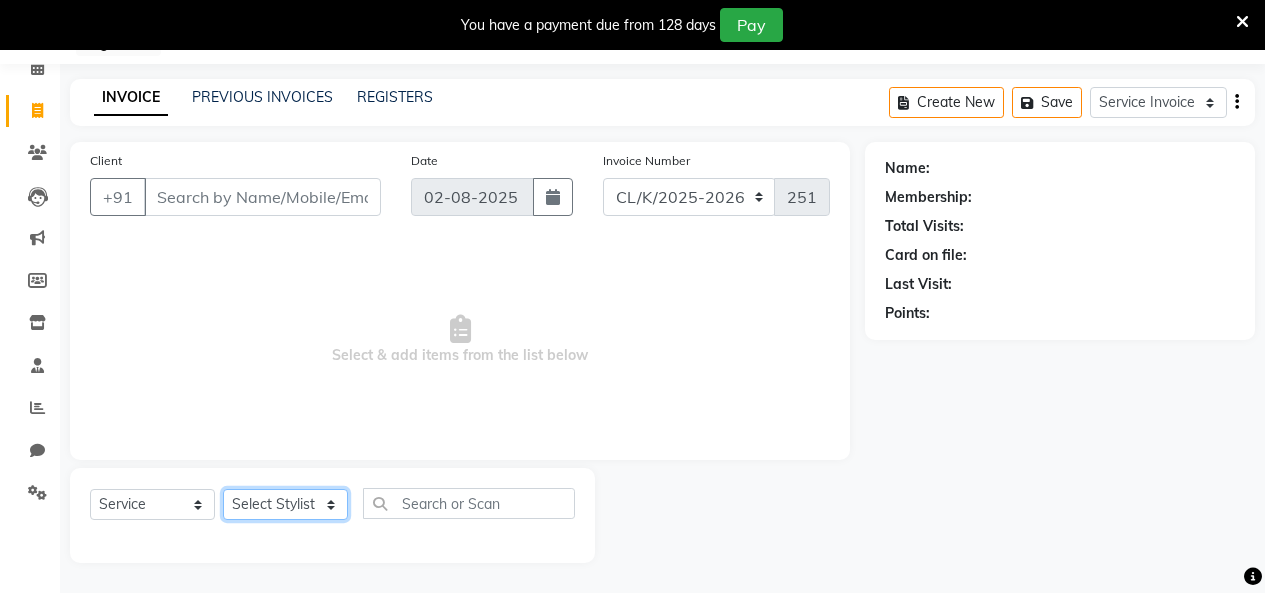select on "70130" 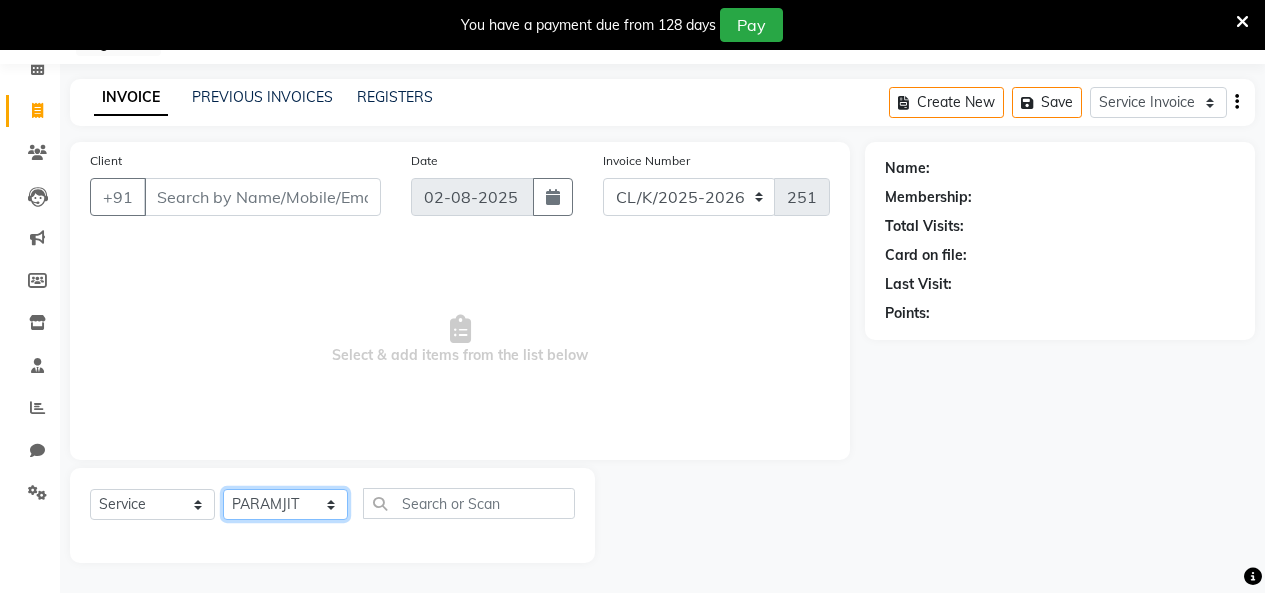 click on "Select Stylist Admin Admin AKHIL ANKUSH Colour Lounge, Kabir Park Colour Lounge, Kabir Park divyansh Jaswinder singh guard JATIN JOHN JONEY LUXMI NAVDEEP KAUR NITI PARAMJIT PARAS KHATNAVLIA priya priyanka Rakesh sapna SUMAN VANDANA SHARMA VISHAL" 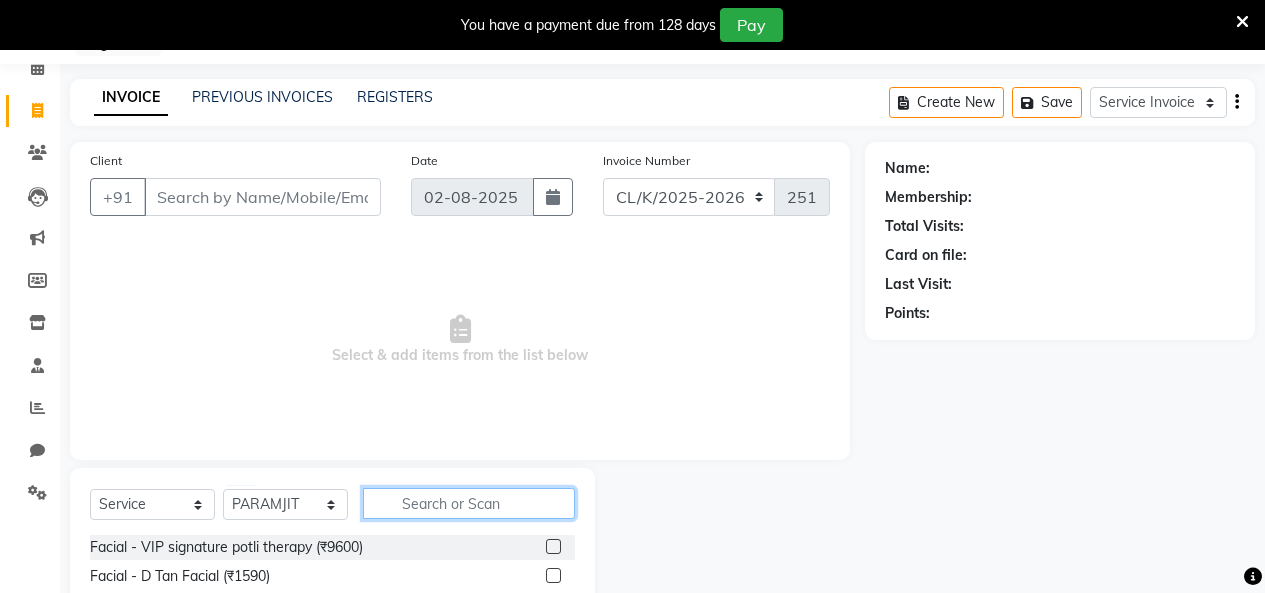 drag, startPoint x: 412, startPoint y: 491, endPoint x: 529, endPoint y: 536, distance: 125.35549 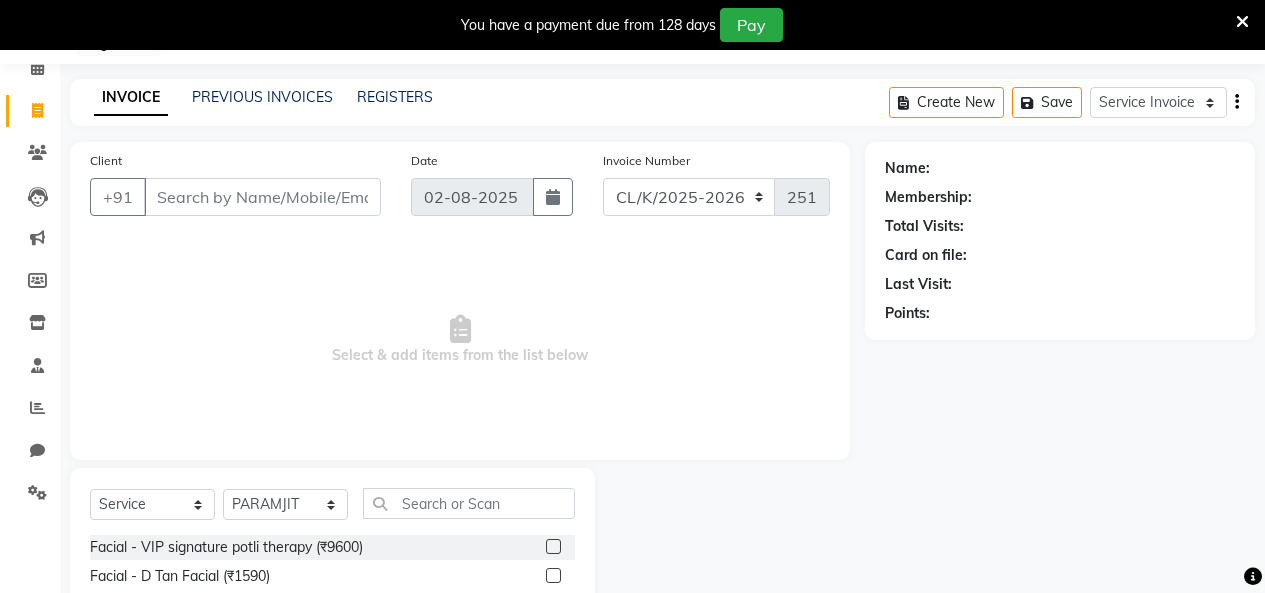 drag, startPoint x: 583, startPoint y: 550, endPoint x: 843, endPoint y: 182, distance: 450.58185 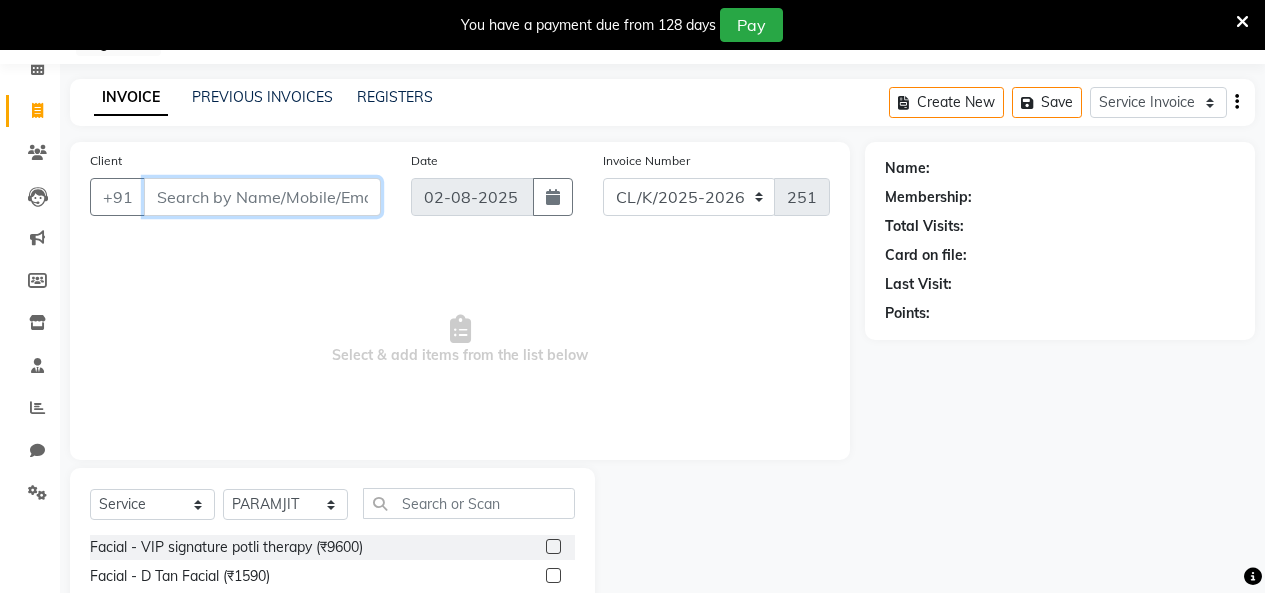 drag, startPoint x: 843, startPoint y: 182, endPoint x: 288, endPoint y: 185, distance: 555.0081 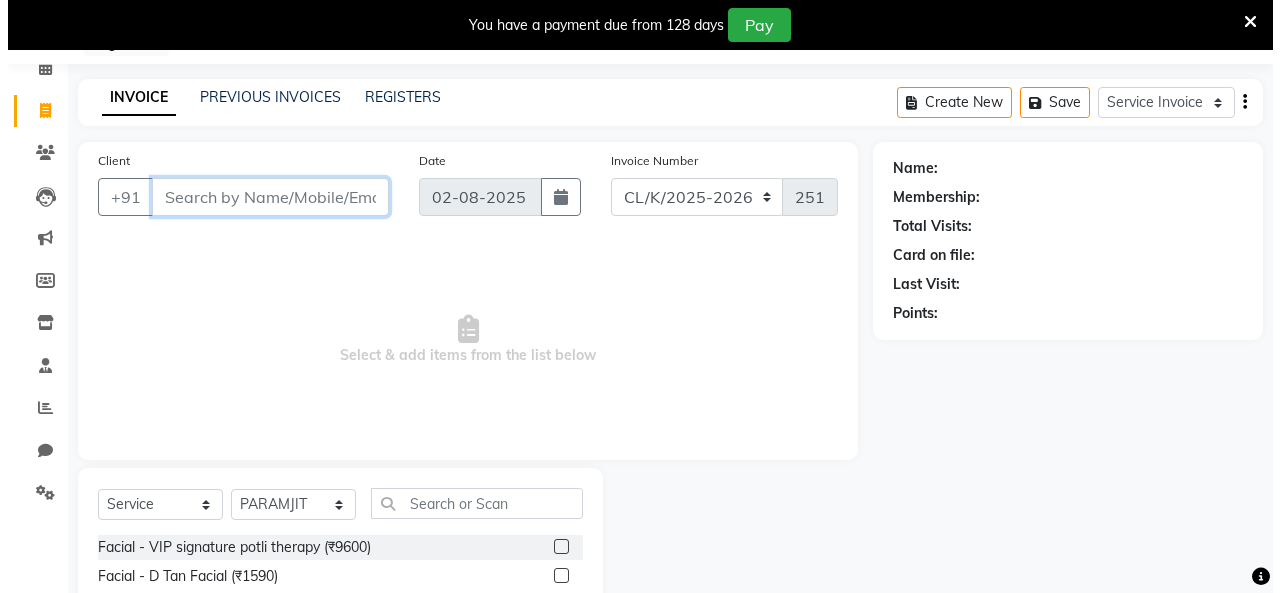 scroll, scrollTop: 0, scrollLeft: 0, axis: both 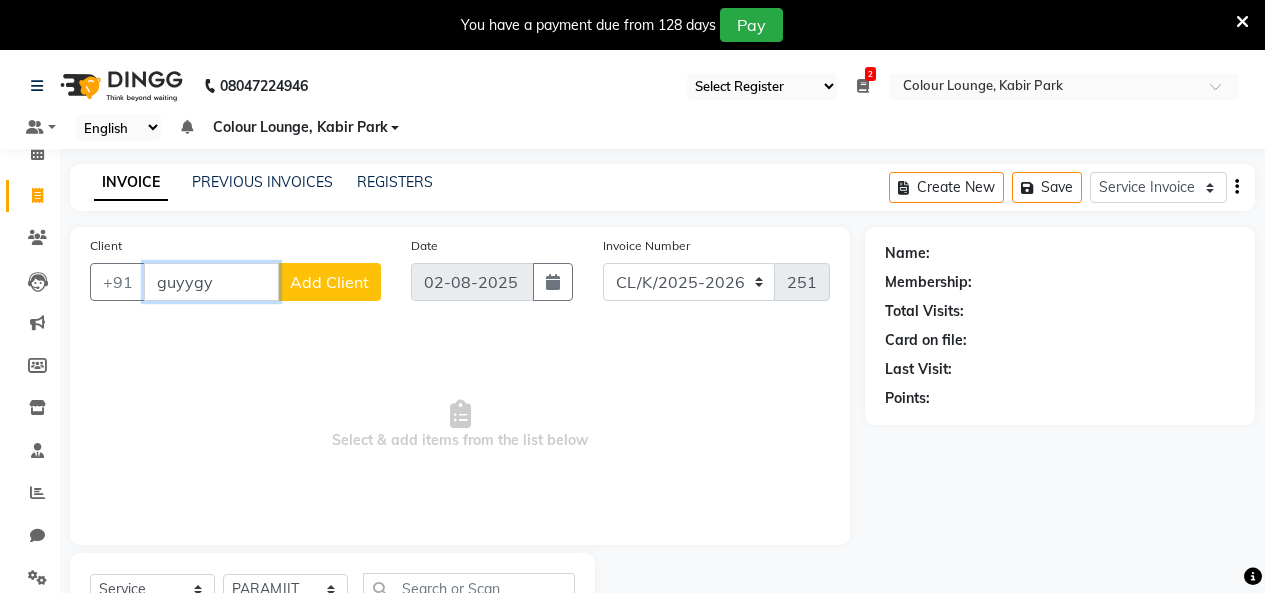type on "guyygy" 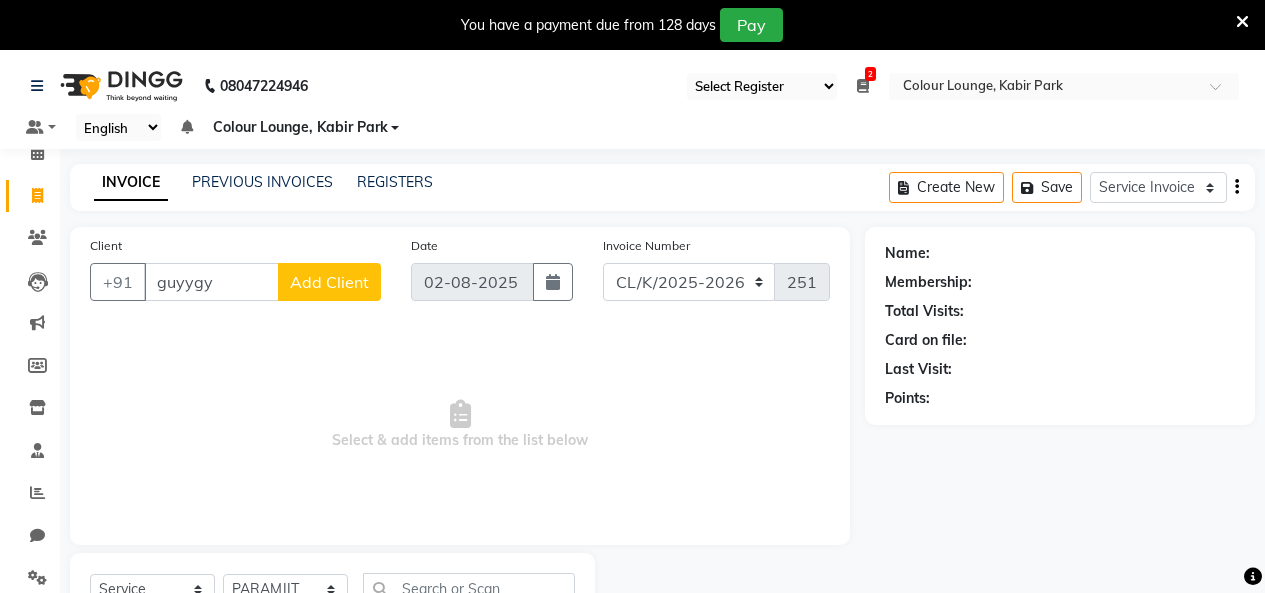 drag, startPoint x: 1279, startPoint y: 134, endPoint x: 286, endPoint y: 292, distance: 1005.4914 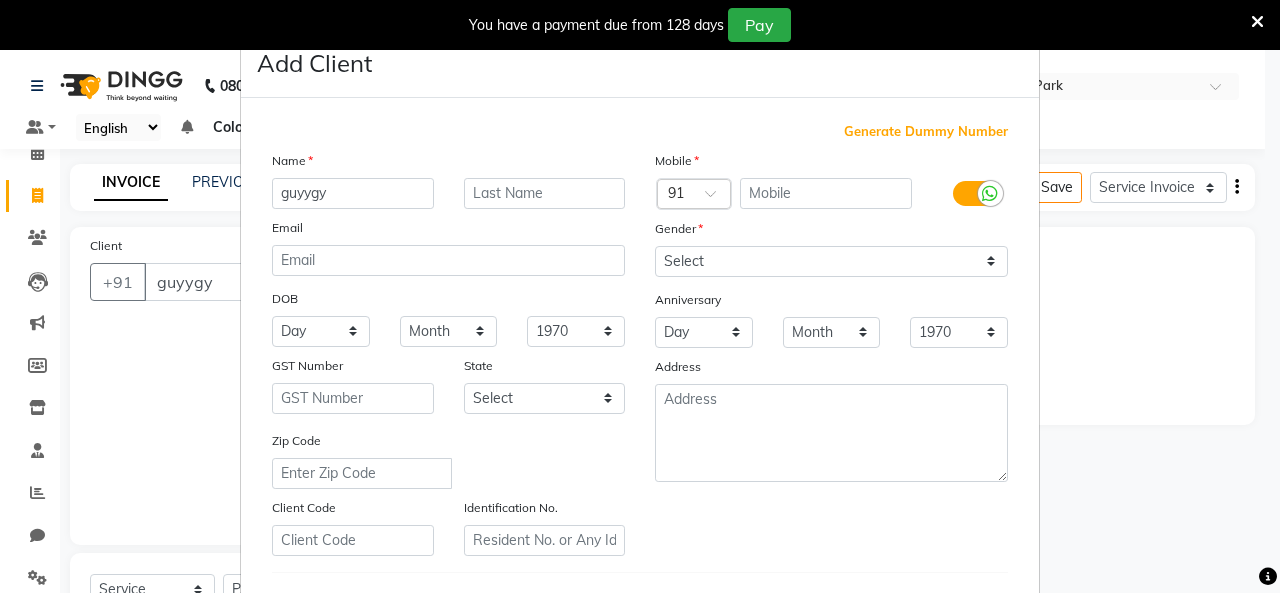 click on "Add Client Generate Dummy Number Name guyygy Email DOB Day 01 02 03 04 05 06 07 08 09 10 11 12 13 14 15 16 17 18 19 20 21 22 23 24 25 26 27 28 29 30 31 Month January February March April May June July August September October November December 1940 1941 1942 1943 1944 1945 1946 1947 1948 1949 1950 1951 1952 1953 1954 1955 1956 1957 1958 1959 1960 1961 1962 1963 1964 1965 1966 1967 1968 1969 1970 1971 1972 1973 1974 1975 1976 1977 1978 1979 1980 1981 1982 1983 1984 1985 1986 1987 1988 1989 1990 1991 1992 1993 1994 1995 1996 1997 1998 1999 2000 2001 2002 2003 2004 2005 2006 2007 2008 2009 2010 2011 2012 2013 2014 2015 2016 2017 2018 2019 2020 2021 2022 2023 2024 GST Number State Select Andaman and Nicobar Islands Andhra Pradesh Arunachal Pradesh Assam Bihar Chandigarh Chhattisgarh Dadra and Nagar Haveli Daman and Diu Delhi Goa Gujarat Haryana Himachal Pradesh Jammu and Kashmir Jharkhand Karnataka Kerala Lakshadweep Madhya Pradesh Maharashtra Manipur Meghalaya Mizoram Nagaland Odisha Pondicherry Punjab Rajasthan" at bounding box center [640, 296] 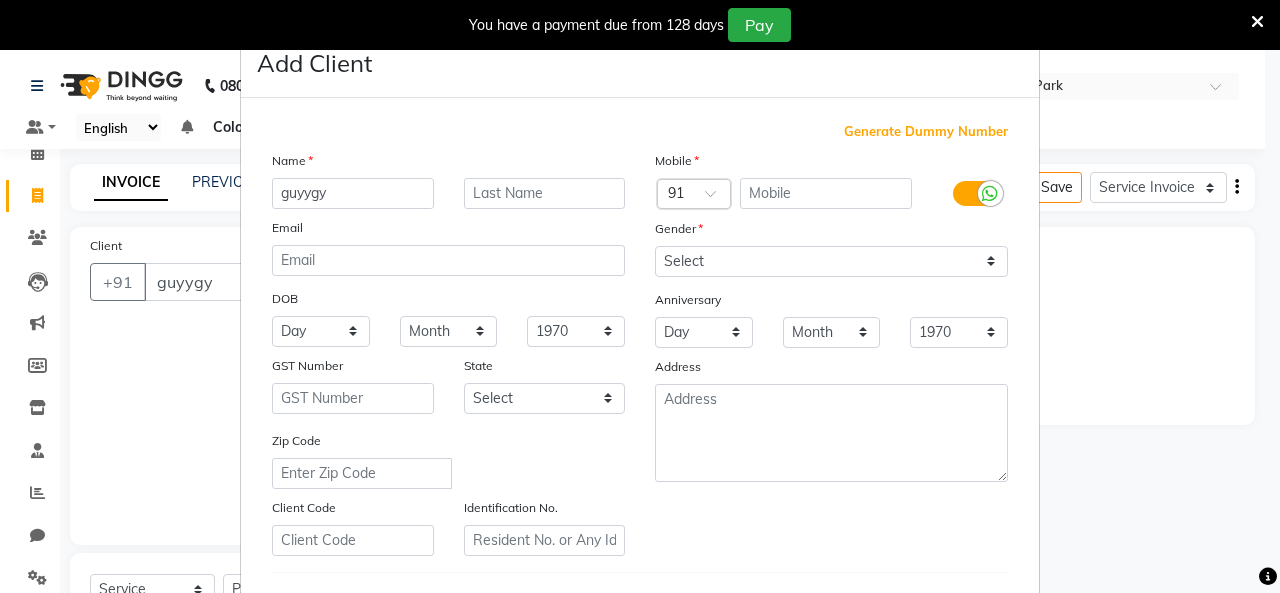 click on "Add Client Generate Dummy Number Name guyygy Email DOB Day 01 02 03 04 05 06 07 08 09 10 11 12 13 14 15 16 17 18 19 20 21 22 23 24 25 26 27 28 29 30 31 Month January February March April May June July August September October November December 1940 1941 1942 1943 1944 1945 1946 1947 1948 1949 1950 1951 1952 1953 1954 1955 1956 1957 1958 1959 1960 1961 1962 1963 1964 1965 1966 1967 1968 1969 1970 1971 1972 1973 1974 1975 1976 1977 1978 1979 1980 1981 1982 1983 1984 1985 1986 1987 1988 1989 1990 1991 1992 1993 1994 1995 1996 1997 1998 1999 2000 2001 2002 2003 2004 2005 2006 2007 2008 2009 2010 2011 2012 2013 2014 2015 2016 2017 2018 2019 2020 2021 2022 2023 2024 GST Number State Select Andaman and Nicobar Islands Andhra Pradesh Arunachal Pradesh Assam Bihar Chandigarh Chhattisgarh Dadra and Nagar Haveli Daman and Diu Delhi Goa Gujarat Haryana Himachal Pradesh Jammu and Kashmir Jharkhand Karnataka Kerala Lakshadweep Madhya Pradesh Maharashtra Manipur Meghalaya Mizoram Nagaland Odisha Pondicherry Punjab Rajasthan" at bounding box center (640, 296) 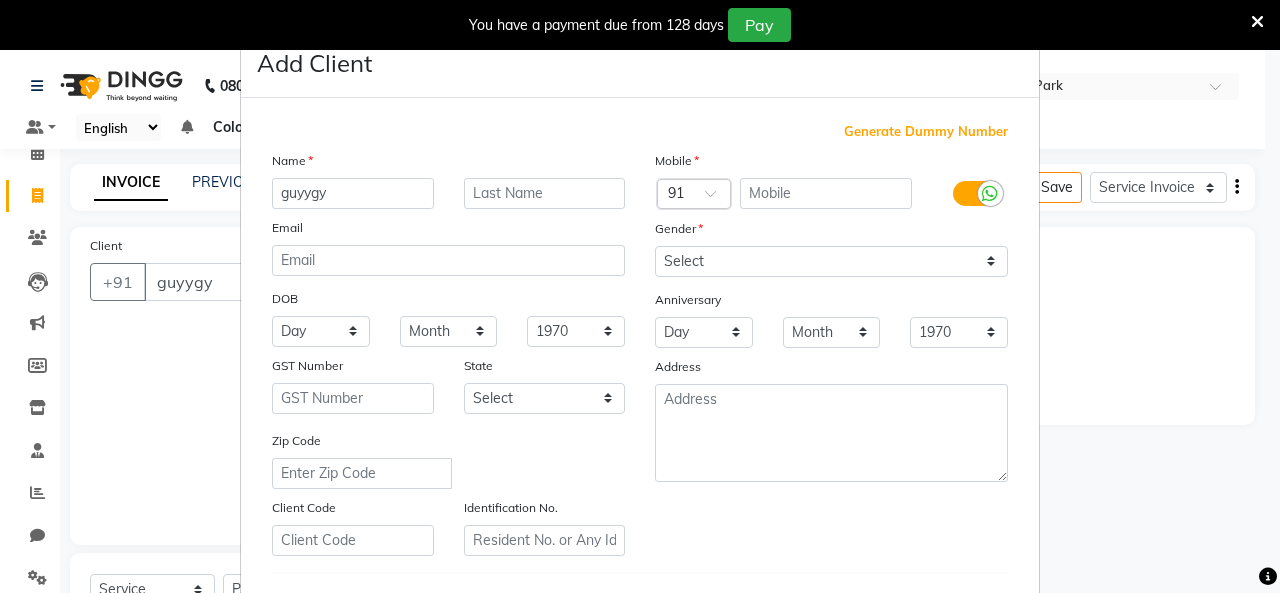 click on "Add Client Generate Dummy Number Name guyygy Email DOB Day 01 02 03 04 05 06 07 08 09 10 11 12 13 14 15 16 17 18 19 20 21 22 23 24 25 26 27 28 29 30 31 Month January February March April May June July August September October November December 1940 1941 1942 1943 1944 1945 1946 1947 1948 1949 1950 1951 1952 1953 1954 1955 1956 1957 1958 1959 1960 1961 1962 1963 1964 1965 1966 1967 1968 1969 1970 1971 1972 1973 1974 1975 1976 1977 1978 1979 1980 1981 1982 1983 1984 1985 1986 1987 1988 1989 1990 1991 1992 1993 1994 1995 1996 1997 1998 1999 2000 2001 2002 2003 2004 2005 2006 2007 2008 2009 2010 2011 2012 2013 2014 2015 2016 2017 2018 2019 2020 2021 2022 2023 2024 GST Number State Select Andaman and Nicobar Islands Andhra Pradesh Arunachal Pradesh Assam Bihar Chandigarh Chhattisgarh Dadra and Nagar Haveli Daman and Diu Delhi Goa Gujarat Haryana Himachal Pradesh Jammu and Kashmir Jharkhand Karnataka Kerala Lakshadweep Madhya Pradesh Maharashtra Manipur Meghalaya Mizoram Nagaland Odisha Pondicherry Punjab Rajasthan" at bounding box center (640, 296) 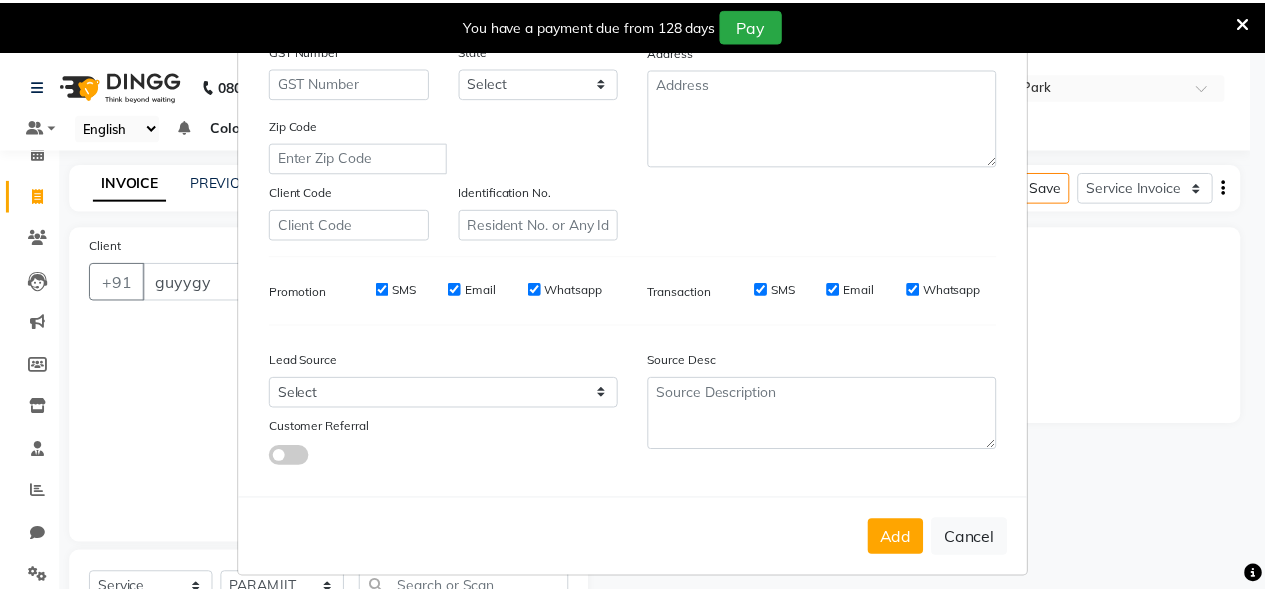 scroll, scrollTop: 330, scrollLeft: 0, axis: vertical 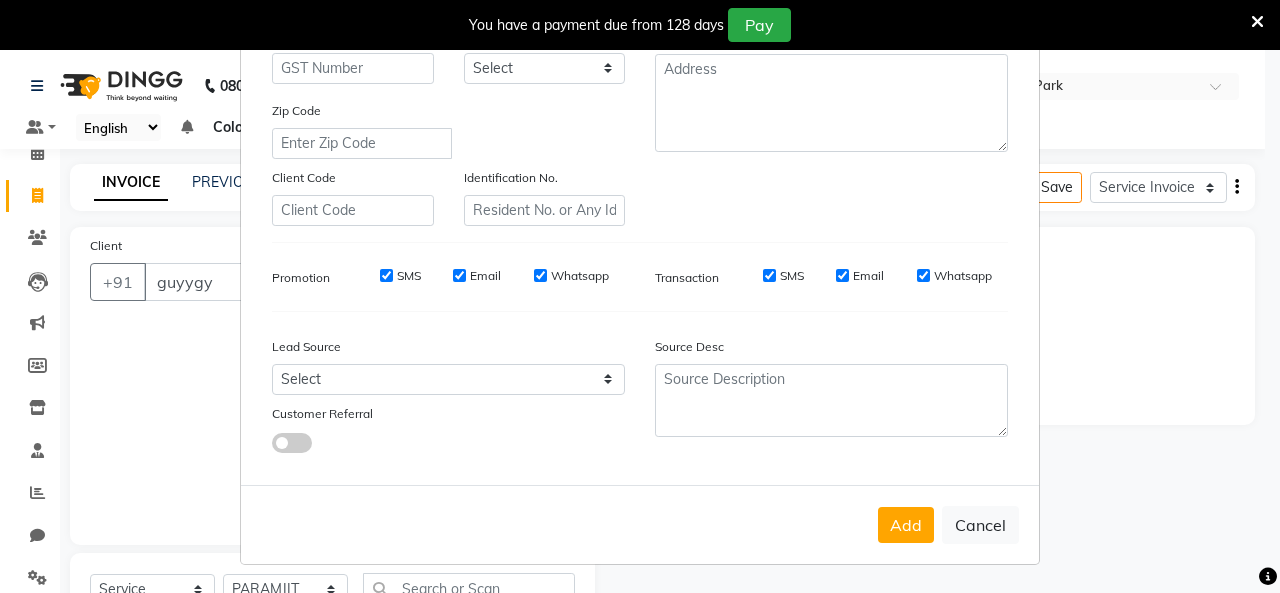 click on "Add   Cancel" at bounding box center (640, 524) 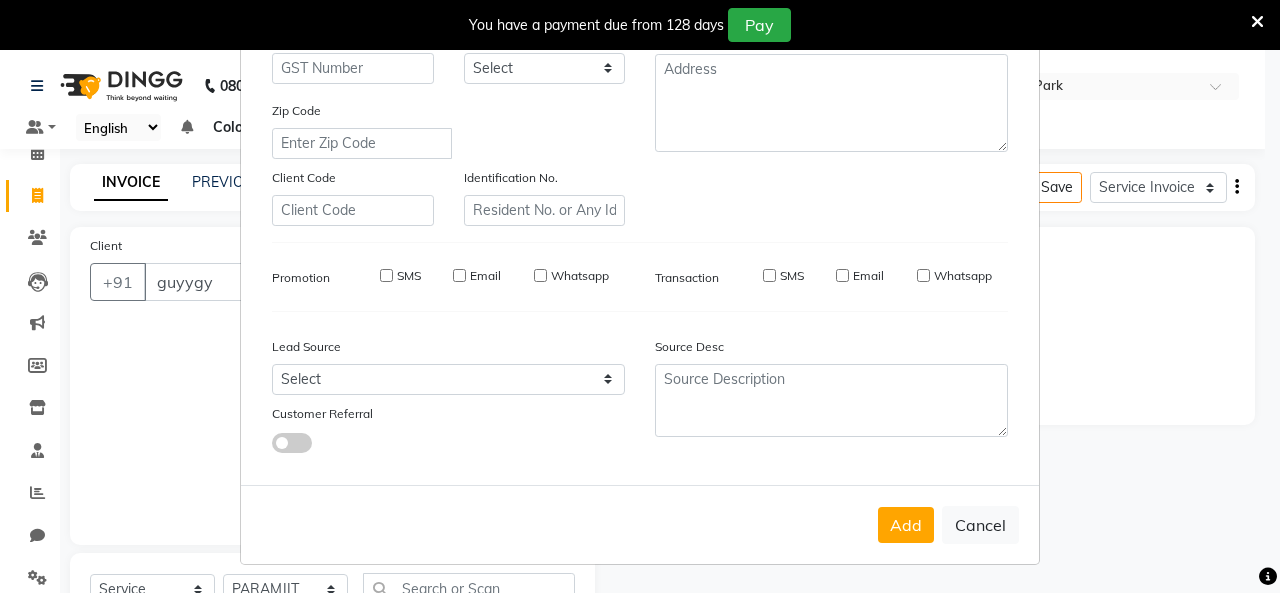type 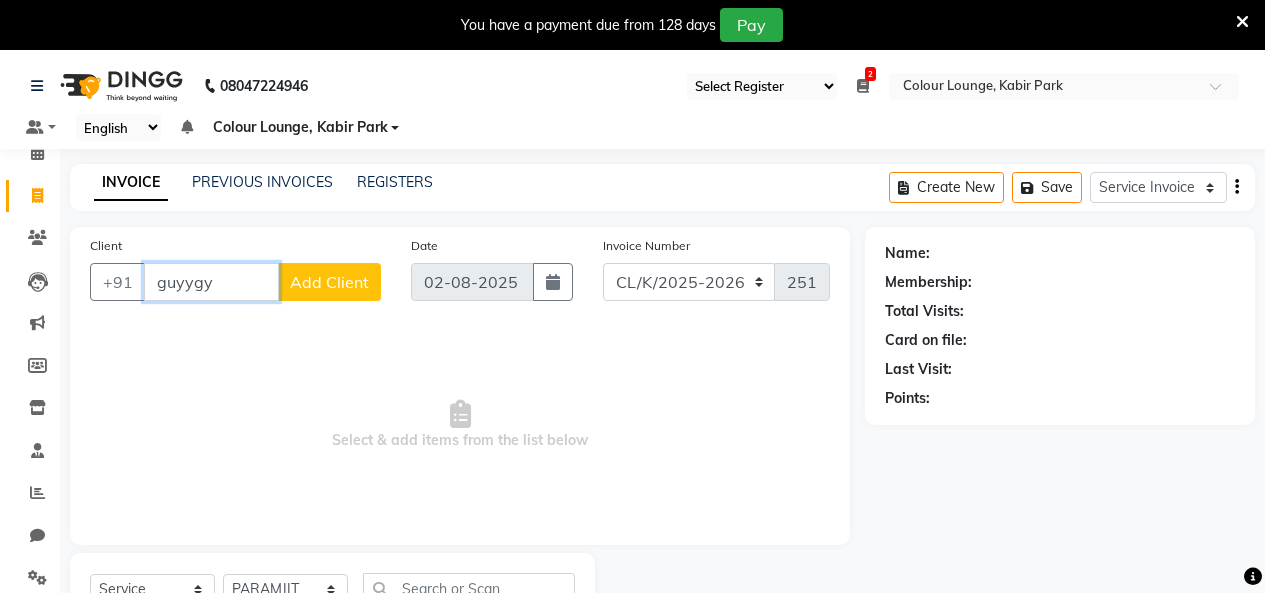 click on "guyygy" at bounding box center (211, 282) 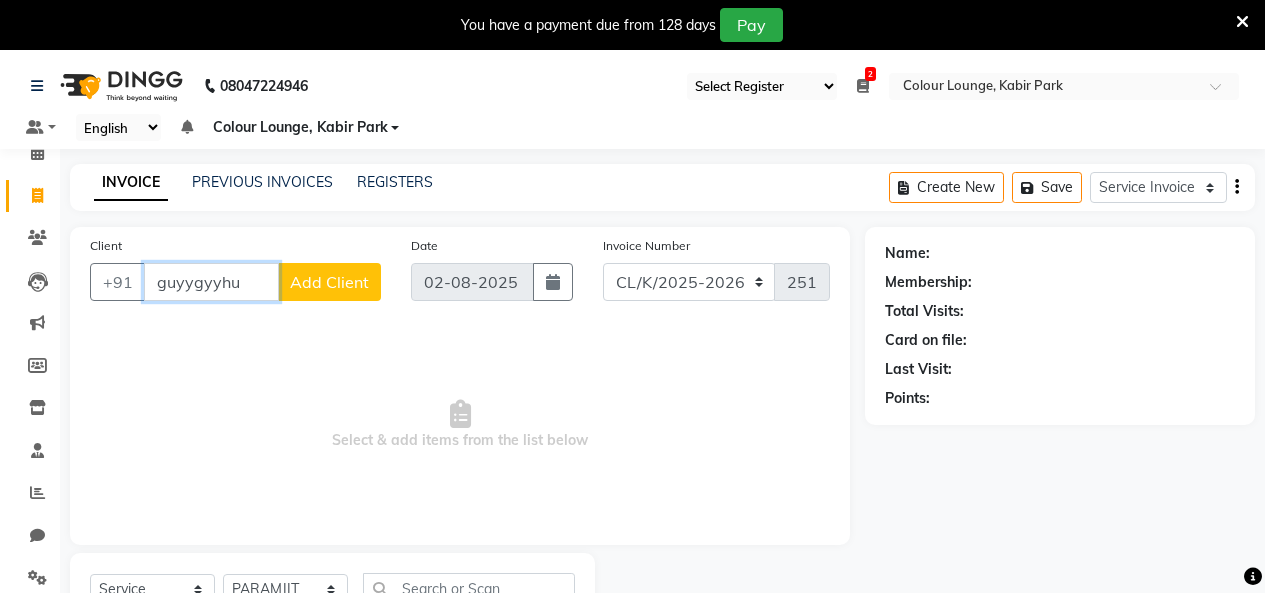 type on "guyygyyhu" 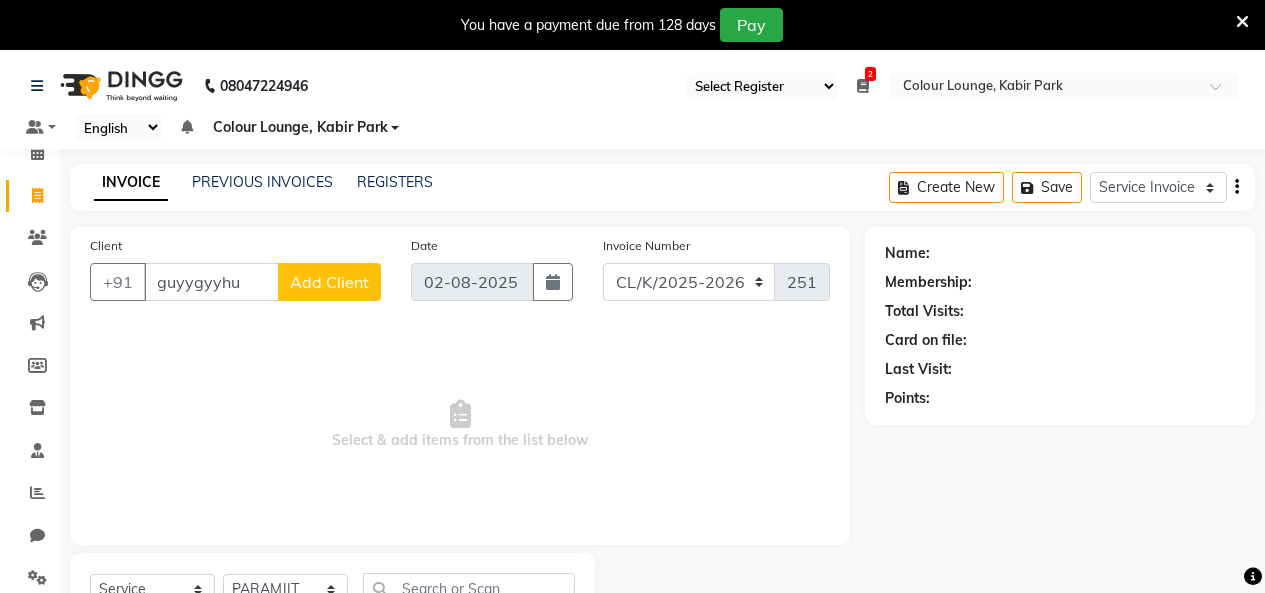 drag, startPoint x: 0, startPoint y: 412, endPoint x: 0, endPoint y: 401, distance: 11 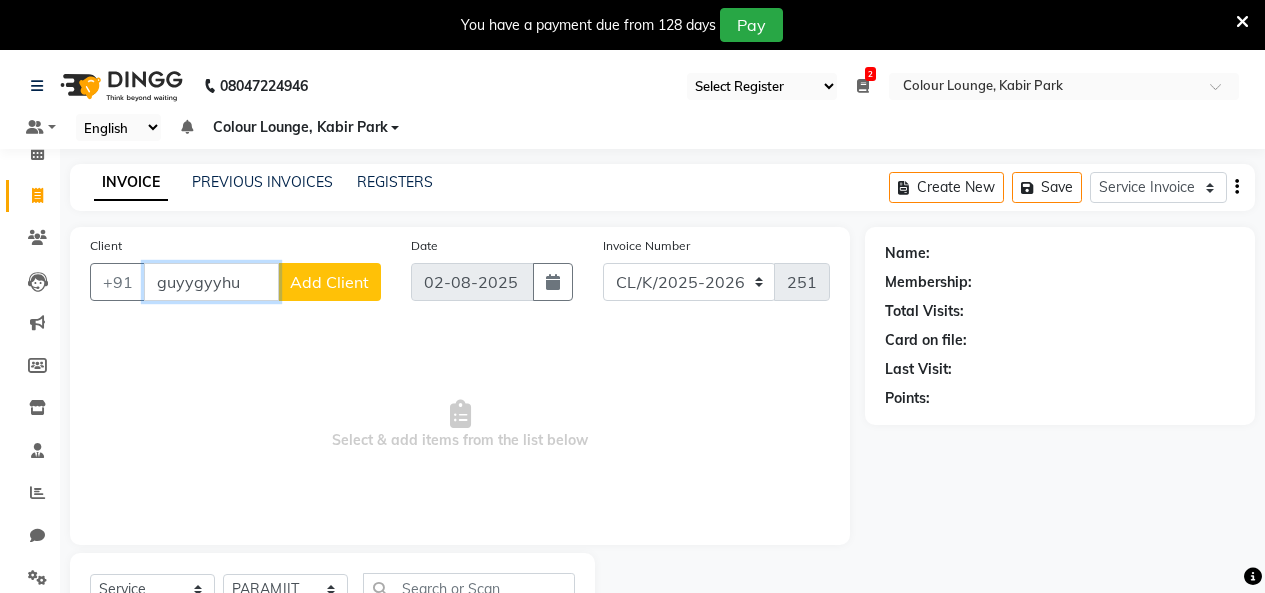 drag, startPoint x: 250, startPoint y: 290, endPoint x: 0, endPoint y: 318, distance: 251.56311 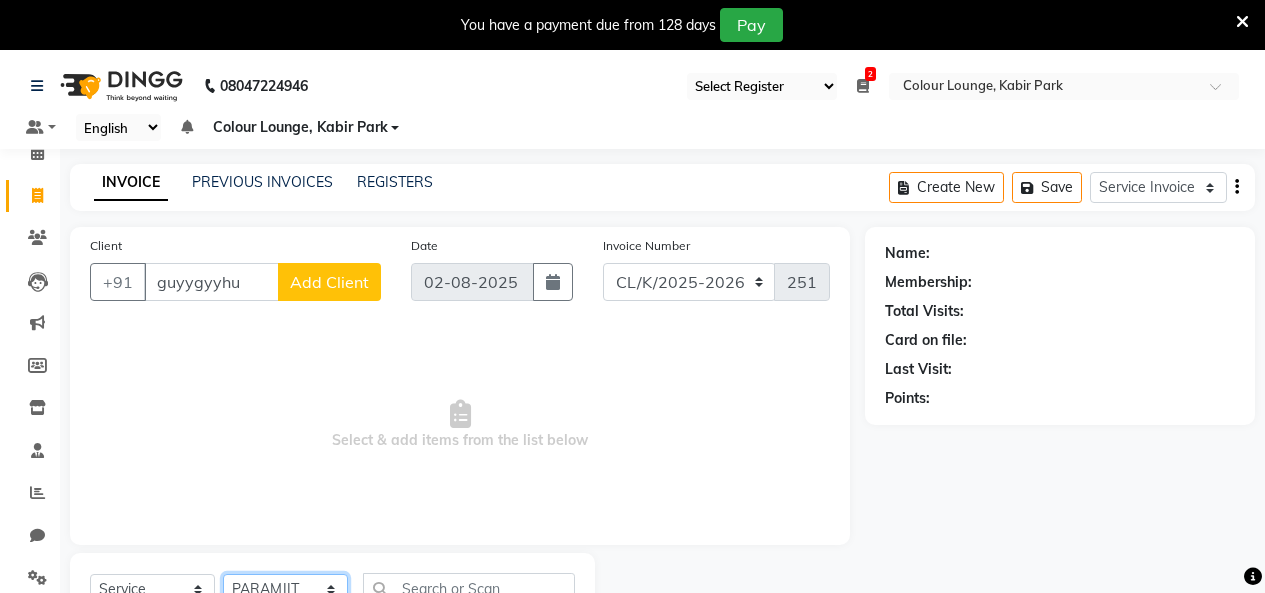 scroll, scrollTop: 12, scrollLeft: 0, axis: vertical 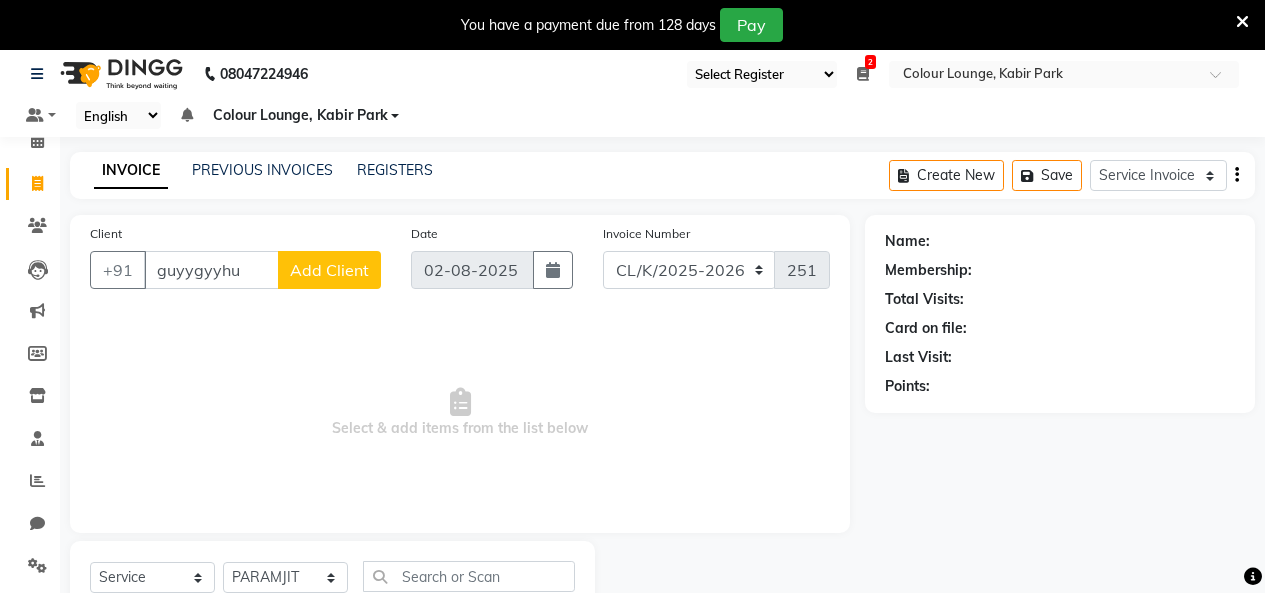 drag, startPoint x: 222, startPoint y: 589, endPoint x: 747, endPoint y: 312, distance: 593.5941 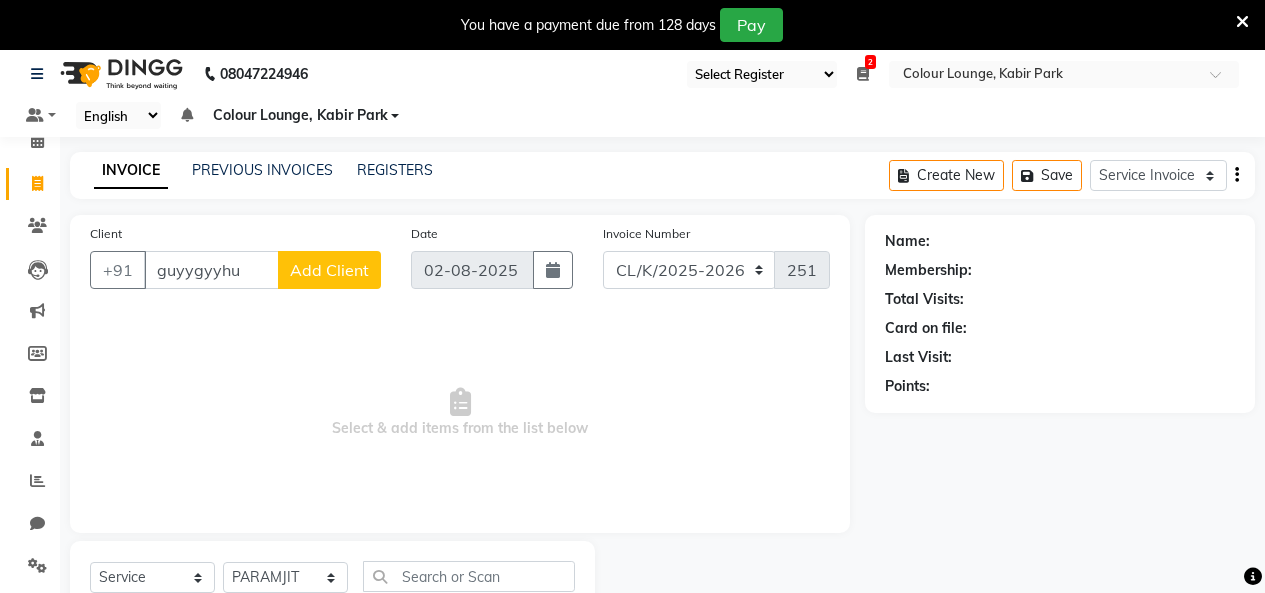 click on "Select Service Membership Package Voucher Prepaid Gift Card Select Stylist Admin Admin AKHIL ANKUSH Colour Lounge, Kabir Park Colour Lounge, Kabir Park divyansh Jaswinder singh guard JATIN JOHN JONEY Luxmi NAVDEEP KAUR THREADS PARAMJIT BEST KHATNAVLI priya priyanka Rakesh sapna SUMAN VANDANA SHARMA VISHAL Facial - VIP signature potli therapy (₹9600) Facial - D Tan Facial (₹1590) Facial - French Facial (₹1770) Facial - Glow Facial (₹2500) Facial - Dermasage Luxury Skin Treatment (₹8000) Facial - Algotherm Luxury Facial (₹10000) Facial - Vitamin C Retinol Facial (₹6000) Facial - Vip Signature Facial (₹7000) Facial - Organic Facial (₹2359) Facial - Vitamin C Whiteninig Brightening facial (₹5000) Facial - Nirvana Facial (₹2712) Facial - Bio Whitening Facial (₹2595) Facial - Organic Facial kp qu (₹2000) Facial - Organic Facial kp co (₹2000) Facial - Organic Facial kp ava (₹2000) Facial - Bio Whitening Facial pmt (₹2590) Facial - Luxury Cleanup inh (₹4000)" 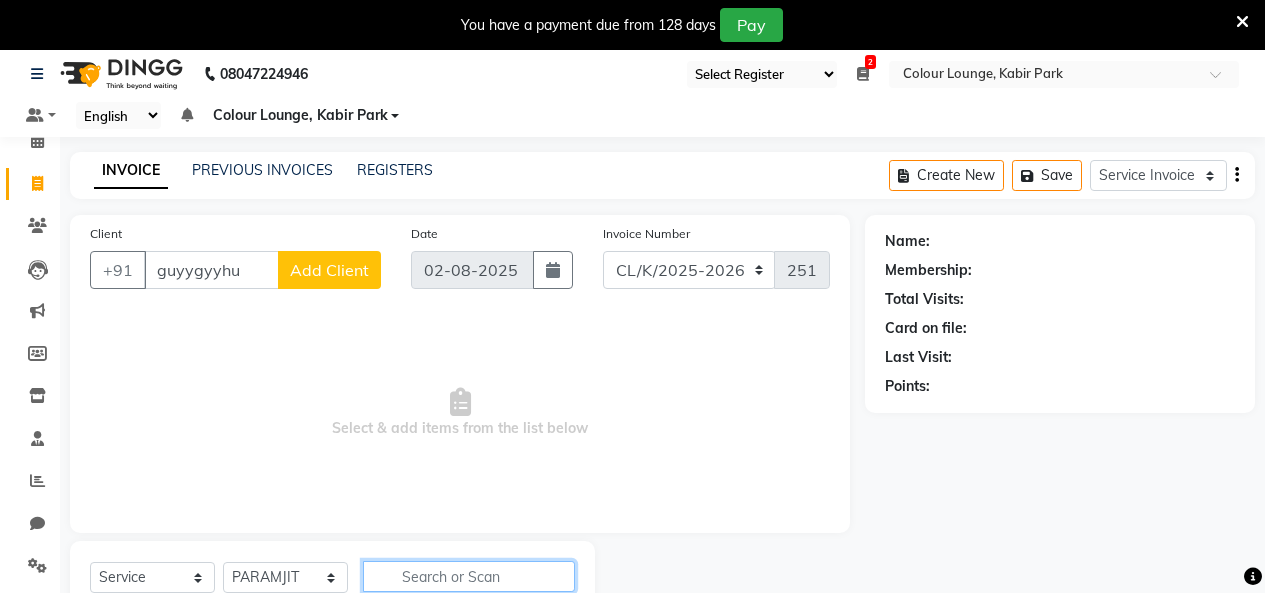 click 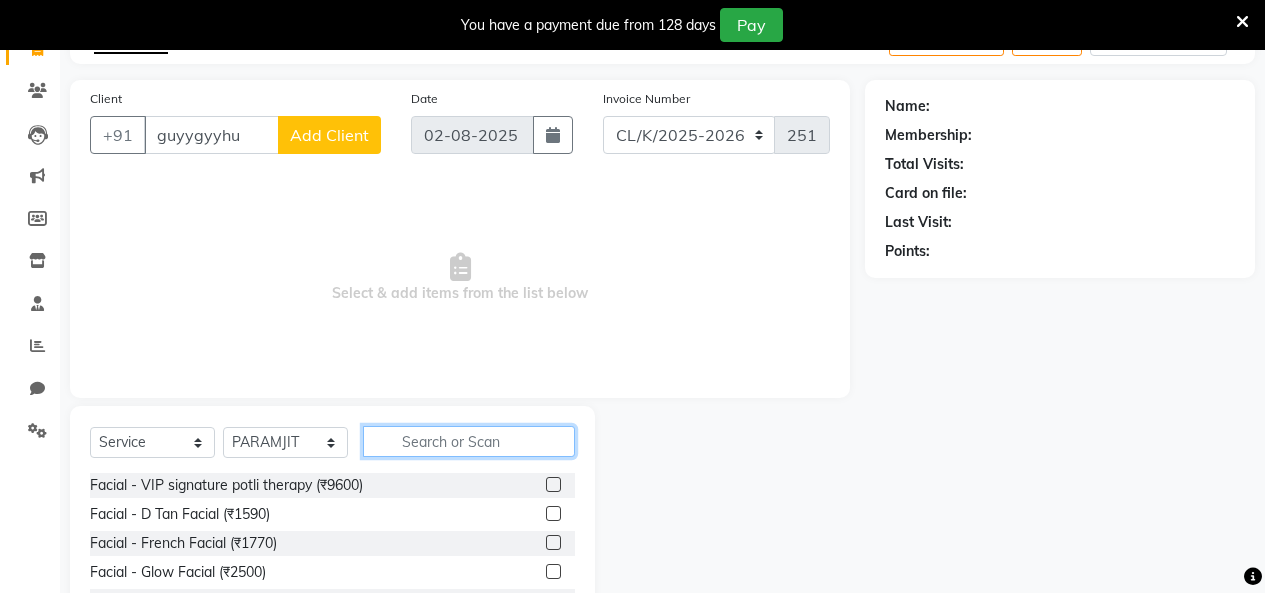 scroll, scrollTop: 285, scrollLeft: 0, axis: vertical 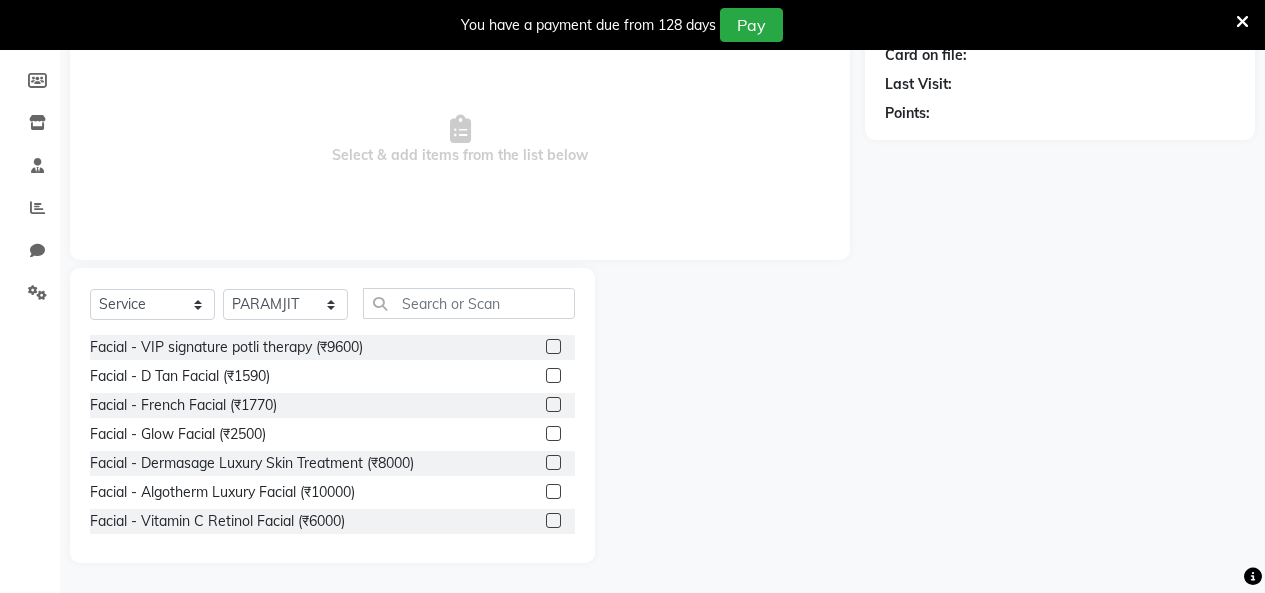 click on "08047224946 Select Register Evening Shift (Service) Morning Shift (Service) 2 Daily Open Registers nothing to show Select Location × Colour Lounge, Kabir Park Default Panel My Panel English ENGLISH Spanish Arabic Marathi Hindi Gujarati Tamil Chinese Notifications nothing to show Colour Lounge, Kabir Park Manage Profile Change Password Sign out Version:3.15.11 ☀ Colour Lounge, Kabir Park Calendar Invoice Clients Leads Marketing Members Inventory Staff Reports Chat Settings Completed InProgress Upcoming Dropped Tentative Check-In Confirm Bookings Generate Report Segments Page Builder INVOICE PREVIOUS INVOICES REGISTERS Create New Save Service Invoice Product Invoice Client +91 guyygyyhu Add Client Date 02-08-2025 Invoice Number DC/K/2025-2026 CL/K/2025-2026 2517 Select & add items from the list below Select Service Membership Package Voucher Prepaid Gift Card Select Stylist Admin Admin AKHIL ANKUSH Colour Lounge, Kabir Park Colour Lounge, Kabir Park divyansh JATIN JOHN" at bounding box center (632, 11) 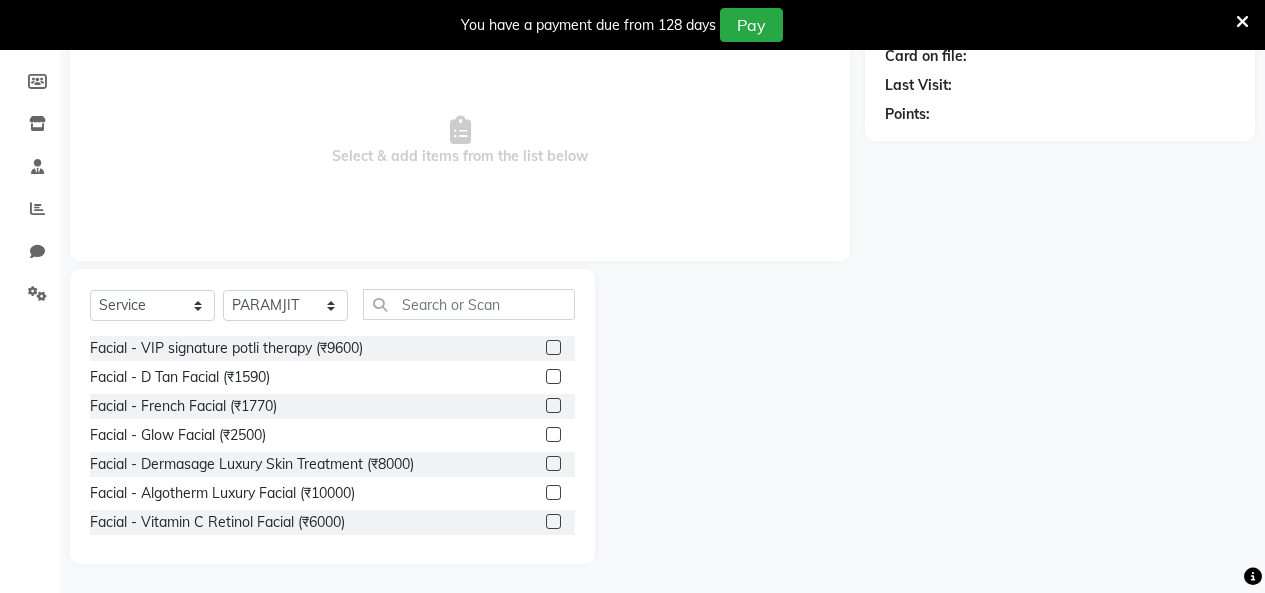 scroll, scrollTop: 0, scrollLeft: 0, axis: both 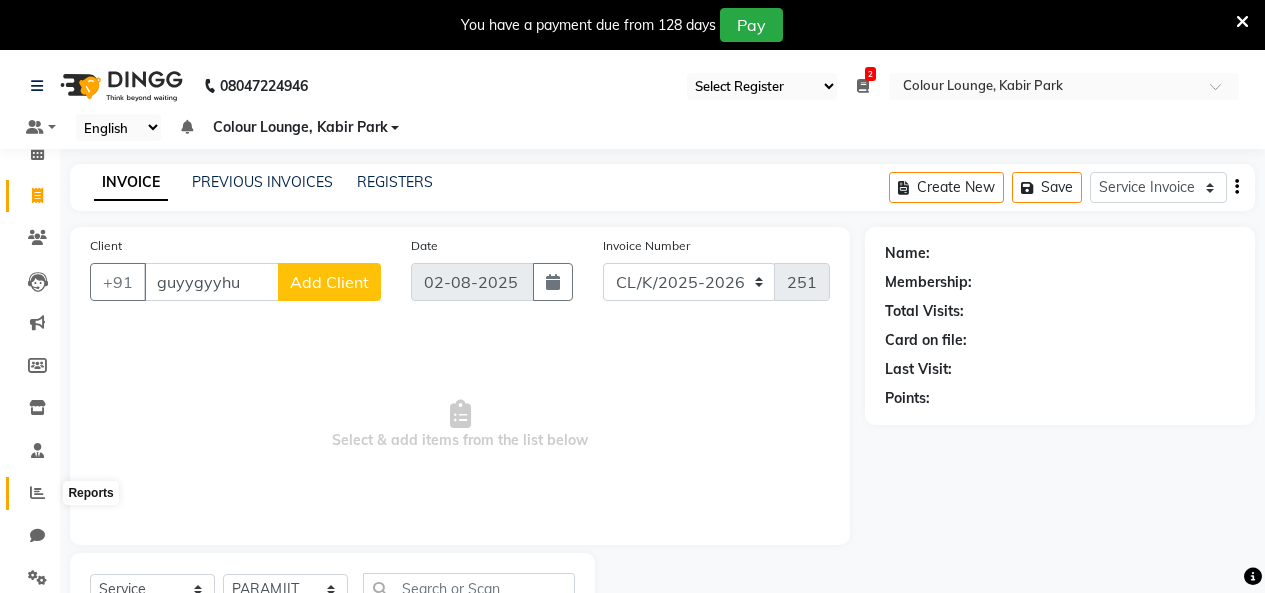 click 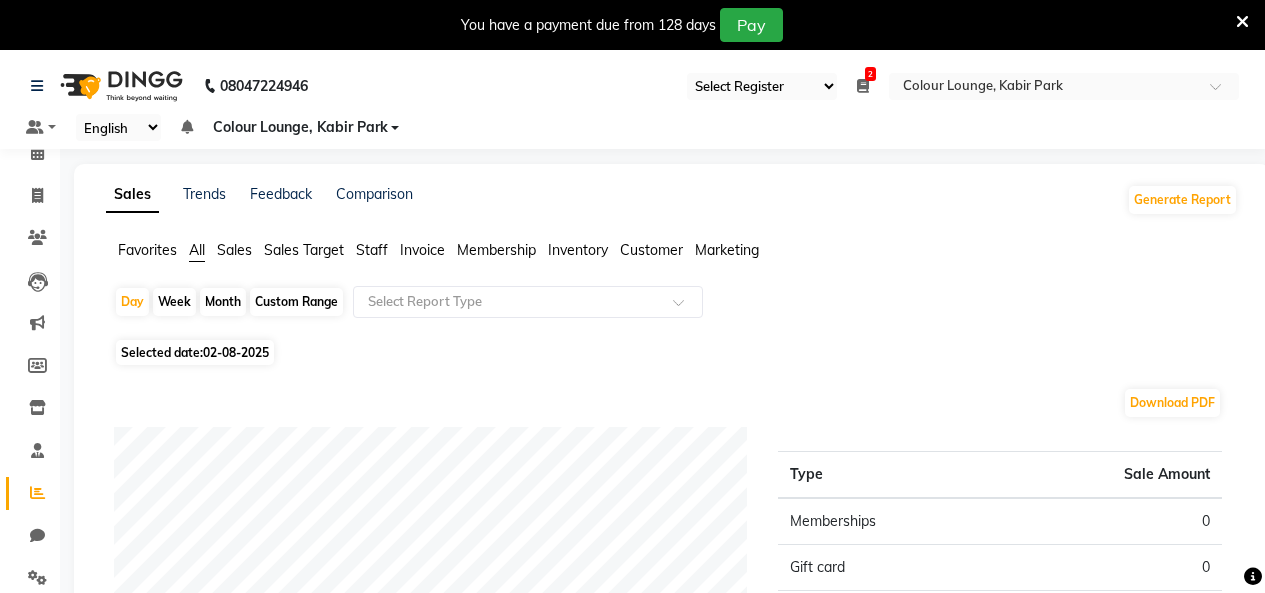 click on "Favorites" 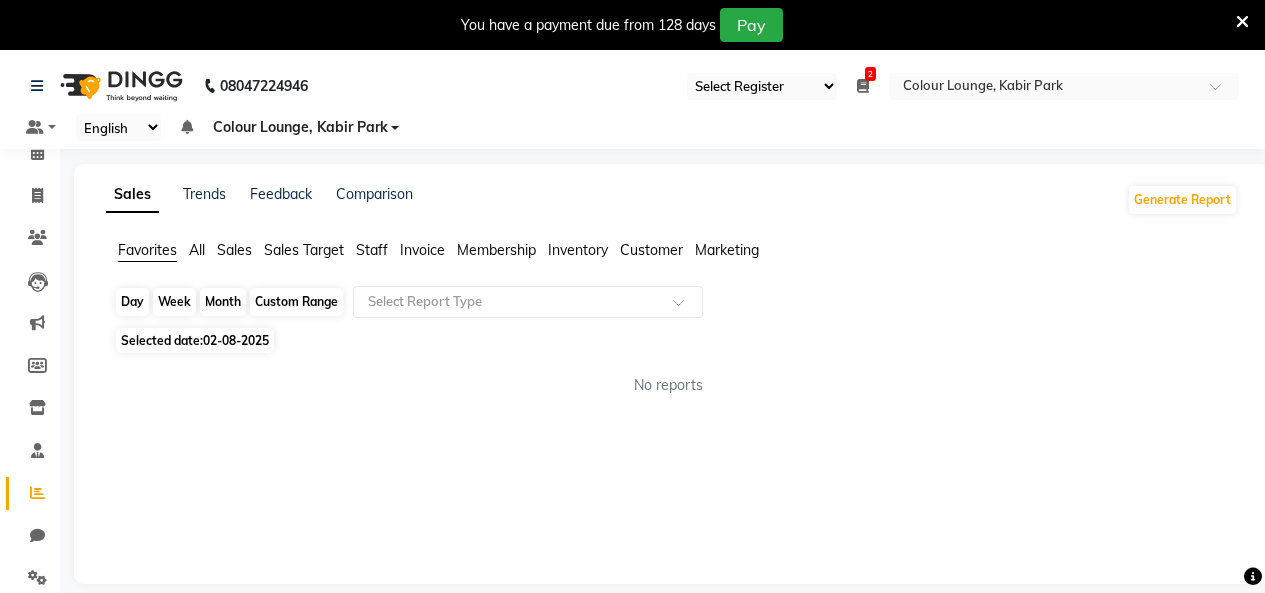 click on "Day" 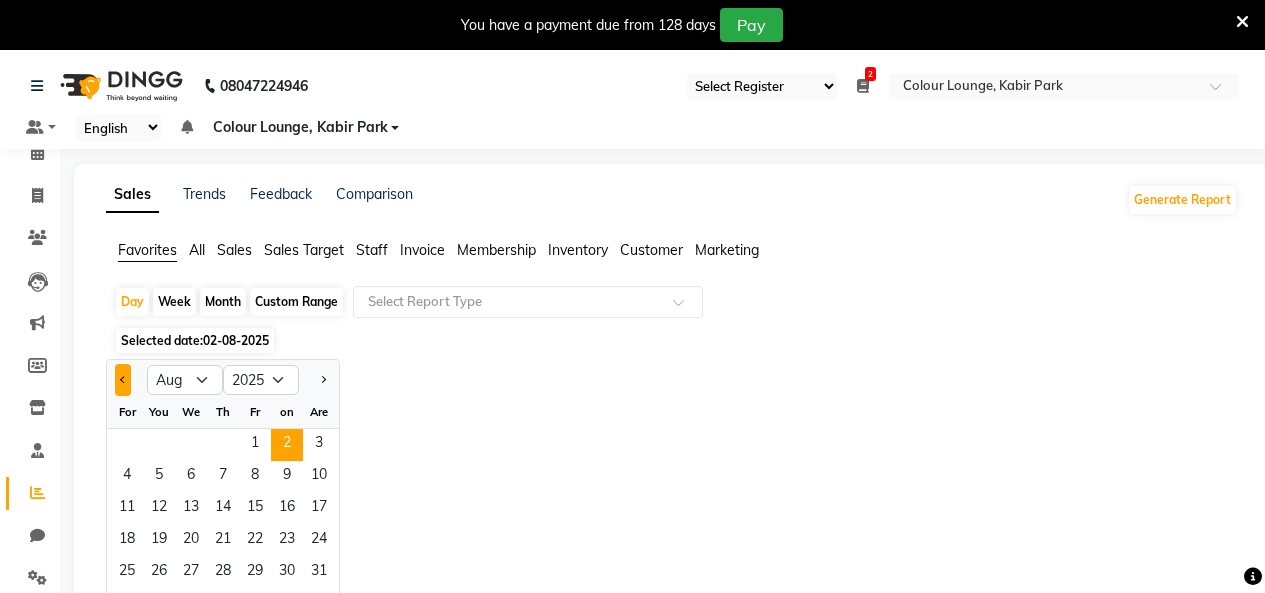 click 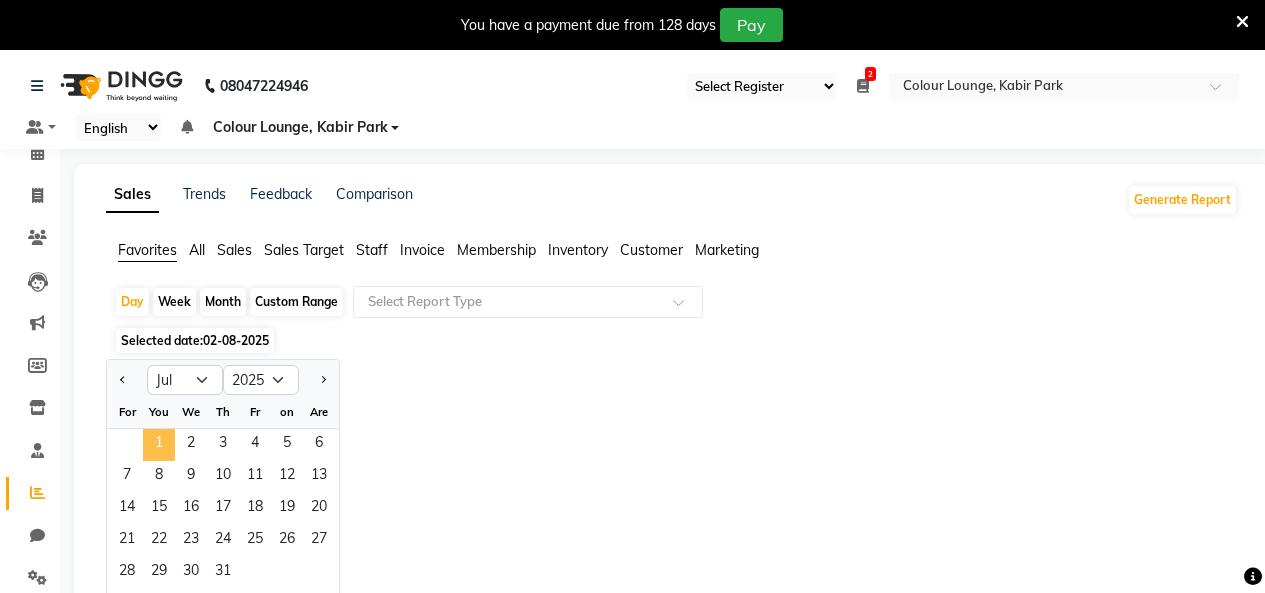 drag, startPoint x: 162, startPoint y: 439, endPoint x: 191, endPoint y: 470, distance: 42.44997 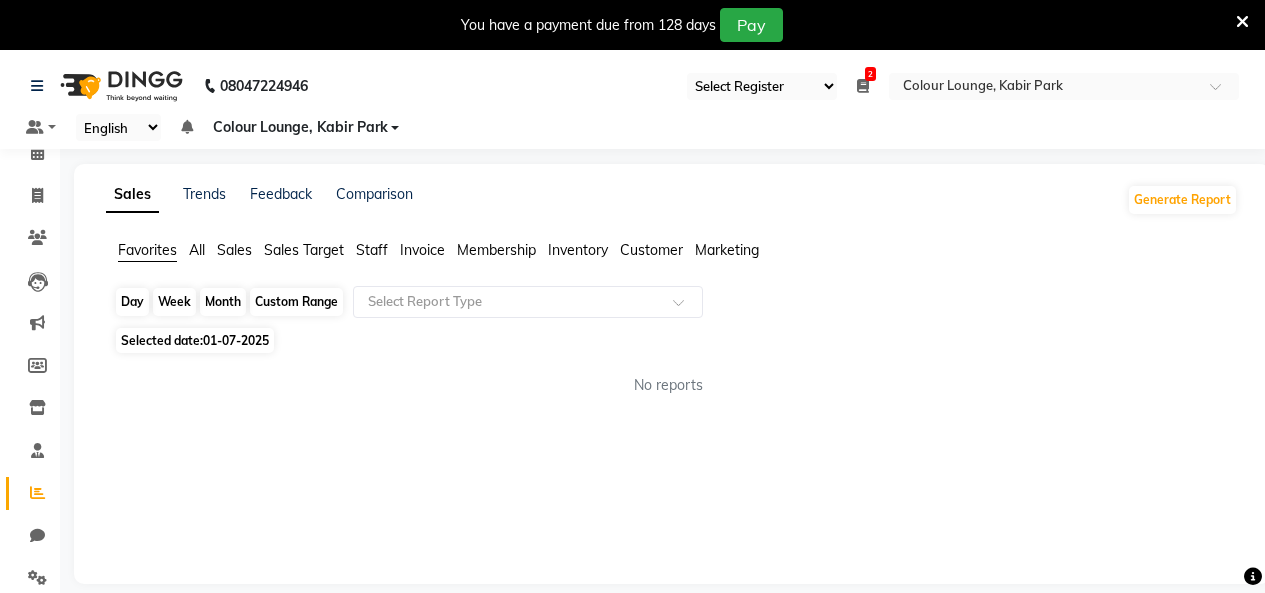 click on "Day" 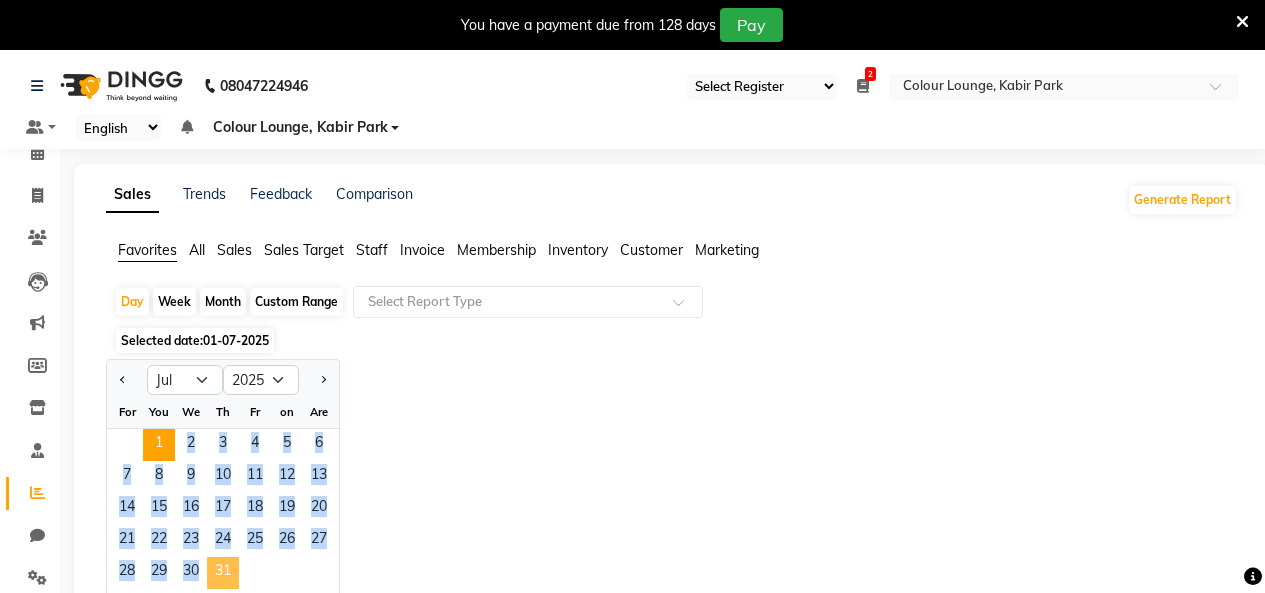 drag, startPoint x: 160, startPoint y: 437, endPoint x: 218, endPoint y: 566, distance: 141.43903 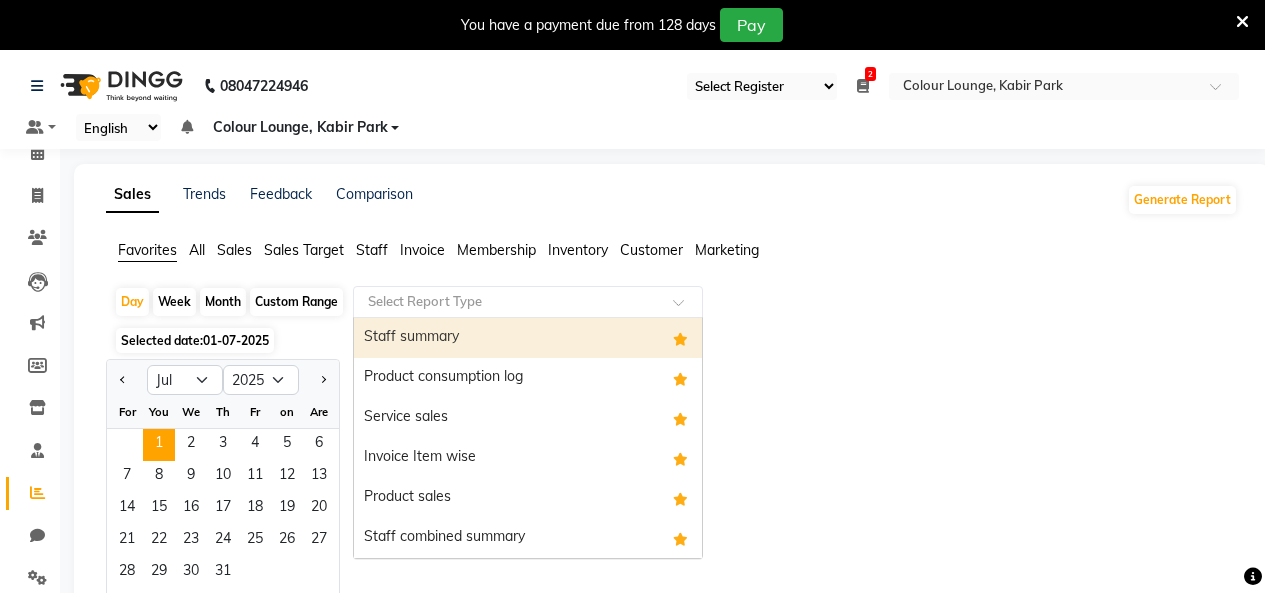 click 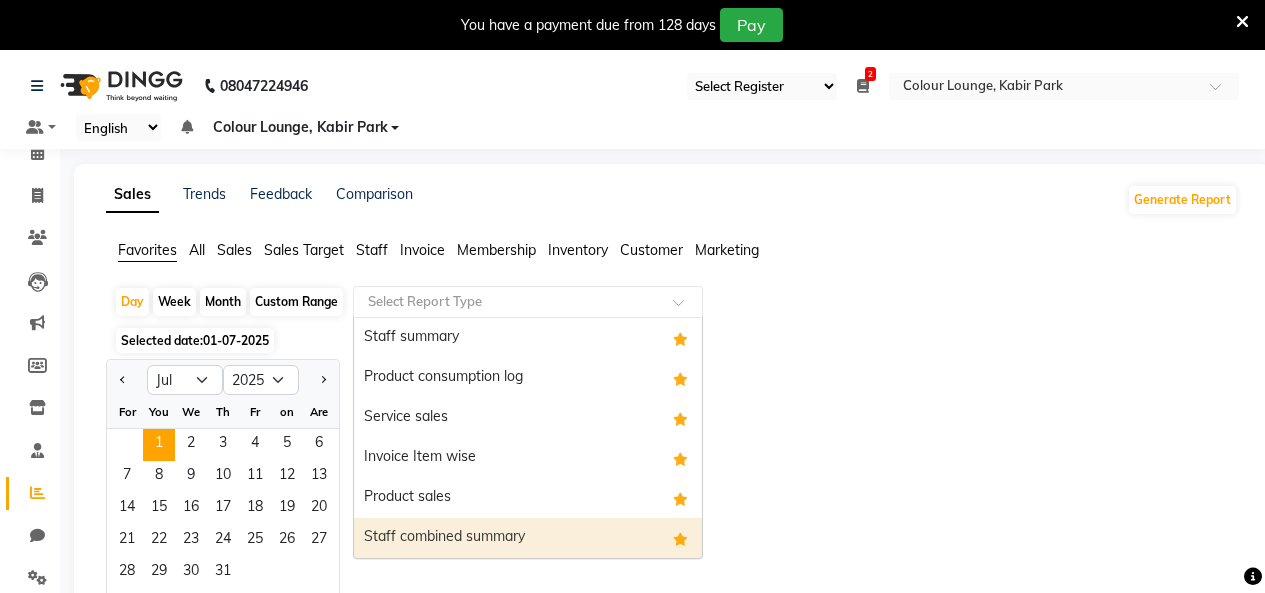 click on "Staff combined summary" at bounding box center [528, 538] 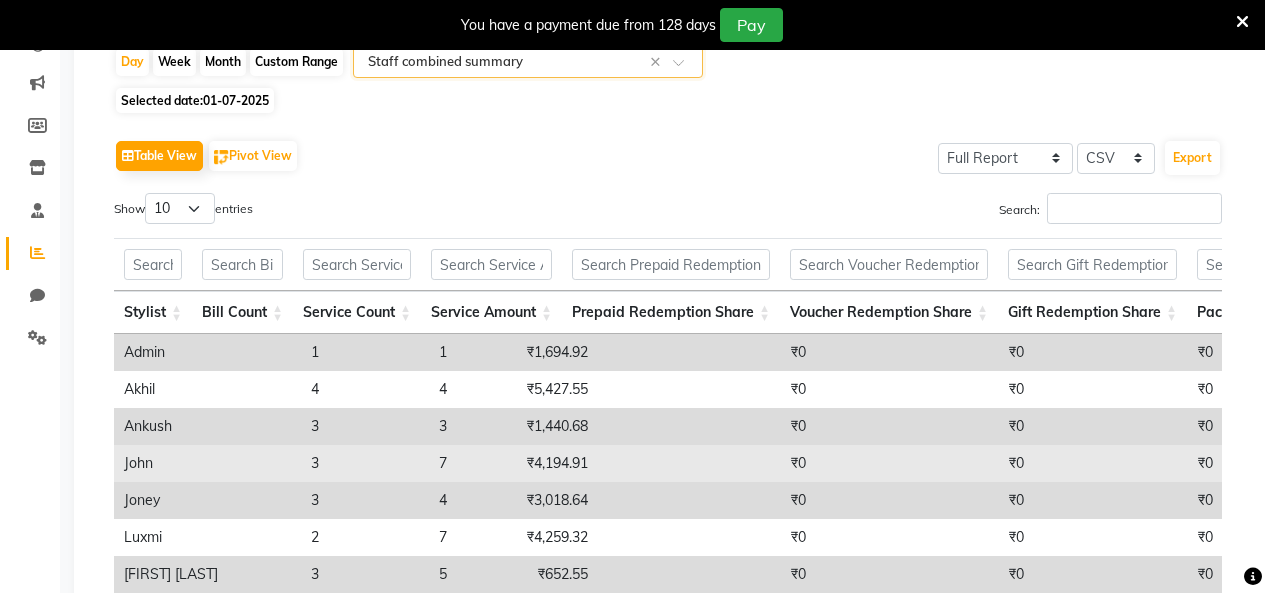 scroll, scrollTop: 0, scrollLeft: 0, axis: both 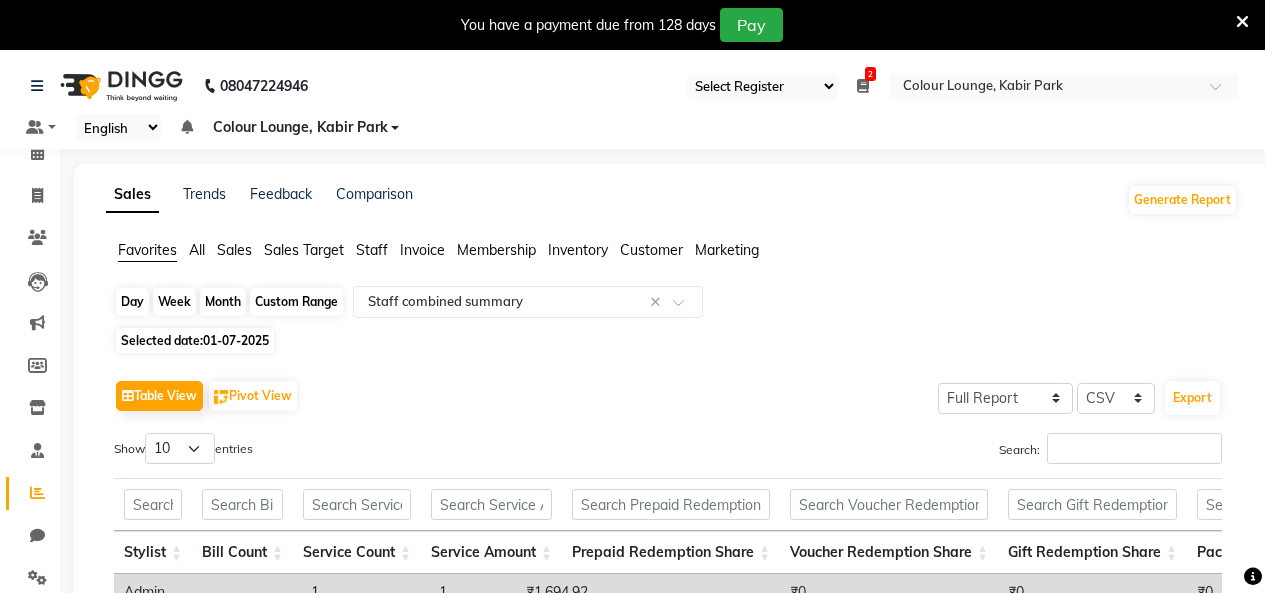 click on "Day" 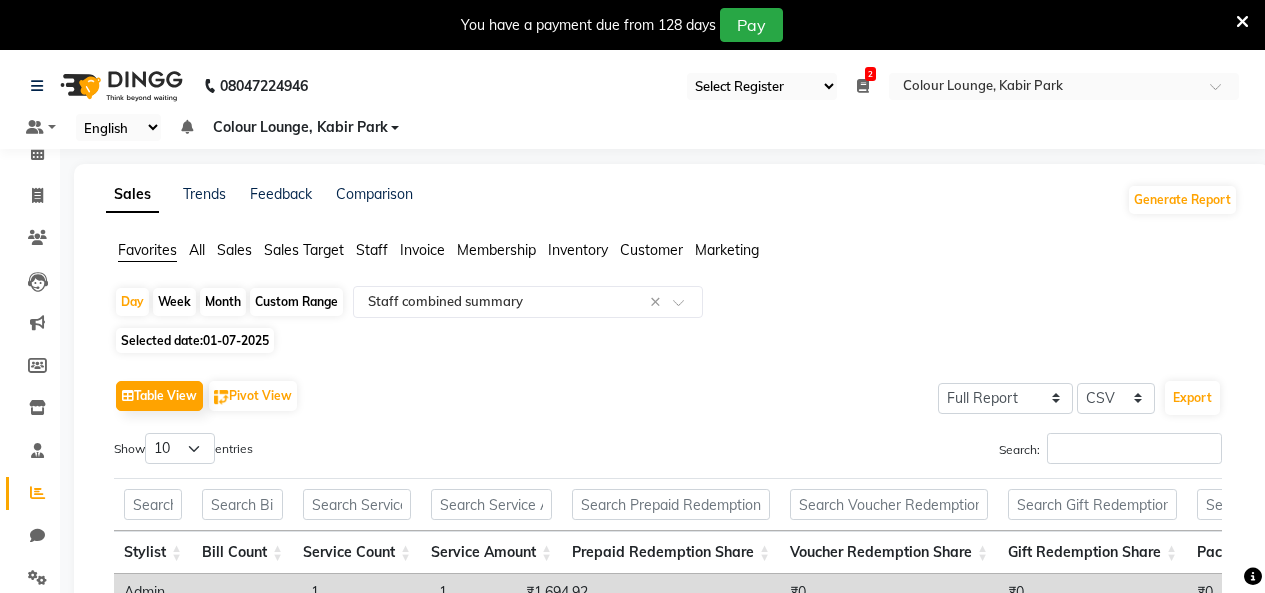 select on "7" 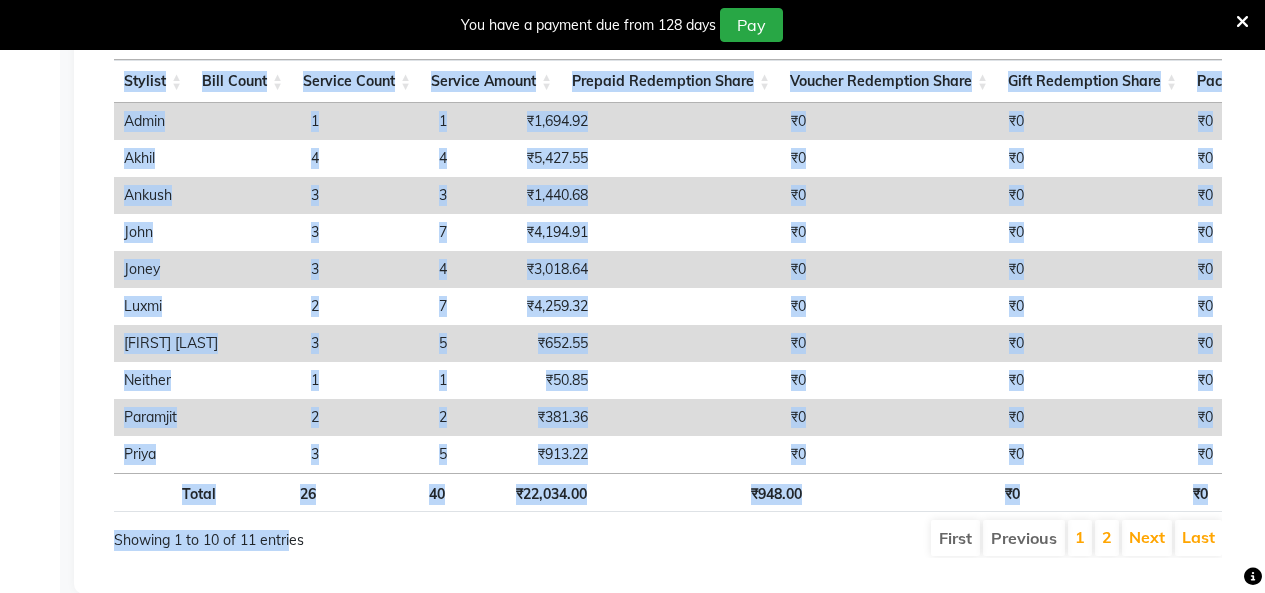 drag, startPoint x: 148, startPoint y: 440, endPoint x: 274, endPoint y: 478, distance: 131.60547 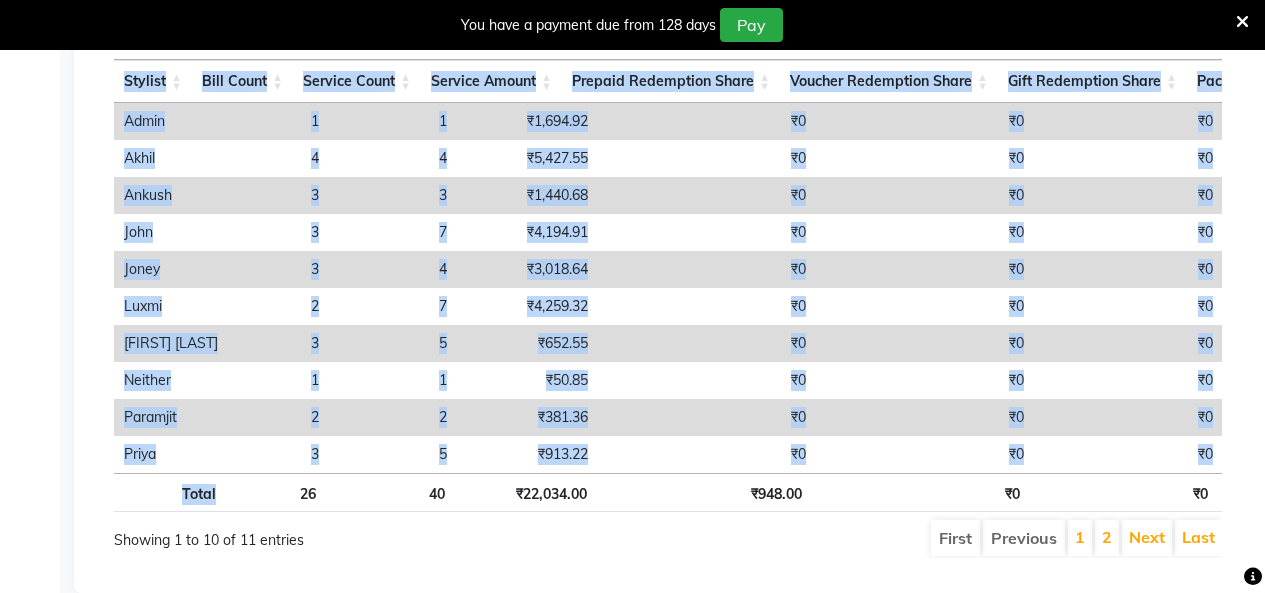 scroll, scrollTop: 238, scrollLeft: 0, axis: vertical 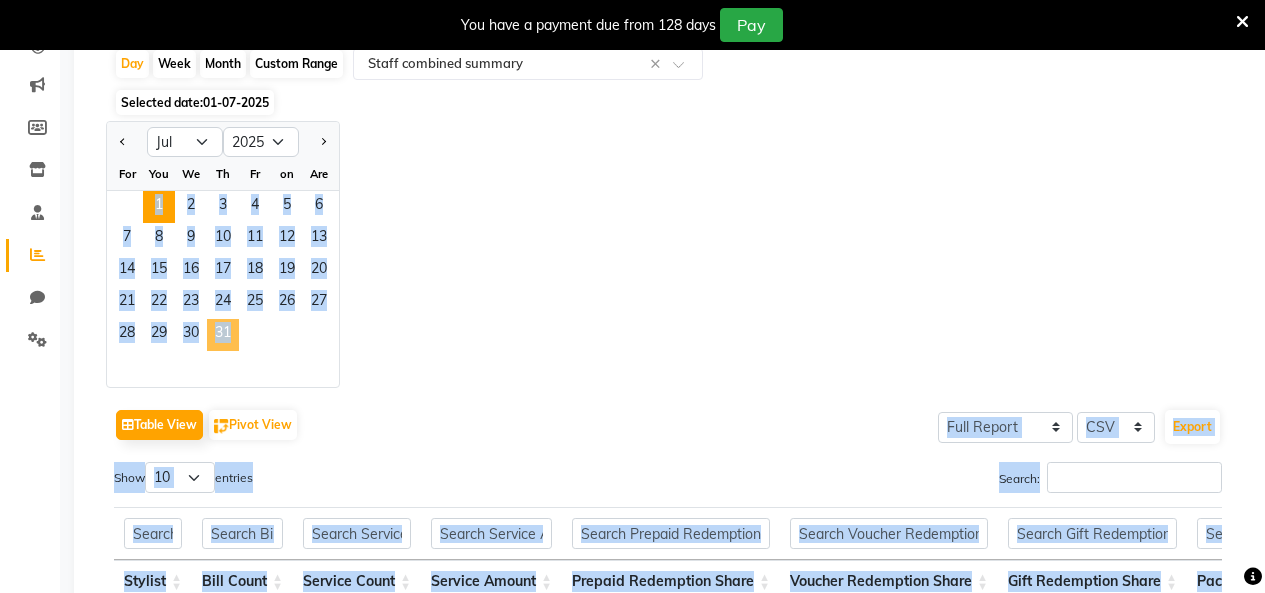 click on "31" 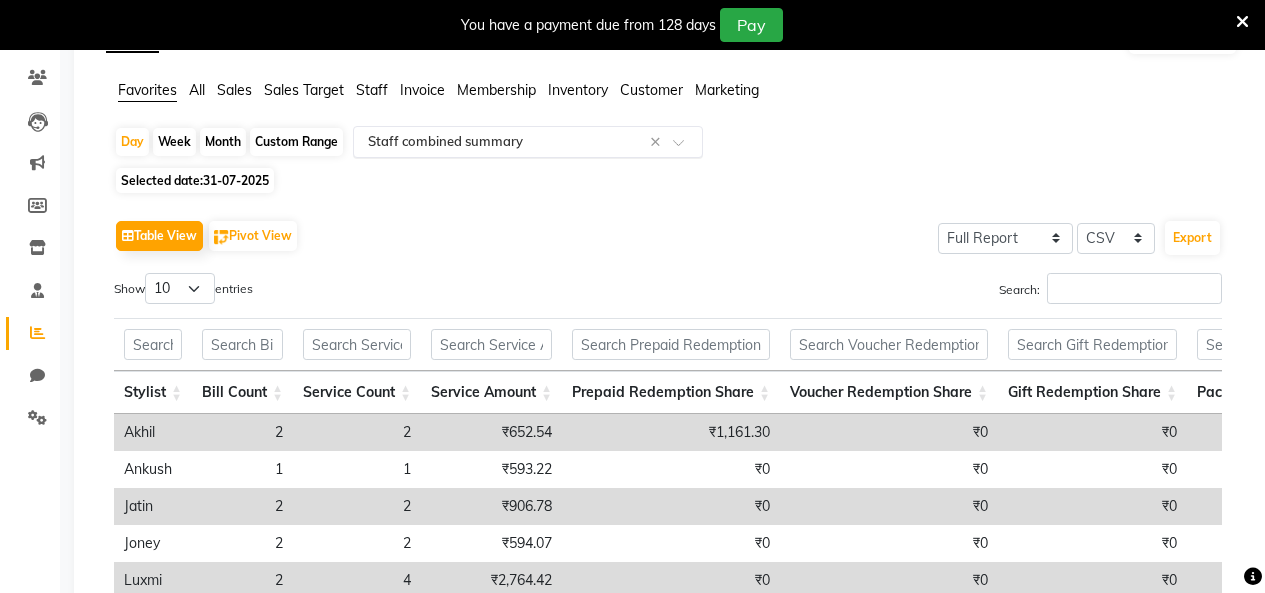 scroll, scrollTop: 0, scrollLeft: 0, axis: both 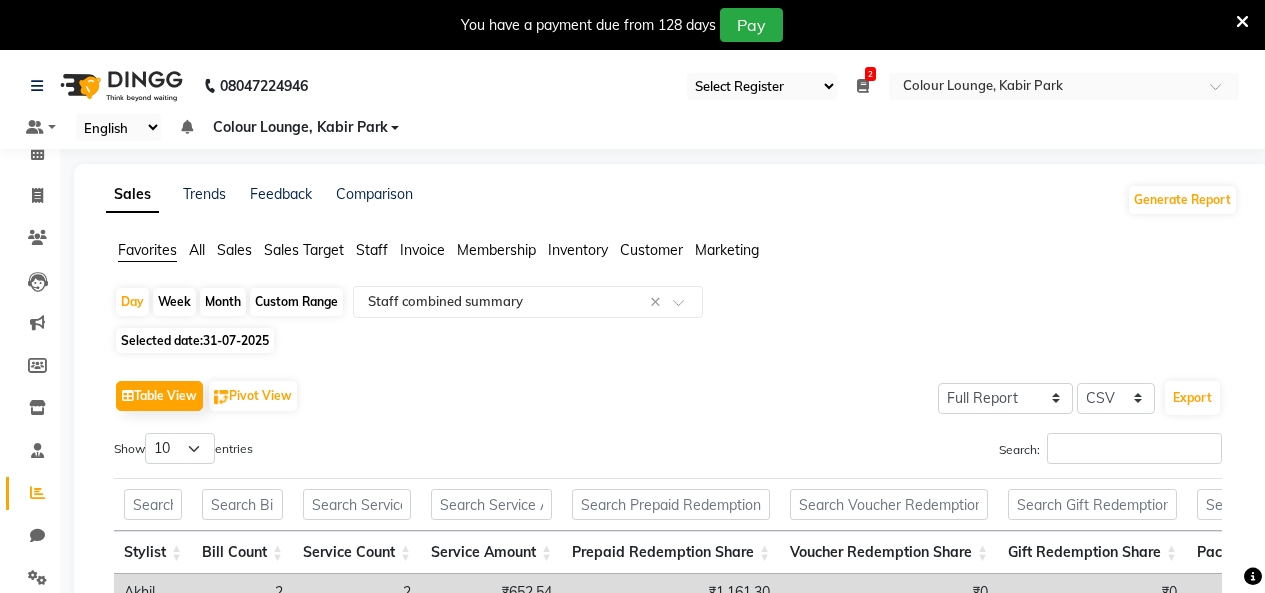 click on "Custom Range" 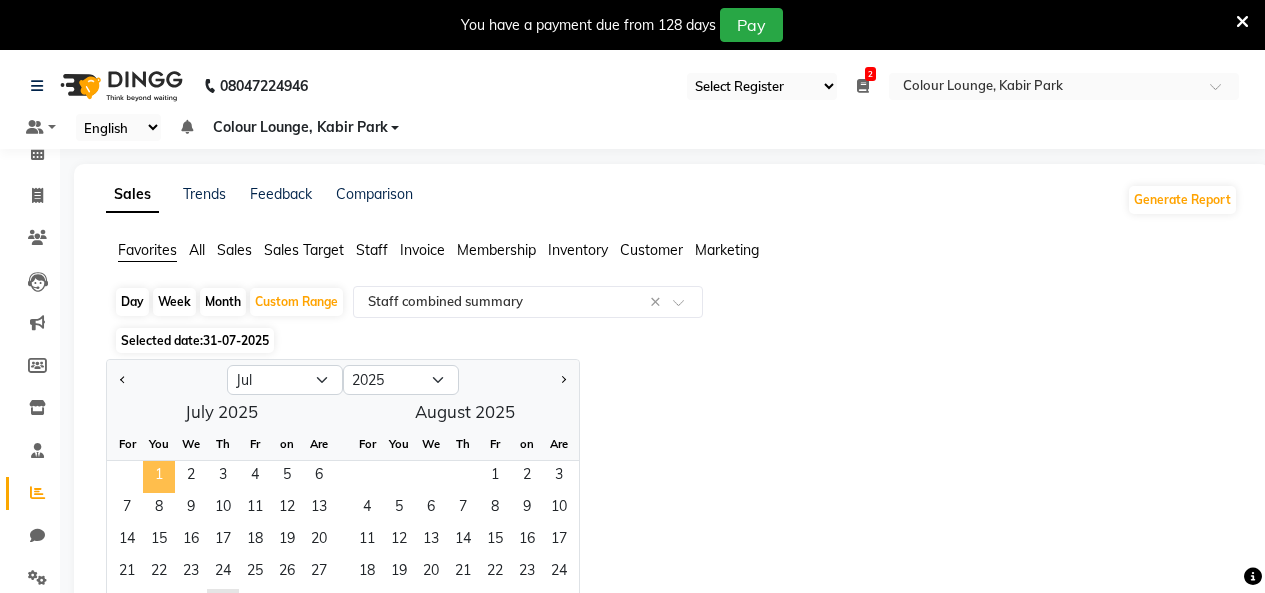 click on "1" 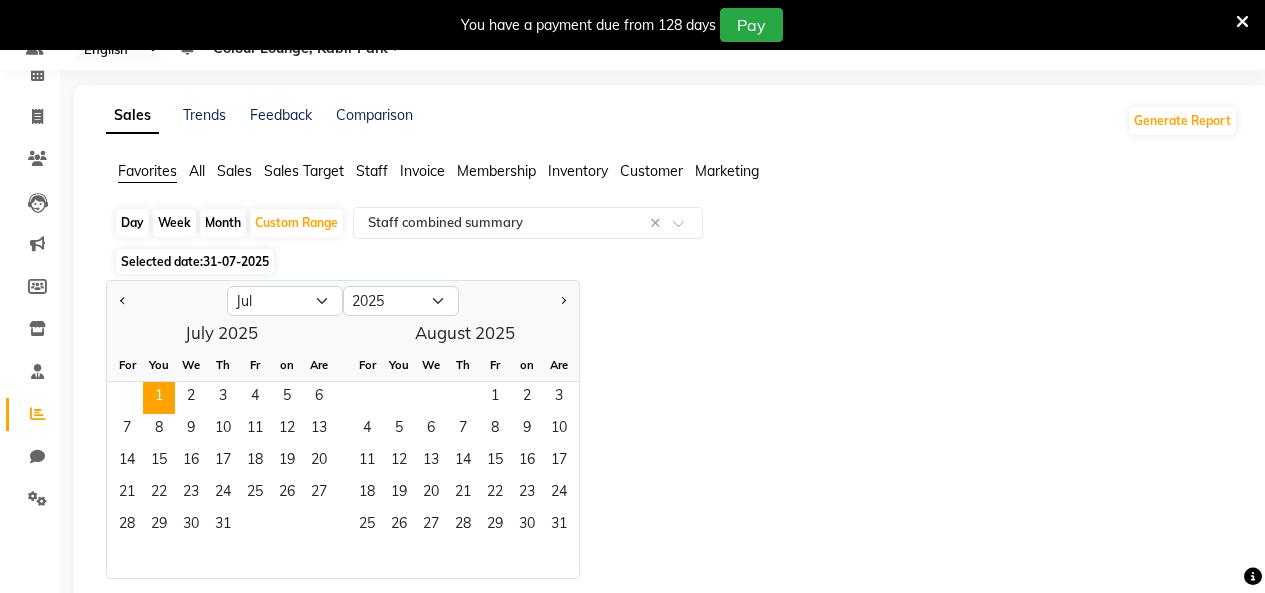scroll, scrollTop: 200, scrollLeft: 0, axis: vertical 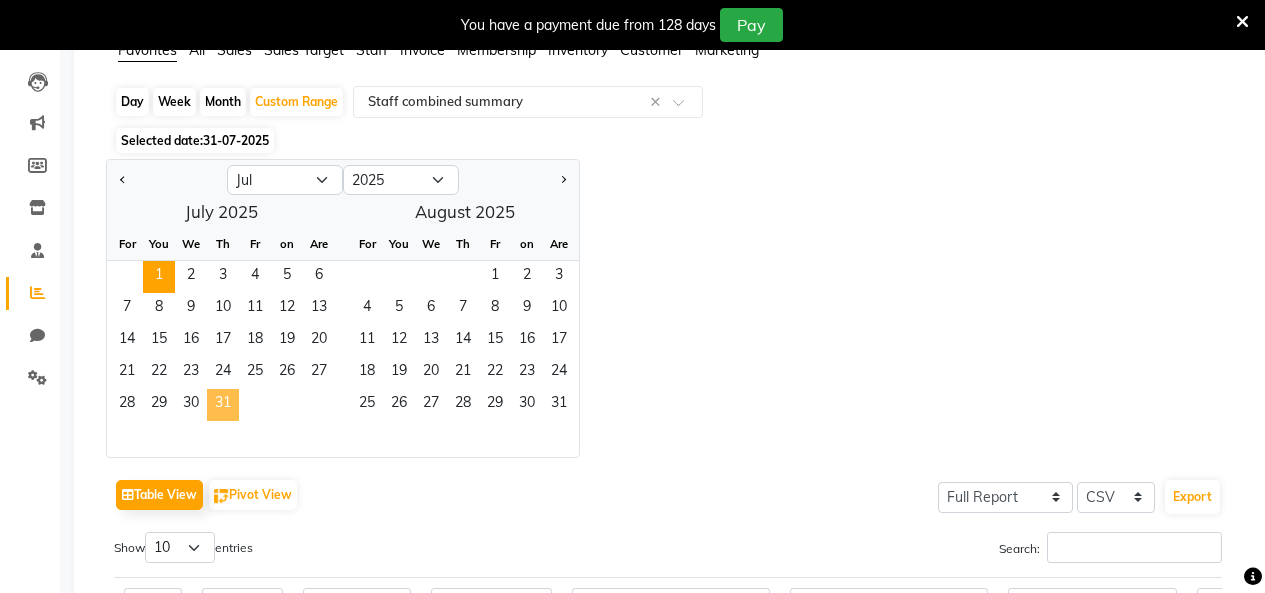 click on "31" 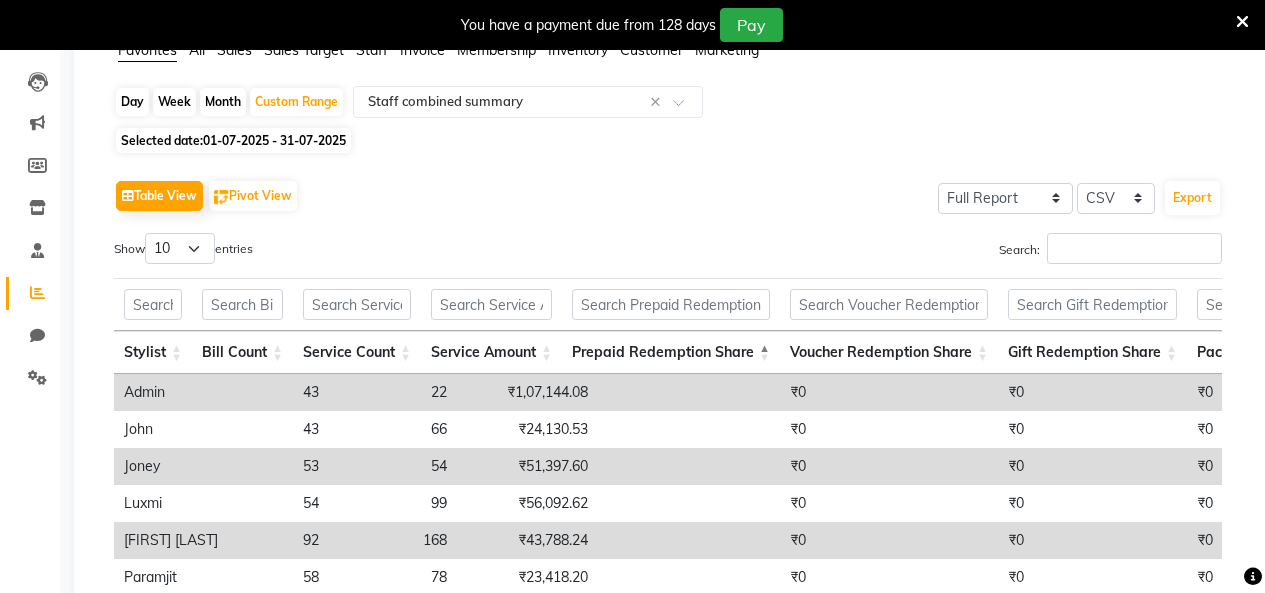 click on "Search:" at bounding box center [1110, 248] 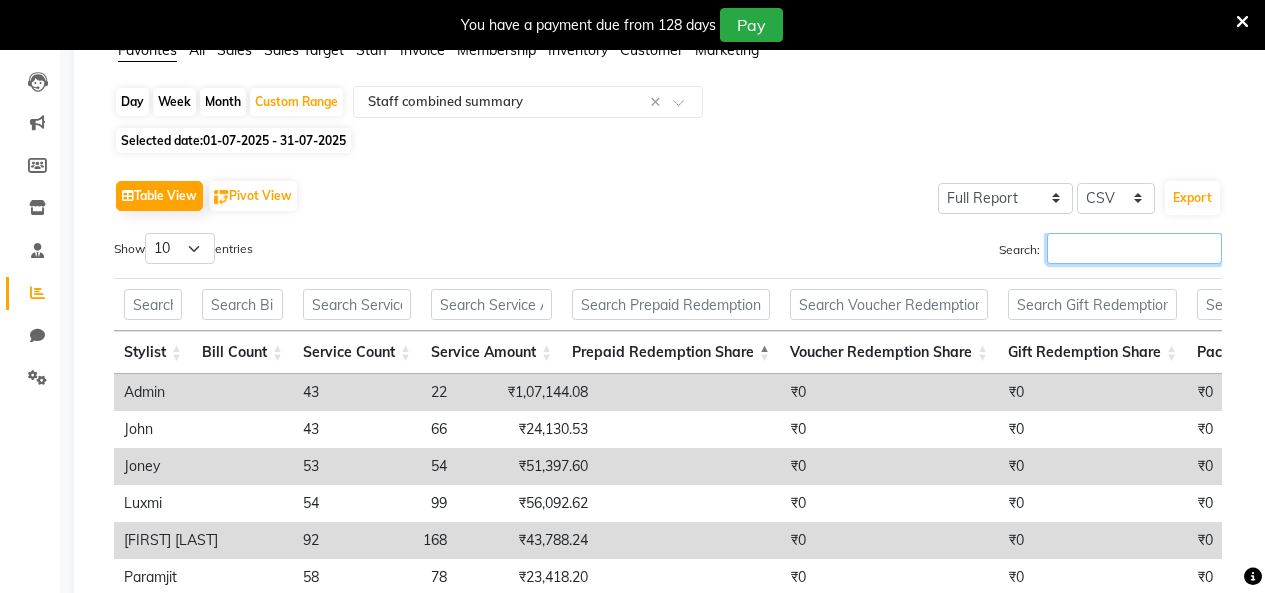 click on "Search:" at bounding box center (1134, 248) 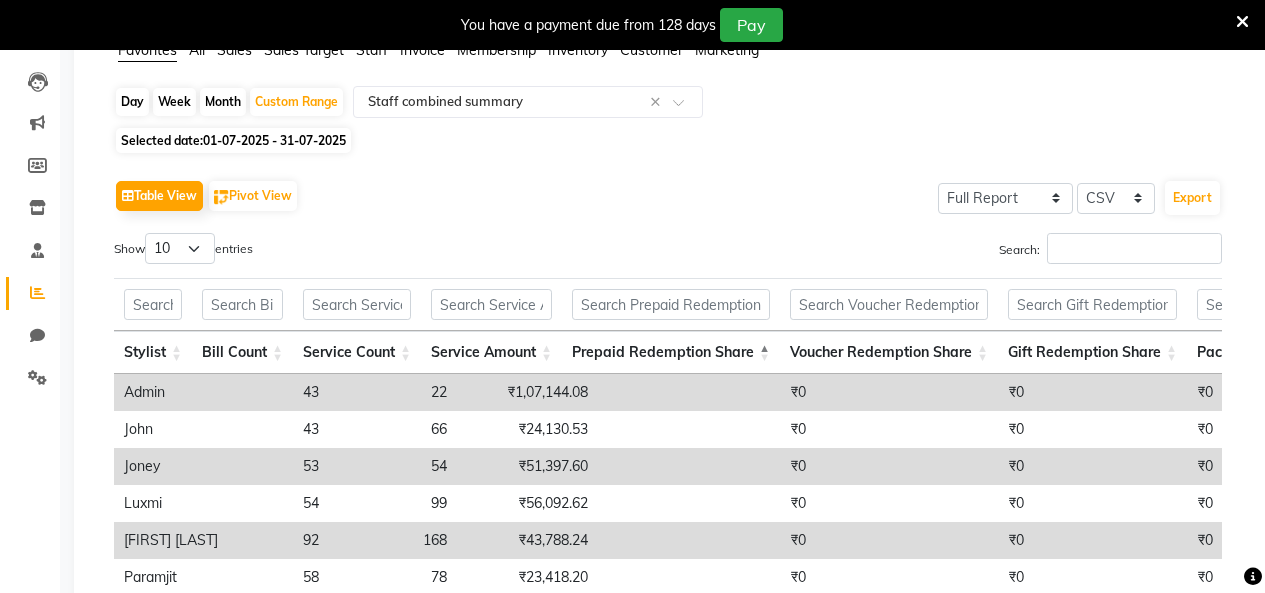 click on "Search:" at bounding box center (1110, 248) 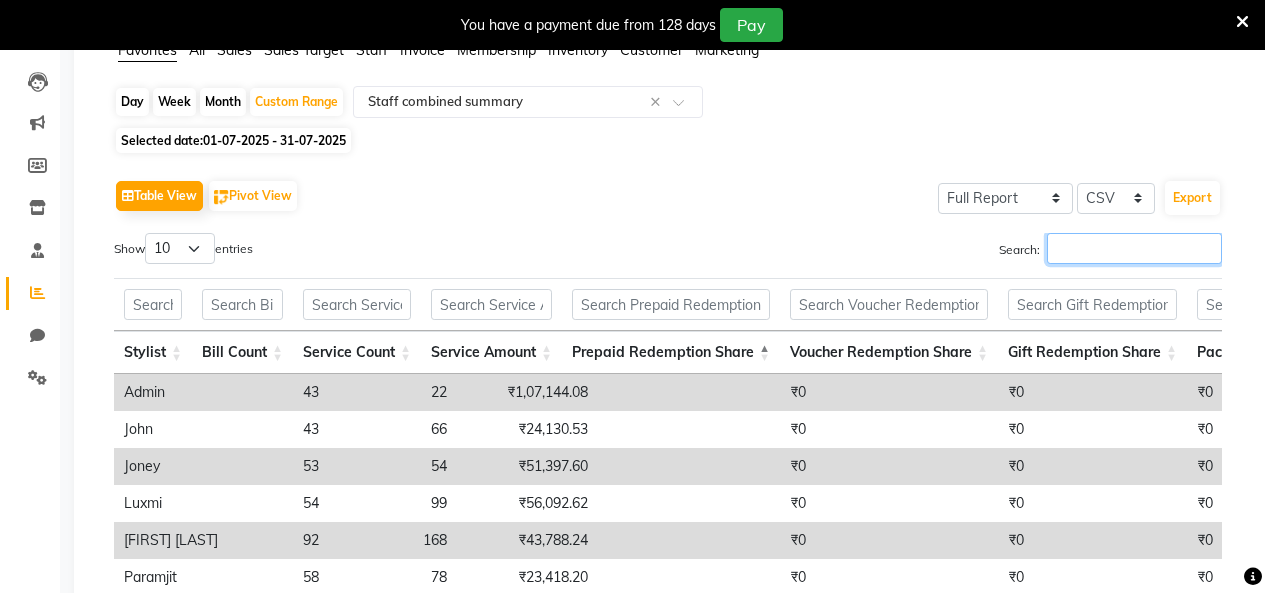 click on "Search:" at bounding box center [1134, 248] 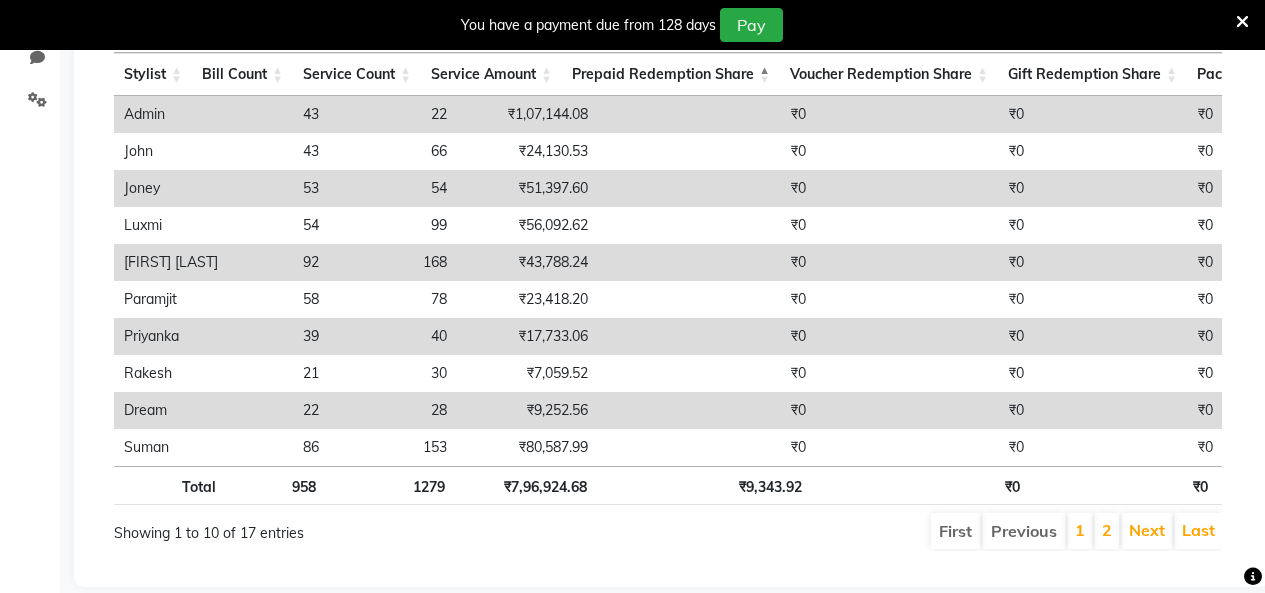scroll, scrollTop: 500, scrollLeft: 0, axis: vertical 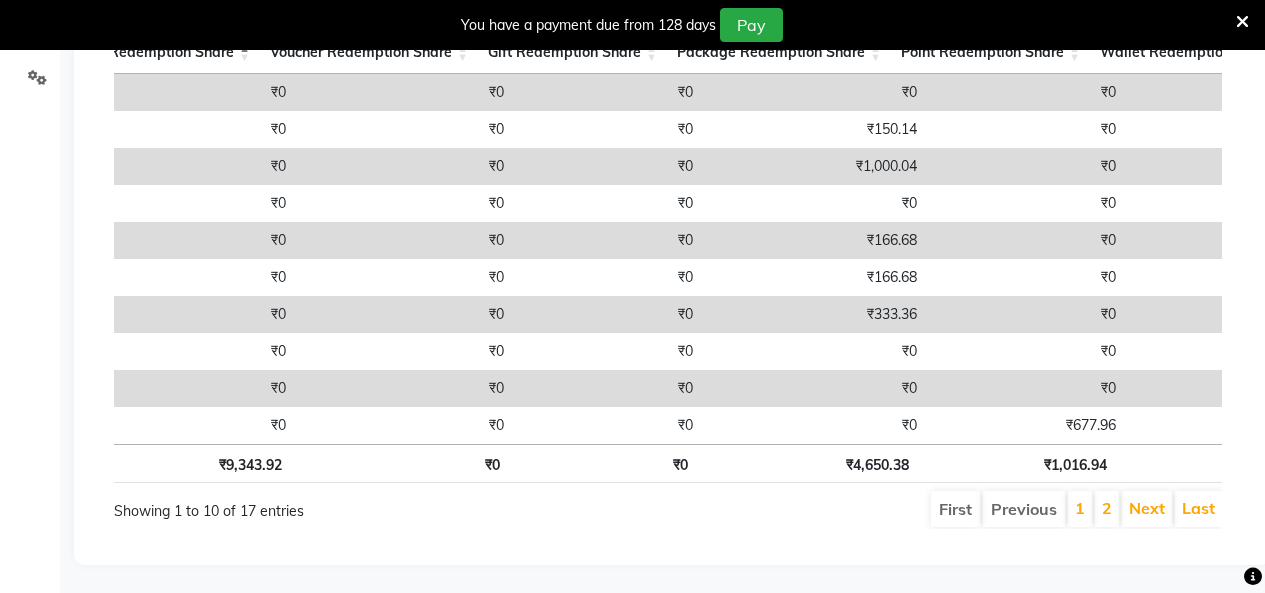 click on "2" at bounding box center [1107, 509] 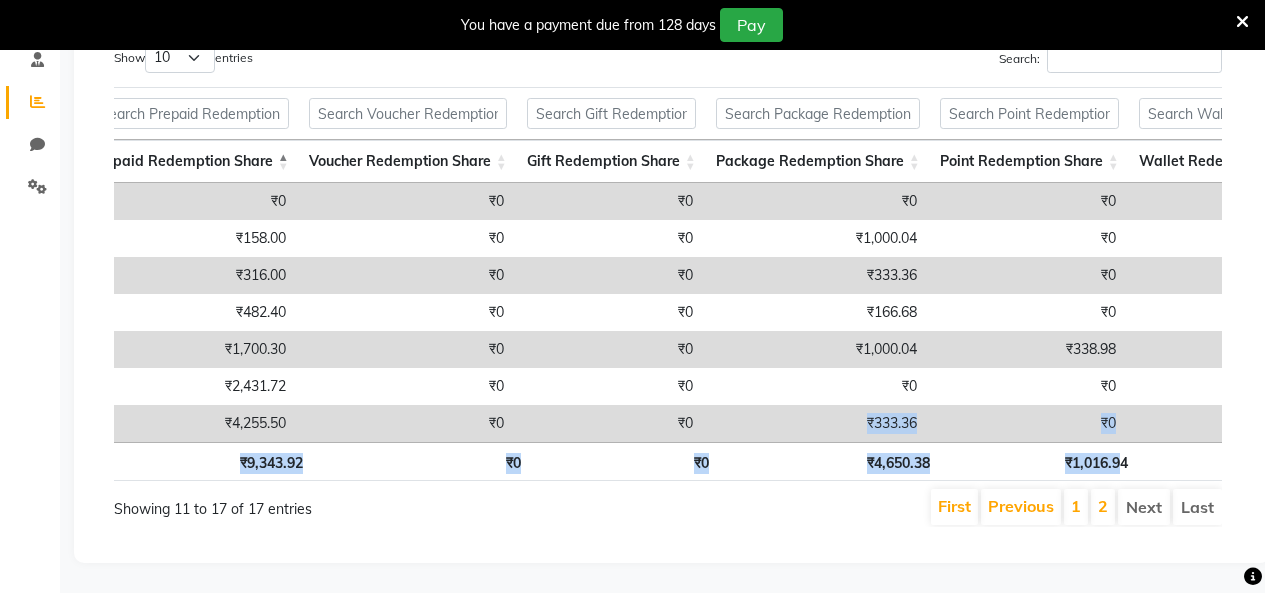 drag, startPoint x: 746, startPoint y: 410, endPoint x: 1120, endPoint y: 438, distance: 375.04666 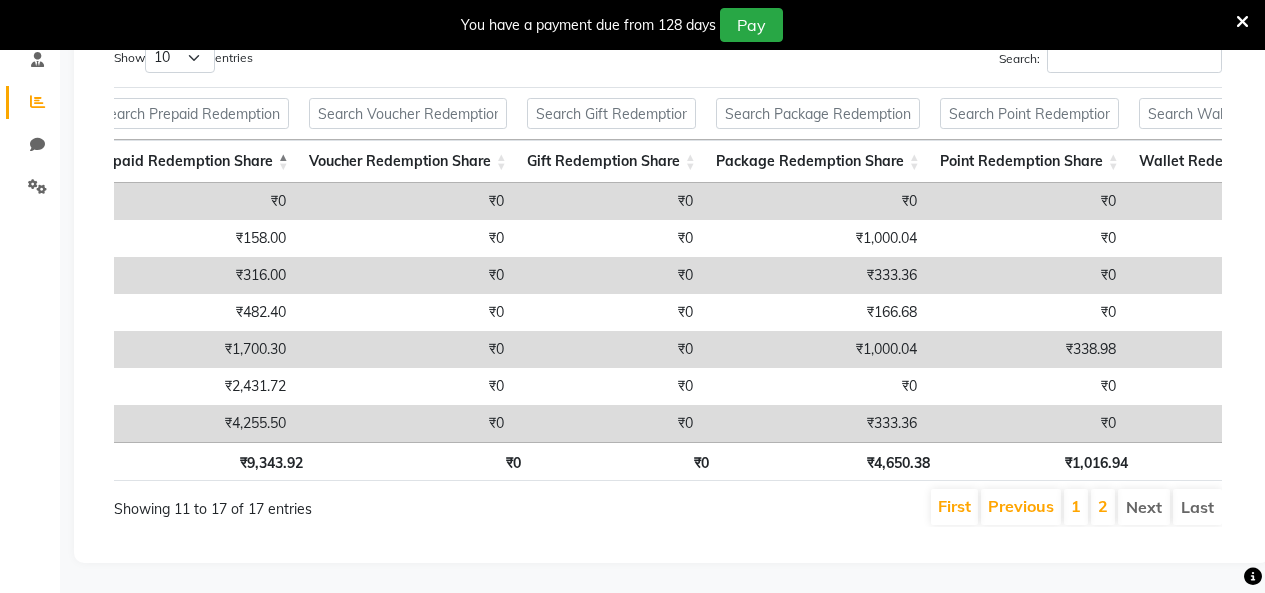 drag, startPoint x: 817, startPoint y: 355, endPoint x: 801, endPoint y: 410, distance: 57.280014 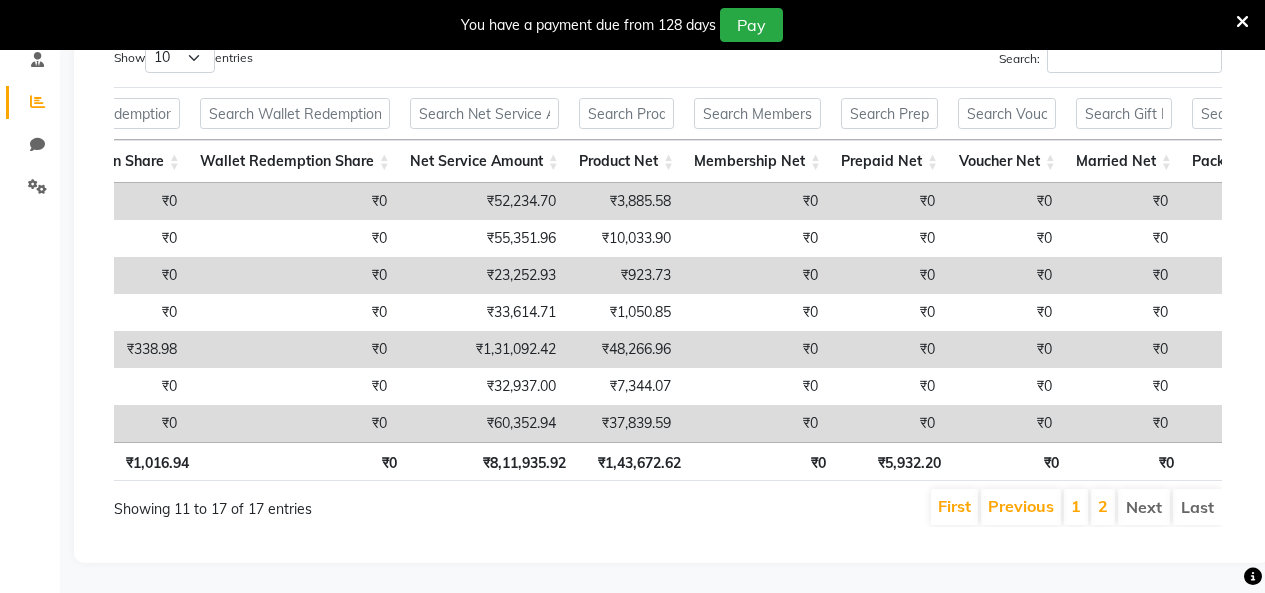 scroll, scrollTop: 0, scrollLeft: 1542, axis: horizontal 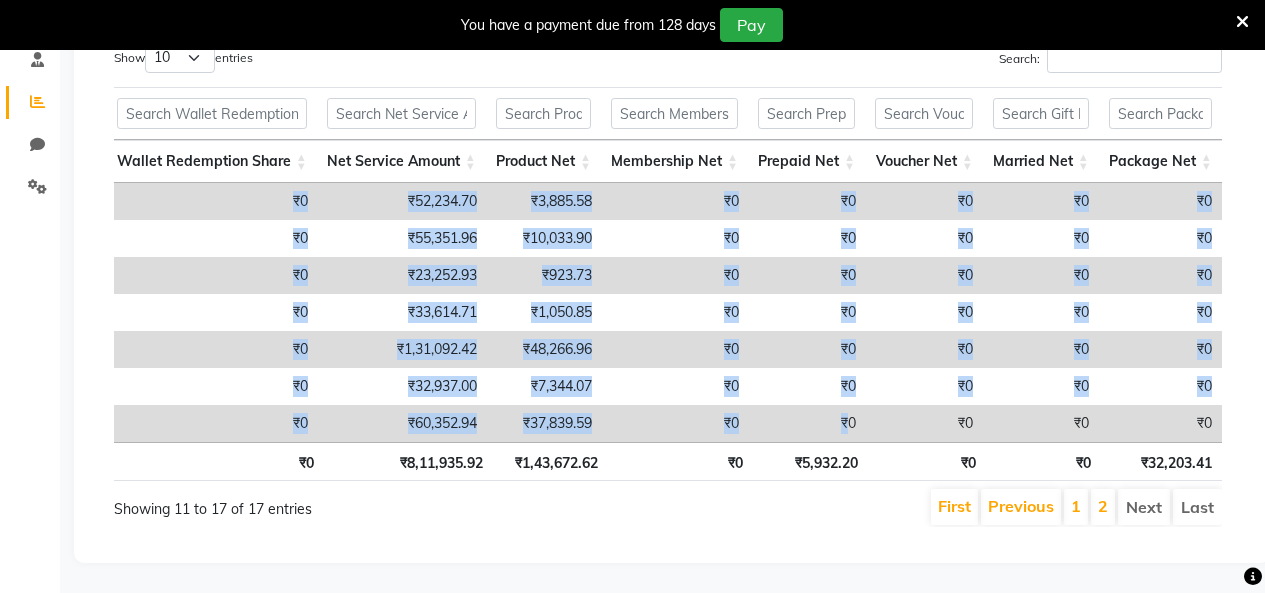 drag, startPoint x: 854, startPoint y: 411, endPoint x: 337, endPoint y: 419, distance: 517.0619 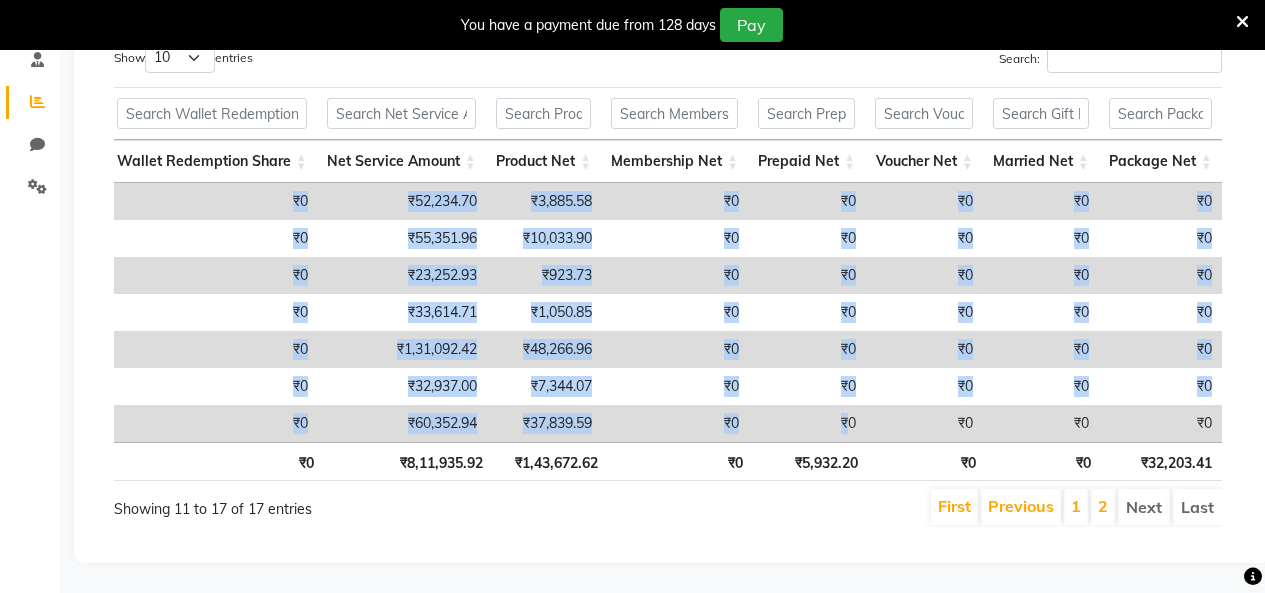 scroll, scrollTop: 0, scrollLeft: 887, axis: horizontal 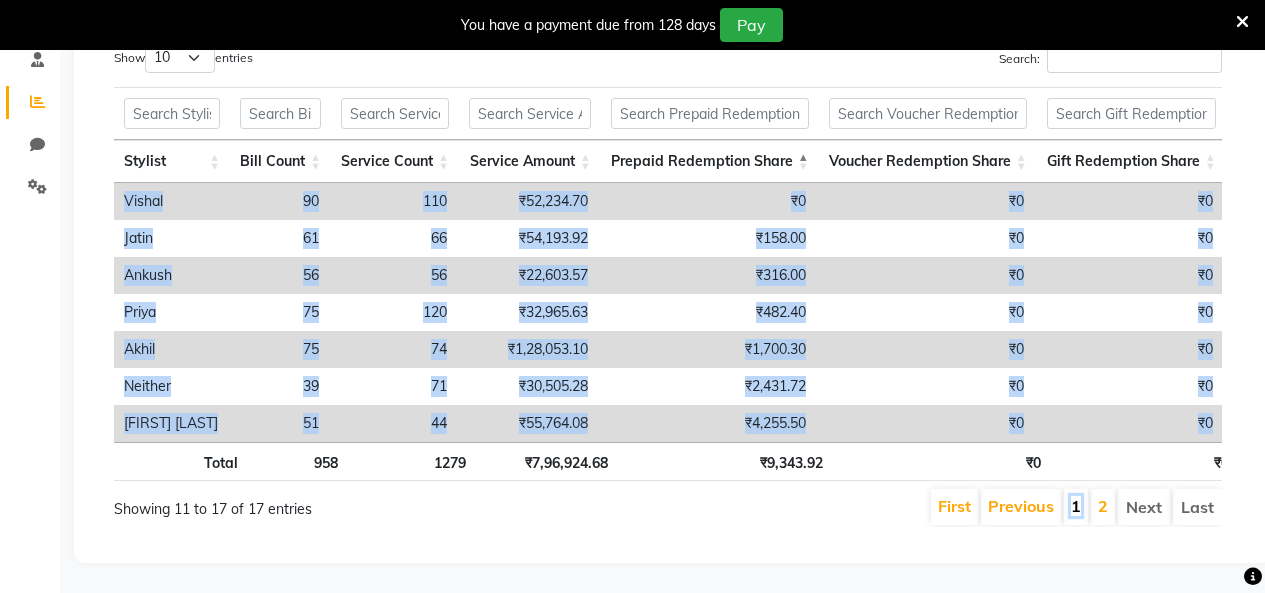 click on "1" at bounding box center [1076, 506] 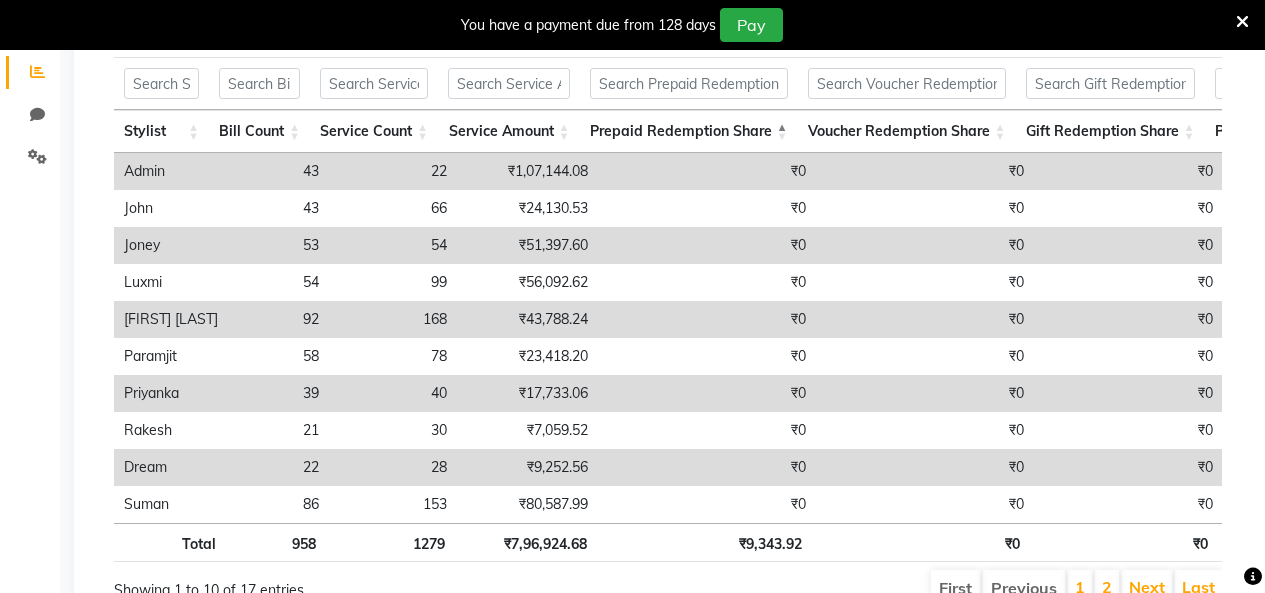 scroll, scrollTop: 440, scrollLeft: 0, axis: vertical 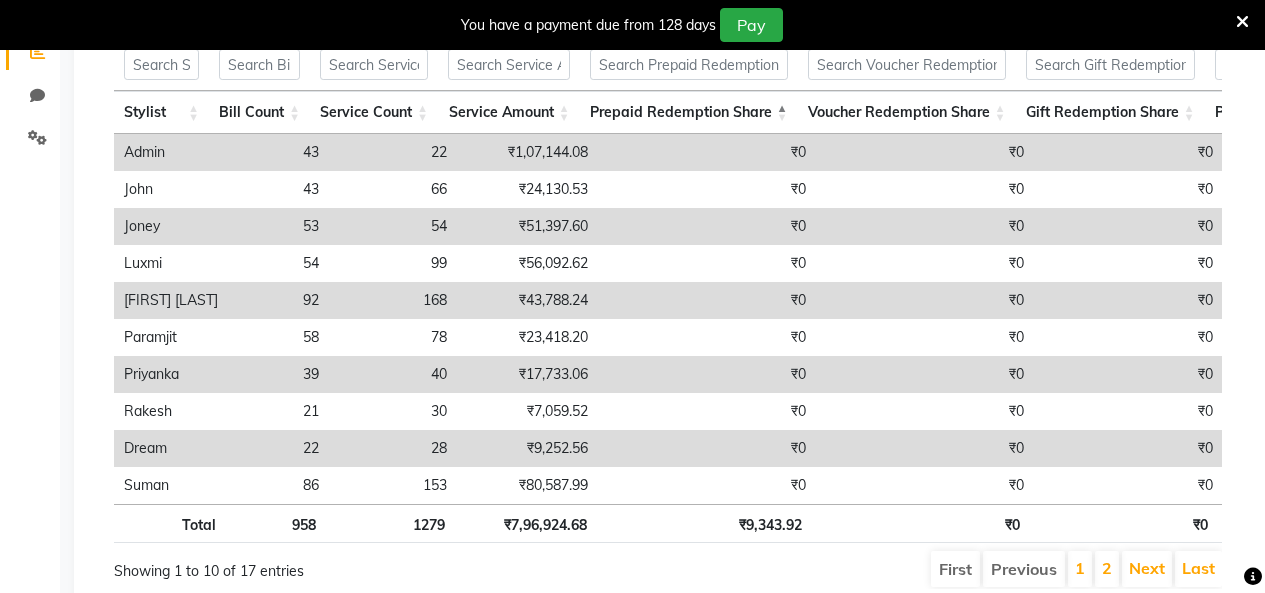 click on "40" at bounding box center [393, 374] 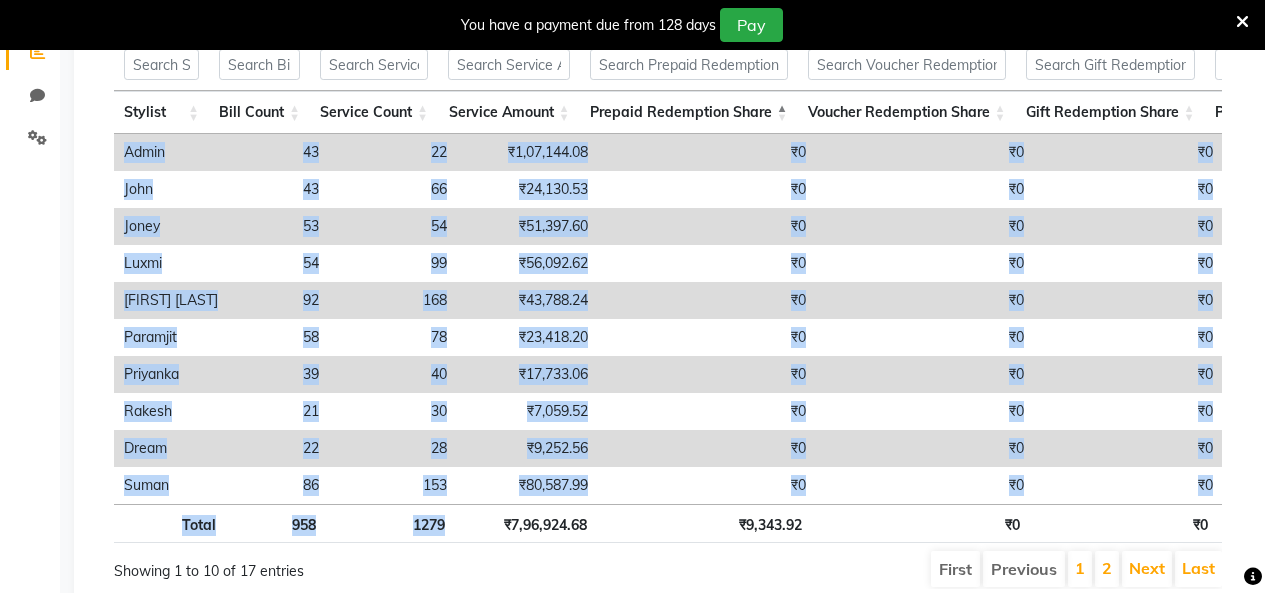 drag, startPoint x: 459, startPoint y: 520, endPoint x: 315, endPoint y: 510, distance: 144.3468 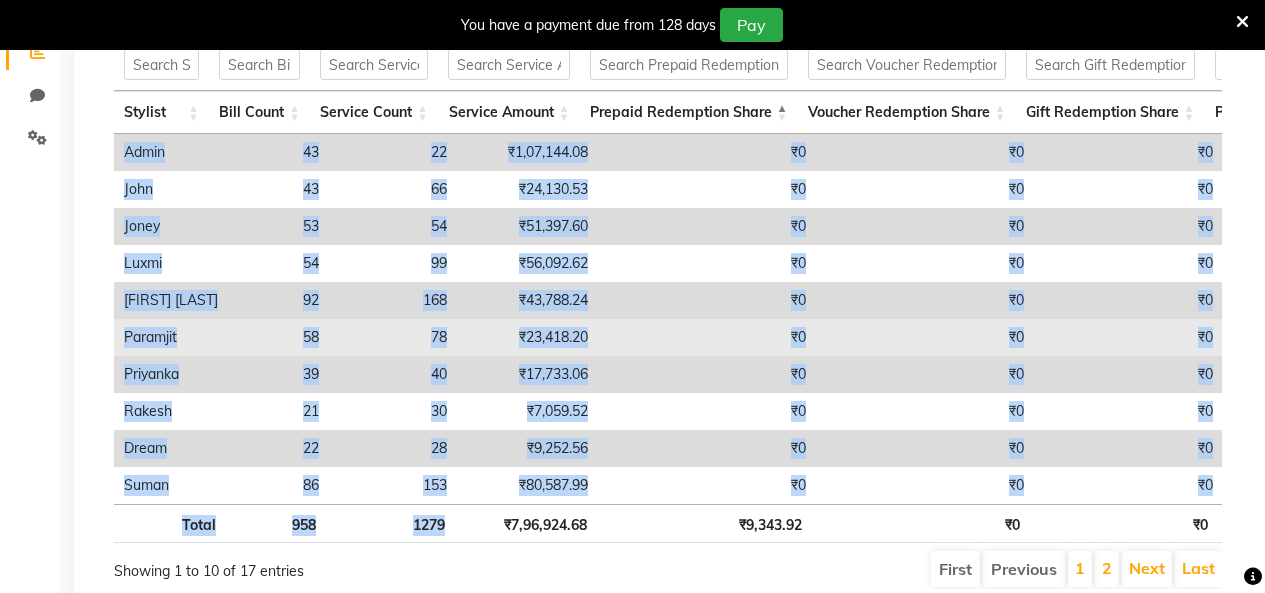click on "₹23,418.20" at bounding box center (527, 337) 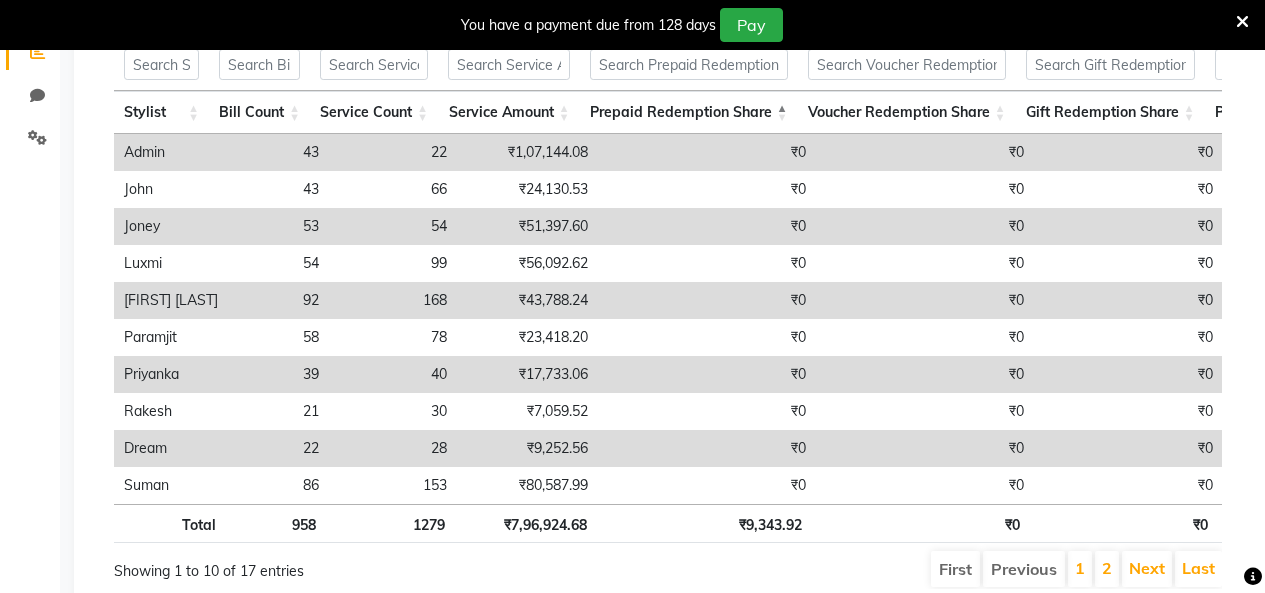scroll, scrollTop: 0, scrollLeft: 7, axis: horizontal 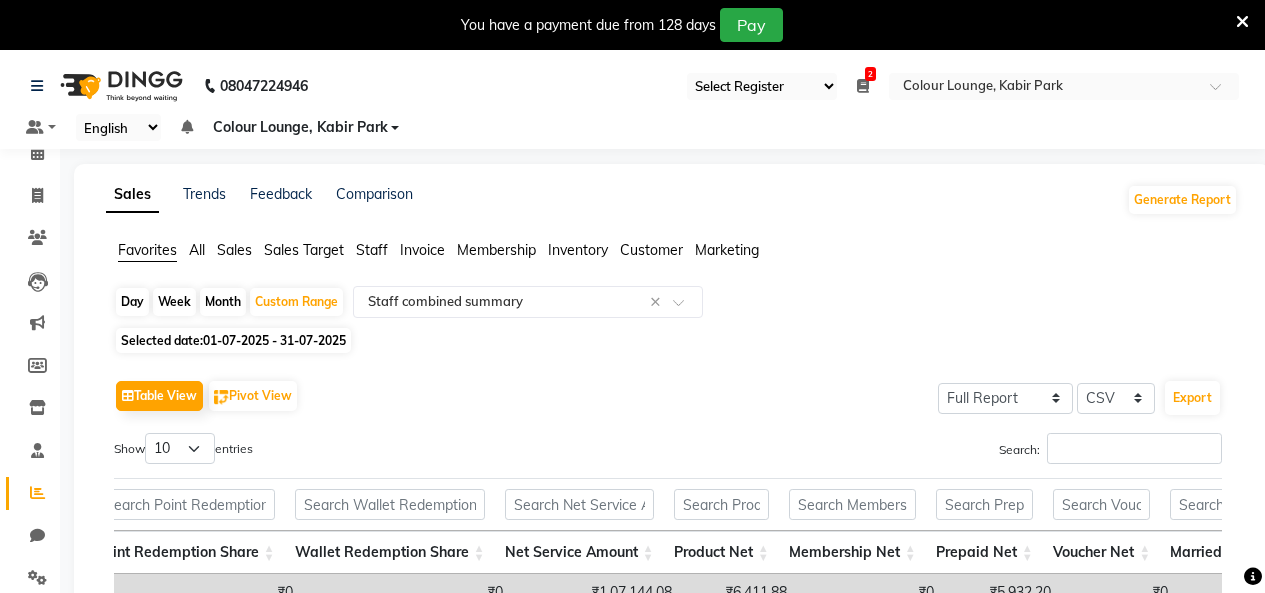 click on "Search:" at bounding box center [952, 452] 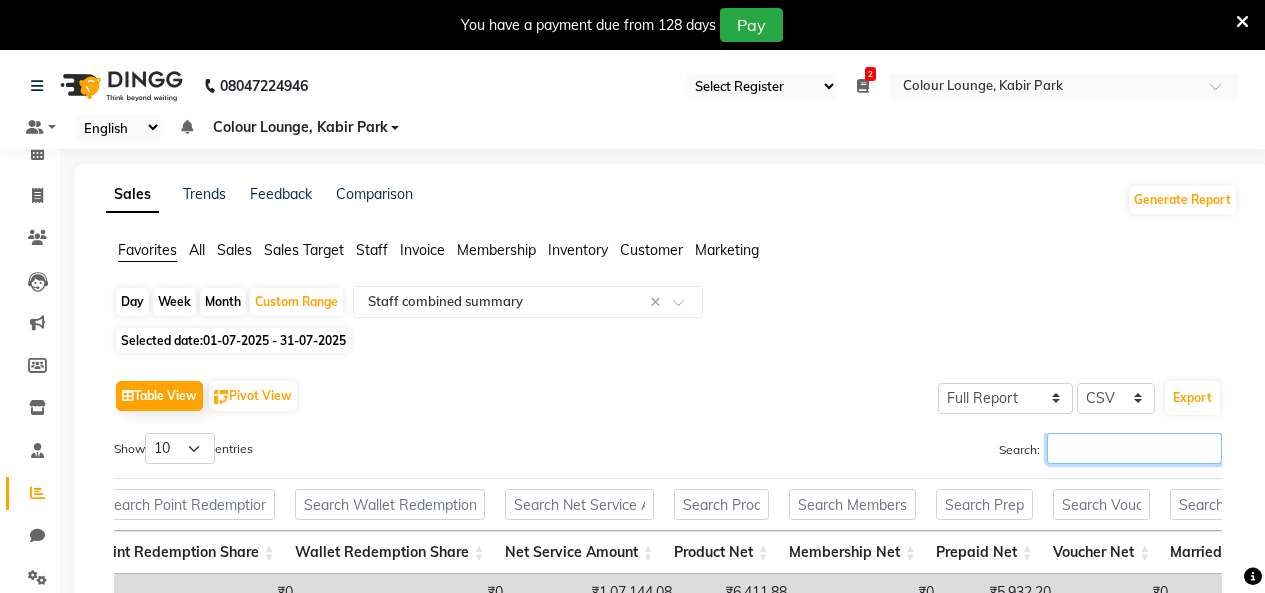 drag, startPoint x: 1087, startPoint y: 462, endPoint x: 1098, endPoint y: 453, distance: 14.21267 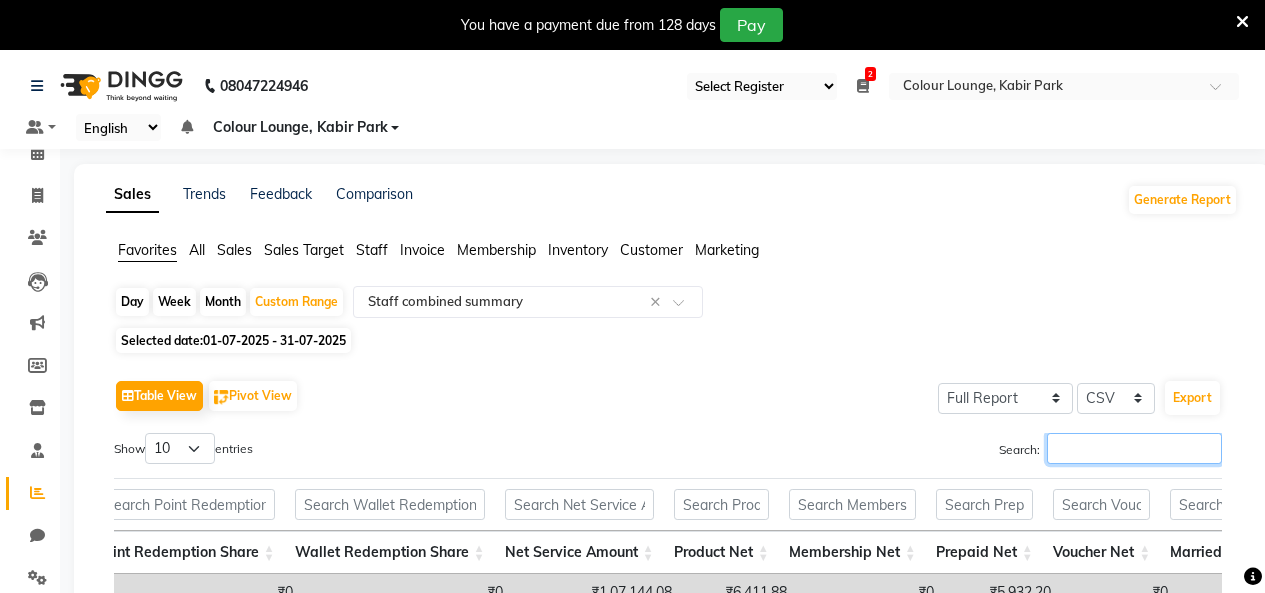 click on "Search:" at bounding box center (1134, 448) 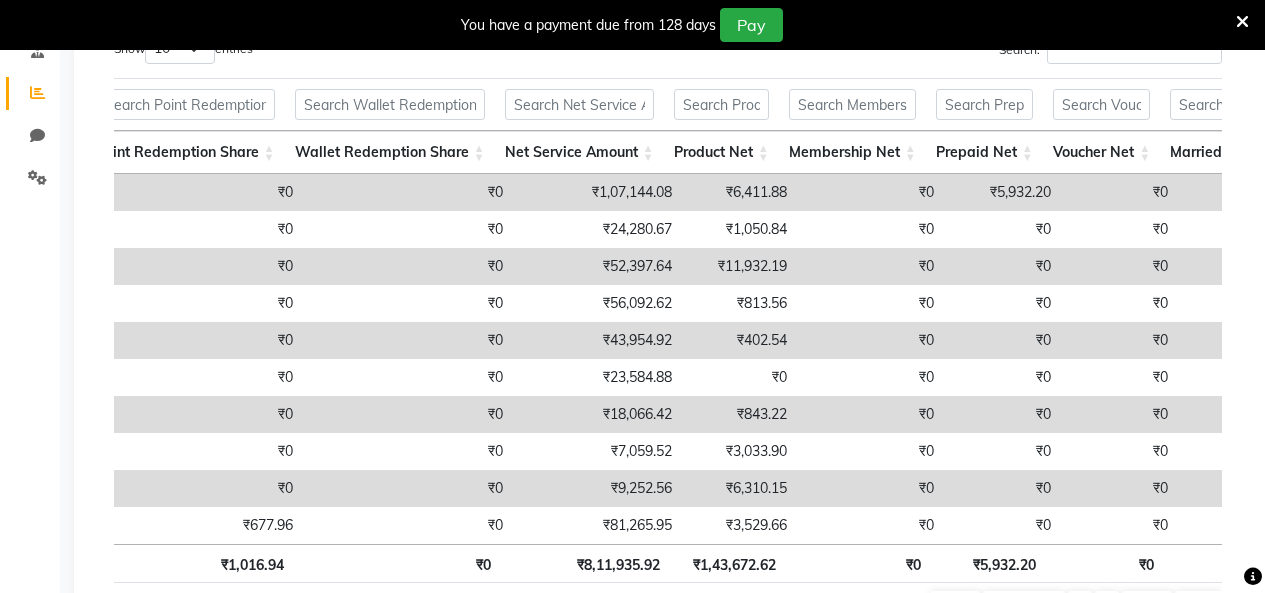 drag, startPoint x: 600, startPoint y: 632, endPoint x: 1279, endPoint y: 632, distance: 679 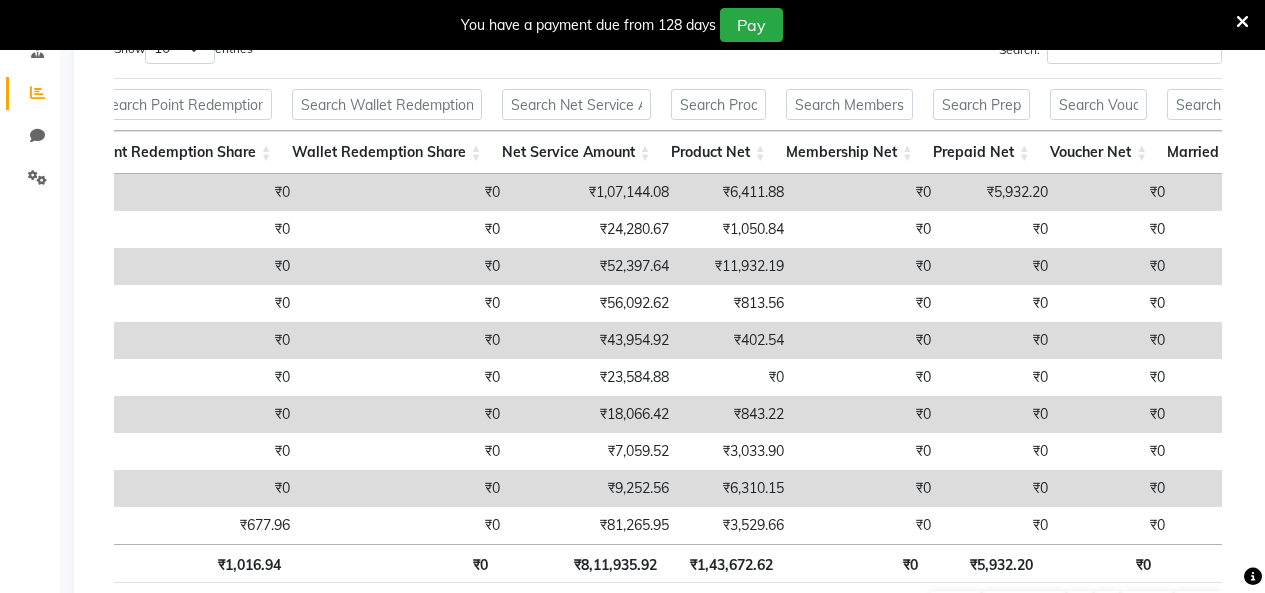 drag, startPoint x: 16, startPoint y: 314, endPoint x: 60, endPoint y: 353, distance: 58.796257 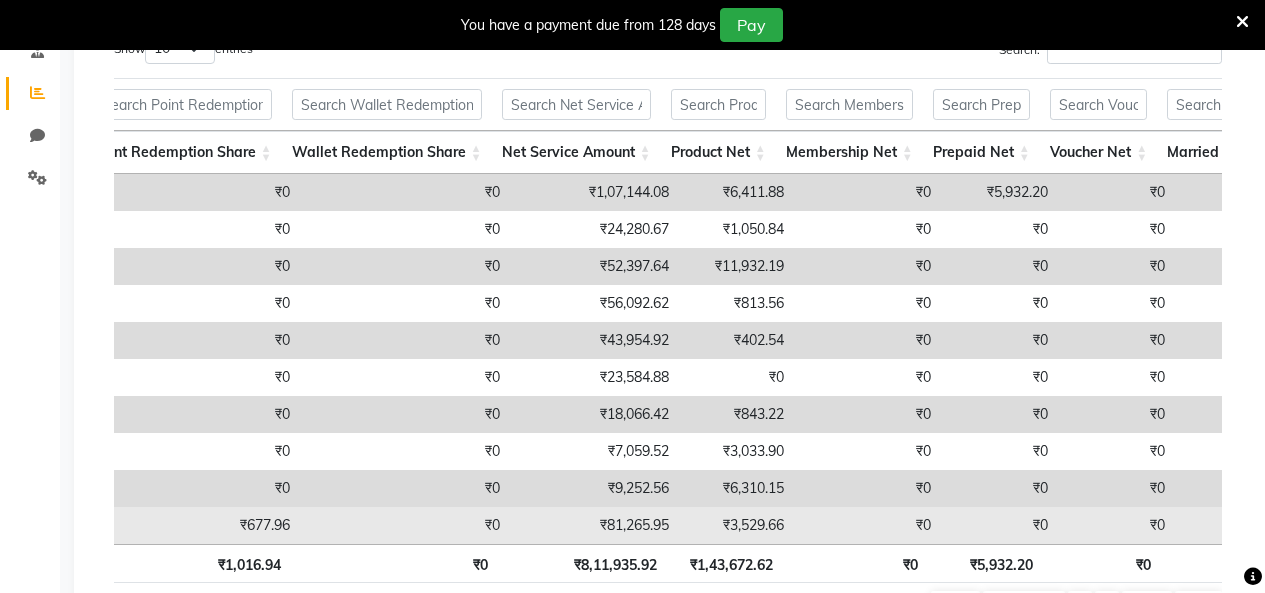 scroll, scrollTop: 0, scrollLeft: 1361, axis: horizontal 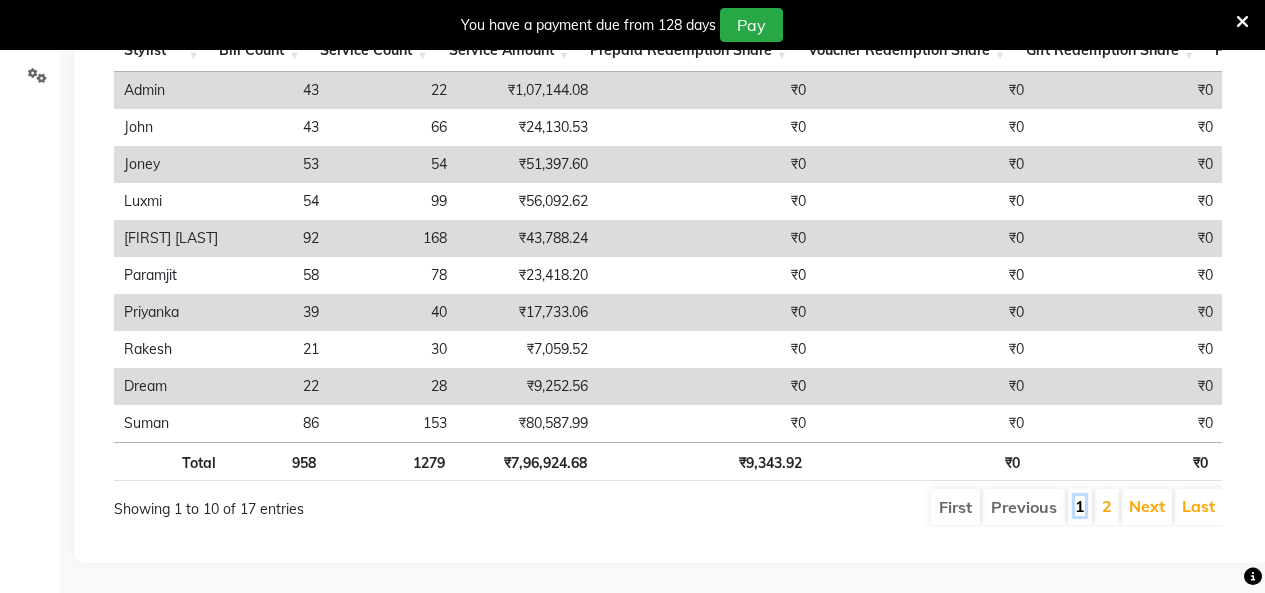 click on "1" at bounding box center (1080, 506) 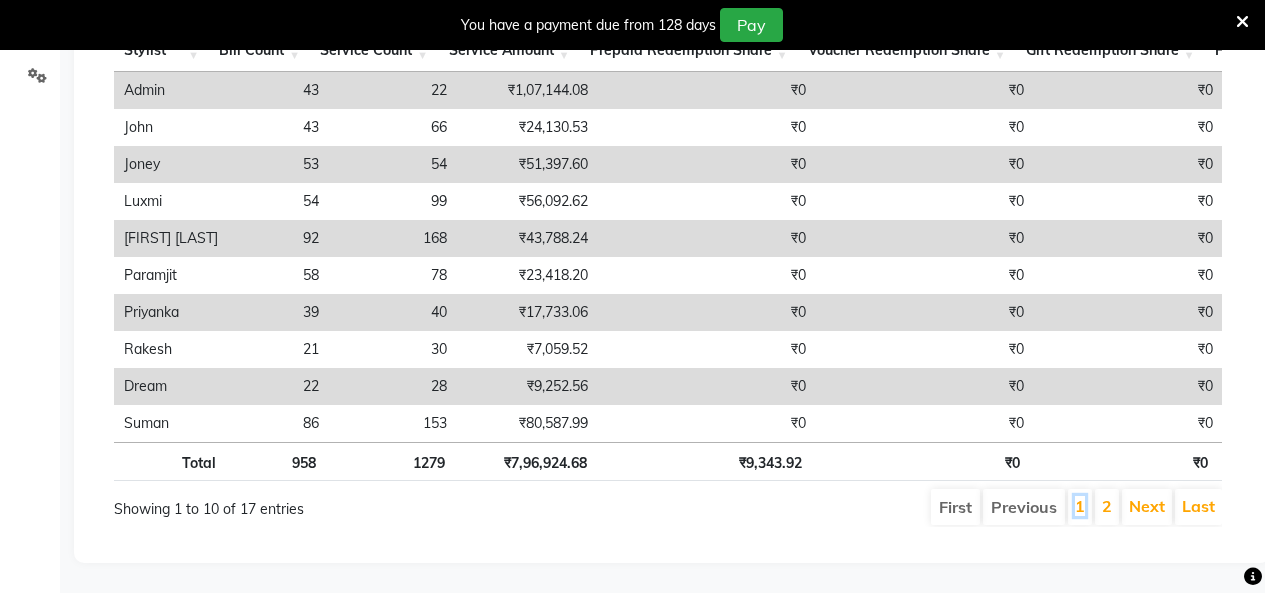 scroll, scrollTop: 0, scrollLeft: 2, axis: horizontal 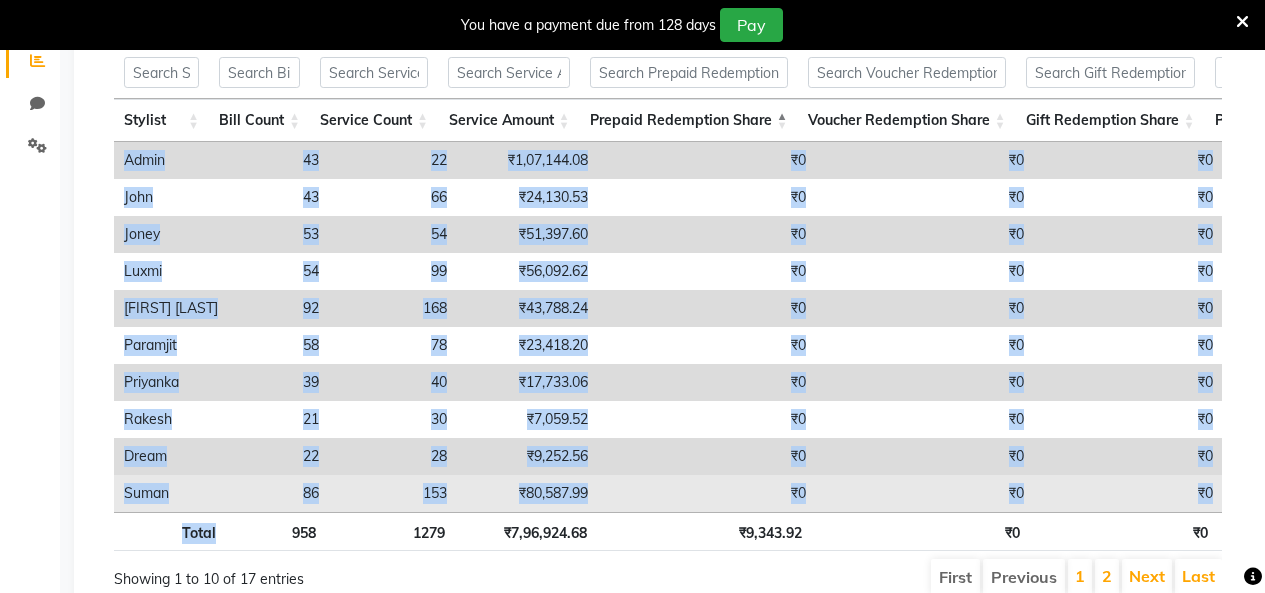 drag, startPoint x: 240, startPoint y: 527, endPoint x: 270, endPoint y: 507, distance: 36.05551 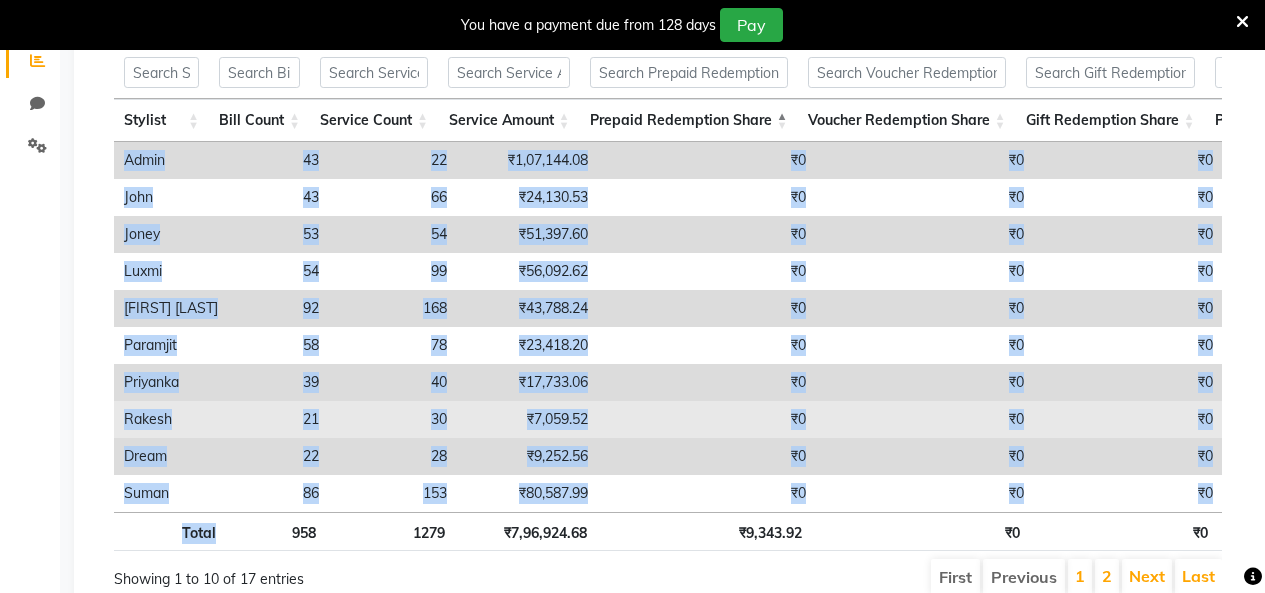 click on "₹0" at bounding box center [707, 419] 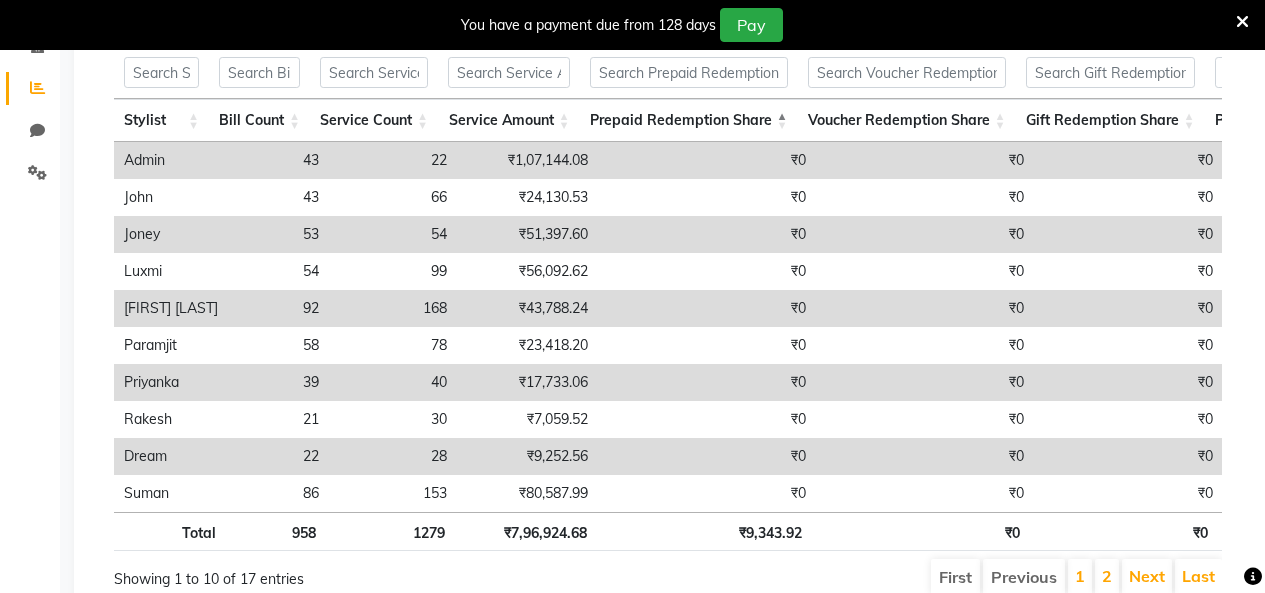 drag, startPoint x: 248, startPoint y: 517, endPoint x: 707, endPoint y: 235, distance: 538.7068 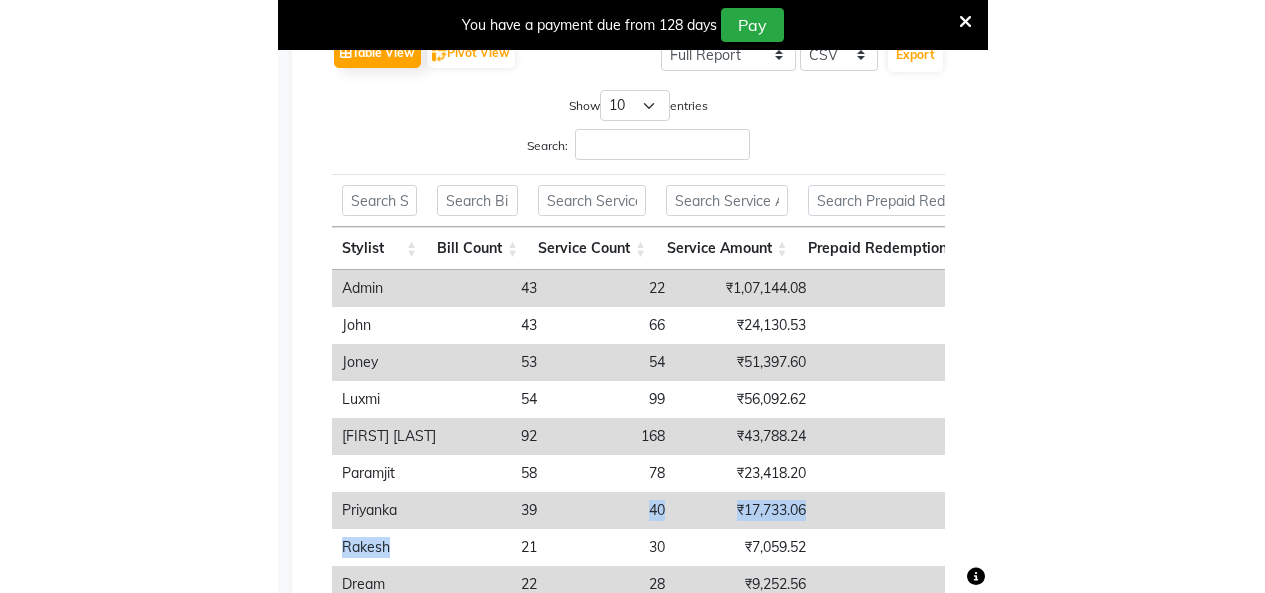 scroll, scrollTop: 373, scrollLeft: 0, axis: vertical 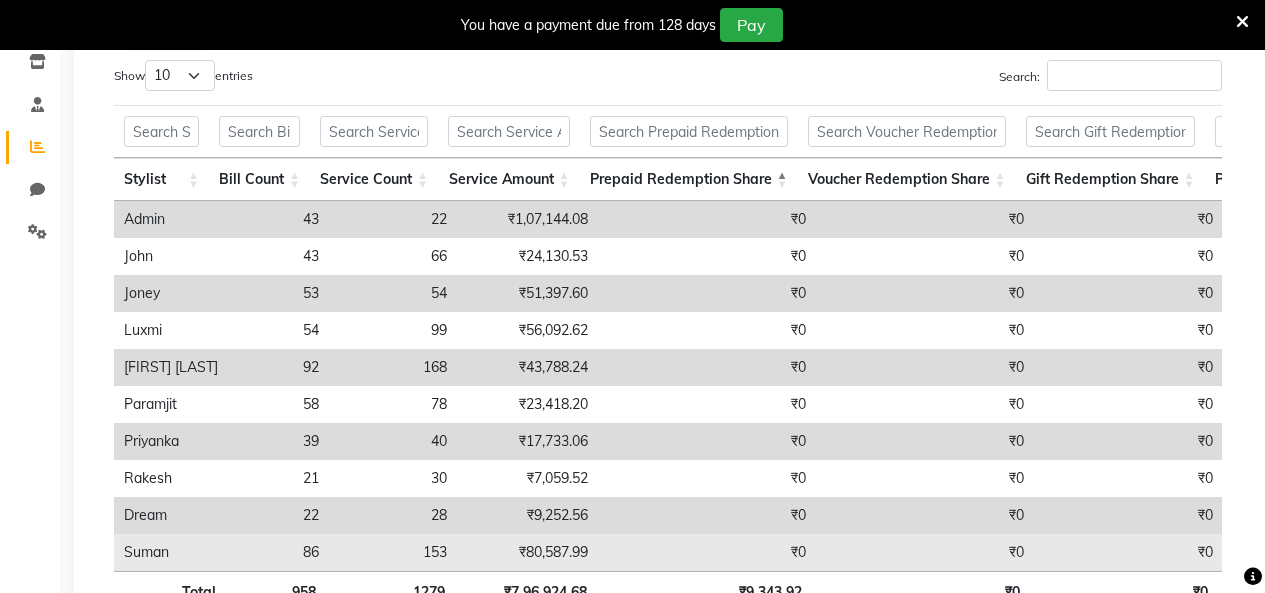 click on "153" at bounding box center [393, 552] 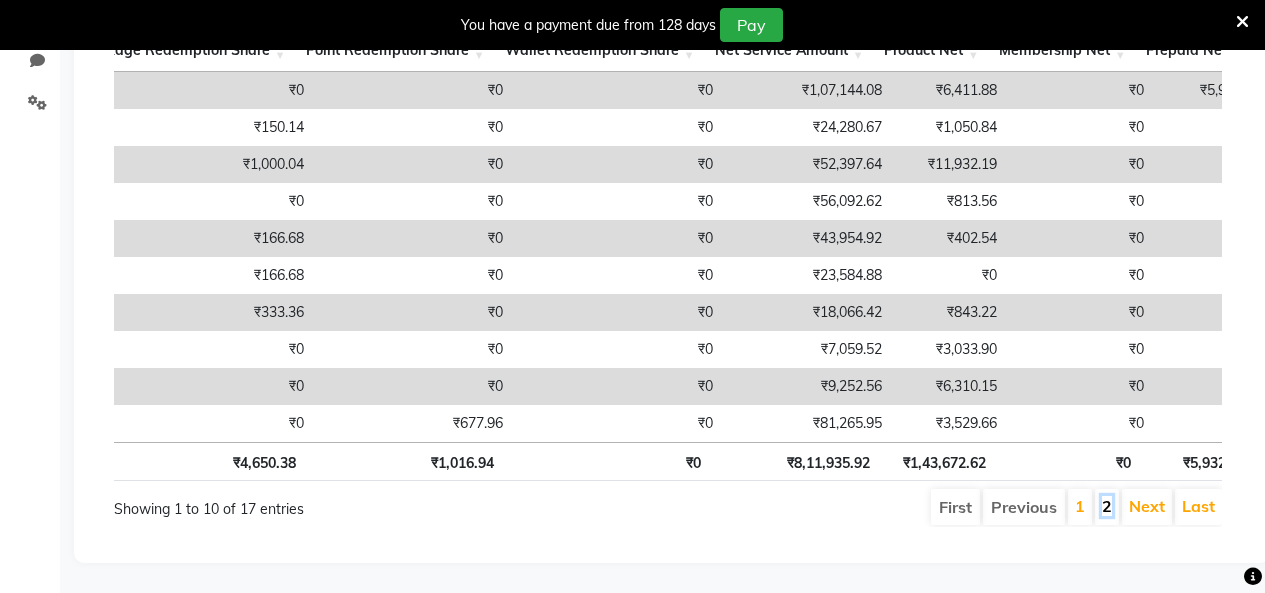 click on "2" at bounding box center (1107, 506) 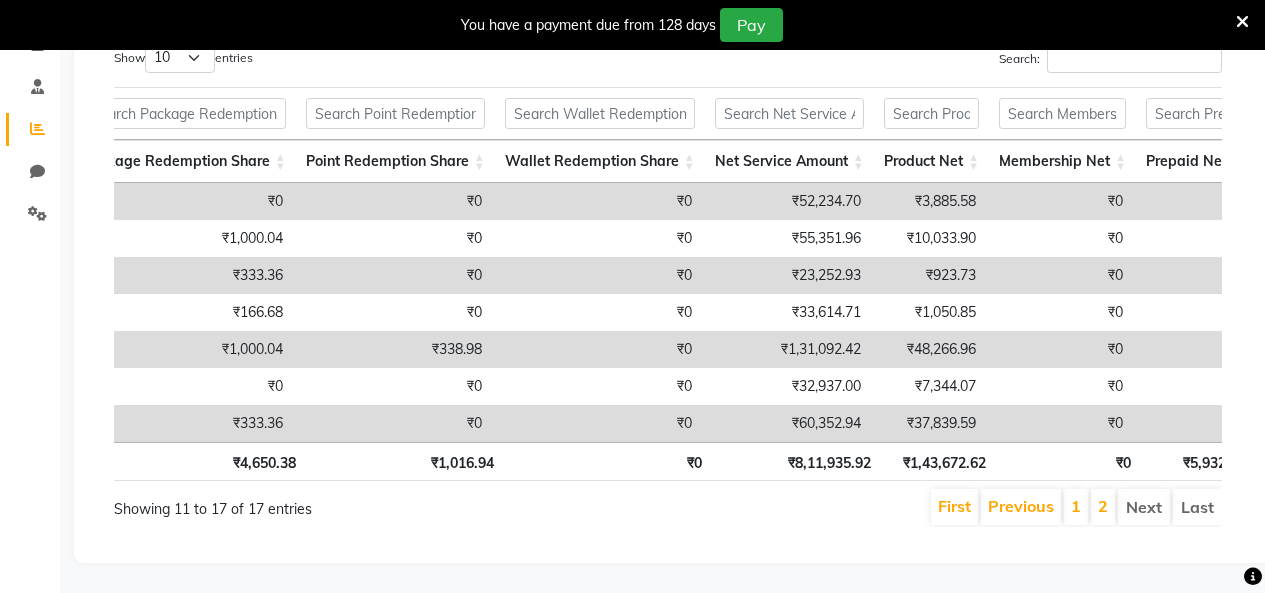drag, startPoint x: 679, startPoint y: 432, endPoint x: 656, endPoint y: 404, distance: 36.23534 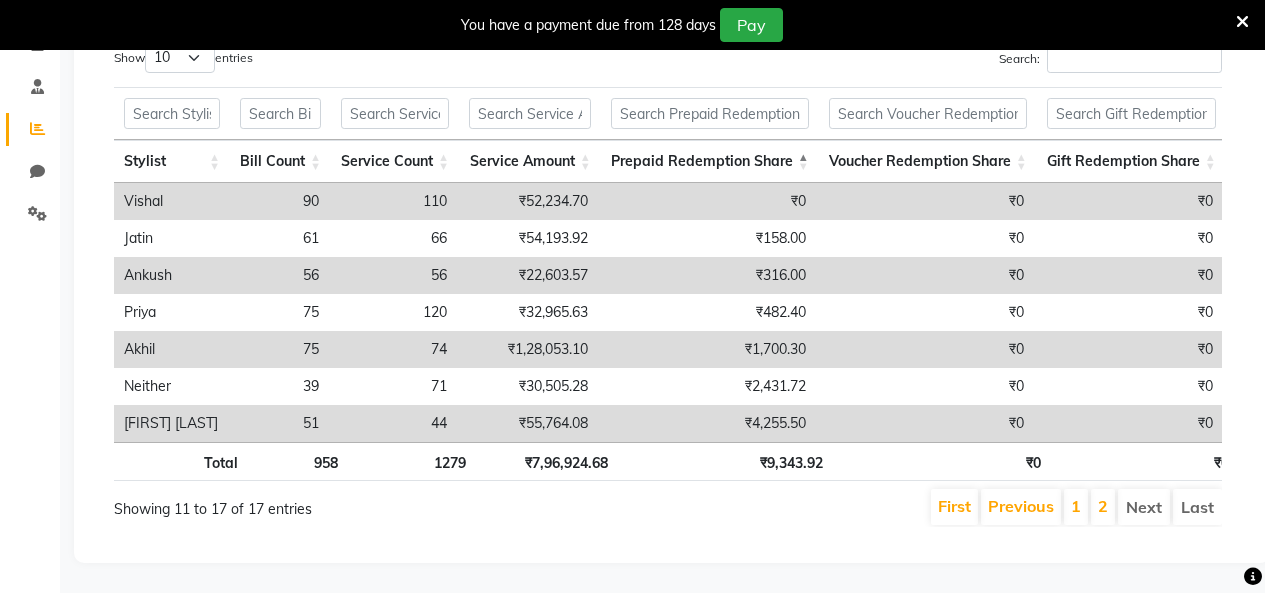 click on "1" at bounding box center [1076, 507] 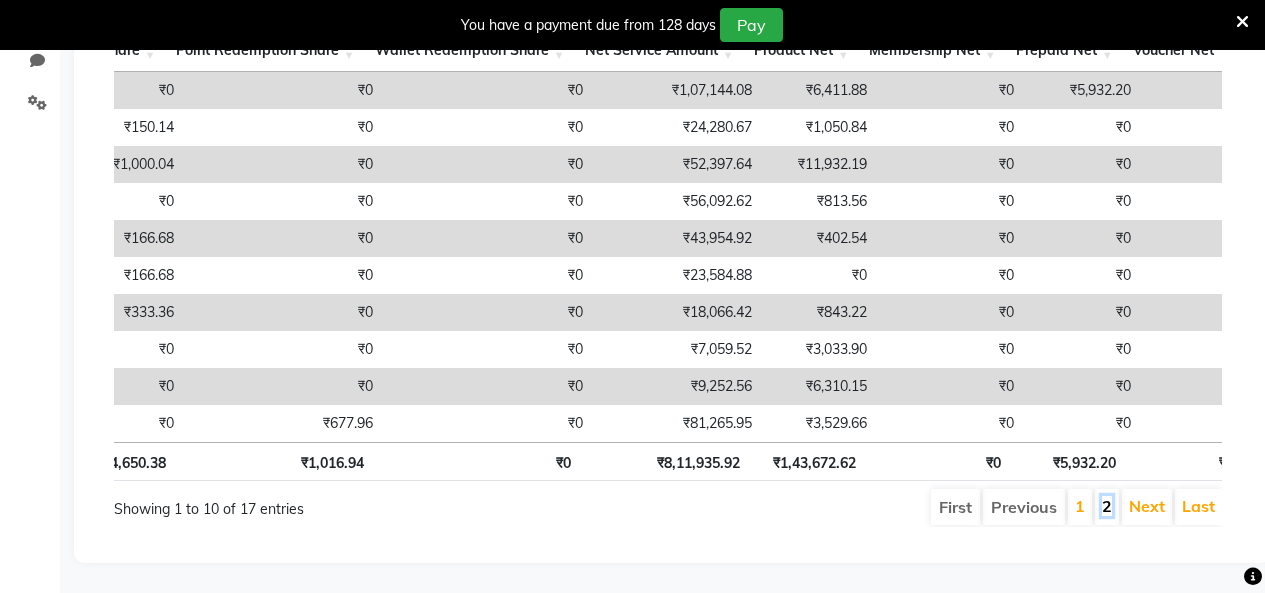 click on "2" at bounding box center [1107, 506] 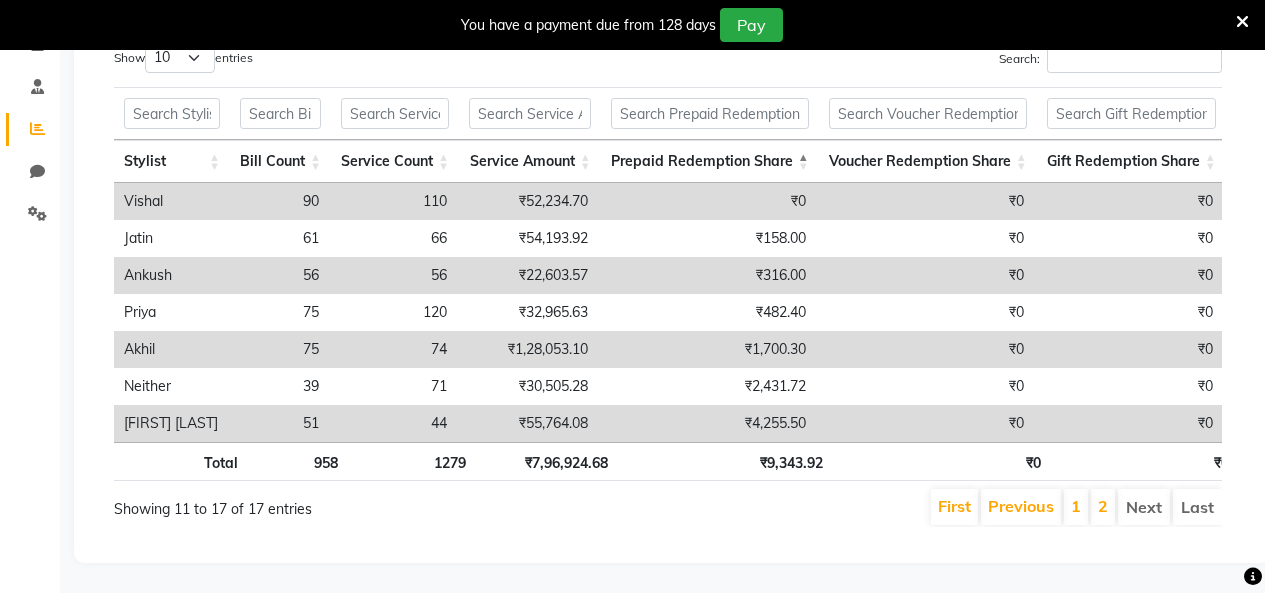 click on "Stylist Bill Count Service Count Service Amount Prepaid Redemption Share Voucher Redemption Share Gift Redemption Share Package Redemption Share Point Redemption Share Wallet Redemption Share Net Service Amount Product Net Membership Net Prepaid Net Voucher Net Married Net Package Net Stylist Bill Count Service Count Service Amount Prepaid Redemption Share Voucher Redemption Share Gift Redemption Share Package Redemption Share Point Redemption Share Wallet Redemption Share Net Service Amount Product Net Membership Net Prepaid Net Voucher Net Married Net Package Net Total 958 1279 ₹7,96,924.68 ₹9,343.92 ₹0 ₹0 ₹4,650.38 ₹1,016.94 ₹0 ₹8,11,935.92 ₹1,43,672.62 ₹0 ₹5,932.20 ₹0 ₹0 ₹32,203.41 Vishal 90 110 ₹52,234.70 ₹0 ₹0 ₹0 ₹0 ₹0 ₹0 ₹52,234.70 ₹3,885.58 ₹0 ₹0 ₹0 ₹0 ₹0 Jatin 61 66 ₹54,193.92 ₹158.00 ₹0 ₹0 ₹1,000.04 ₹0 ₹0 ₹55,351.96 ₹10,033.90 ₹0 ₹0 ₹0 ₹0 ₹0 Ankush 56 56 ₹22,603.57 ₹316.00 ₹0 ₹0 ₹333.36 ₹0 ₹0 ₹23,252.93 ₹923.73 ₹0 ₹0 ₹0 ₹0 ₹0 Priya 75 120 ₹32,965.63 ₹482.40 ₹0 ₹0 ₹166.68 ₹0 ₹0 ₹33,614.71 ₹1,050.85 ₹0 ₹0 ₹0 ₹0 ₹0 Akhil 75 74 ₹1,28,053.10 ₹1,700.30 ₹0 ₹0 ₹1,000.04 ₹338.98 ₹0 ₹1,31,092.42 ₹48,266.96 ₹0 ₹0 ₹0 ₹0 ₹0 39" at bounding box center (668, 312) 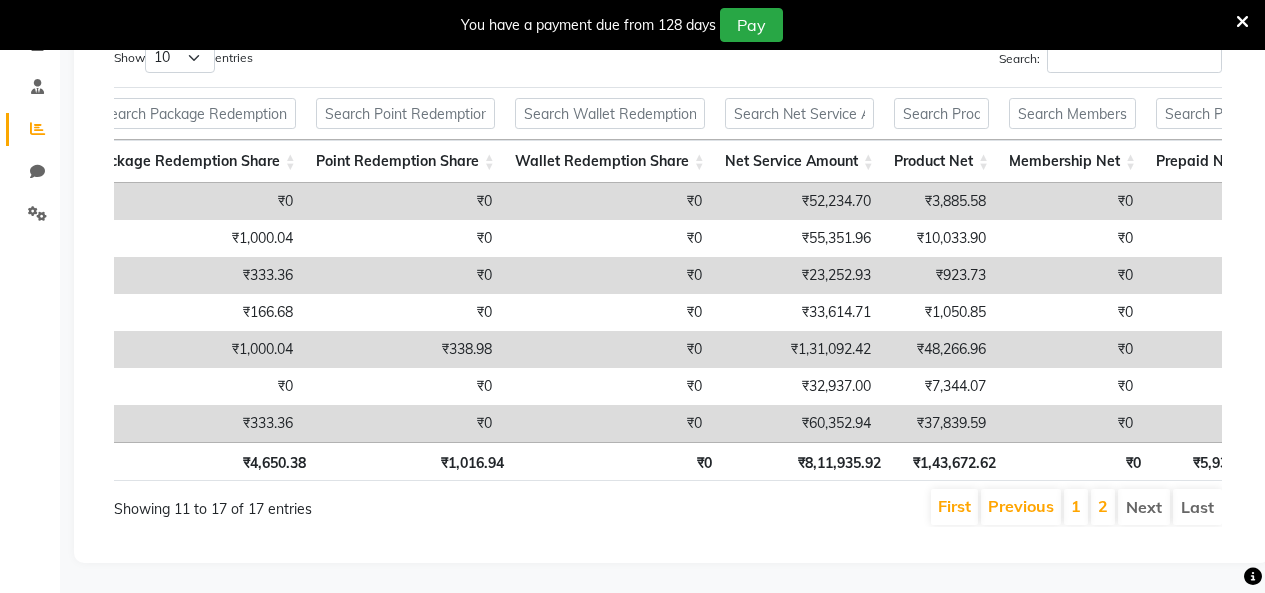scroll, scrollTop: 0, scrollLeft: 0, axis: both 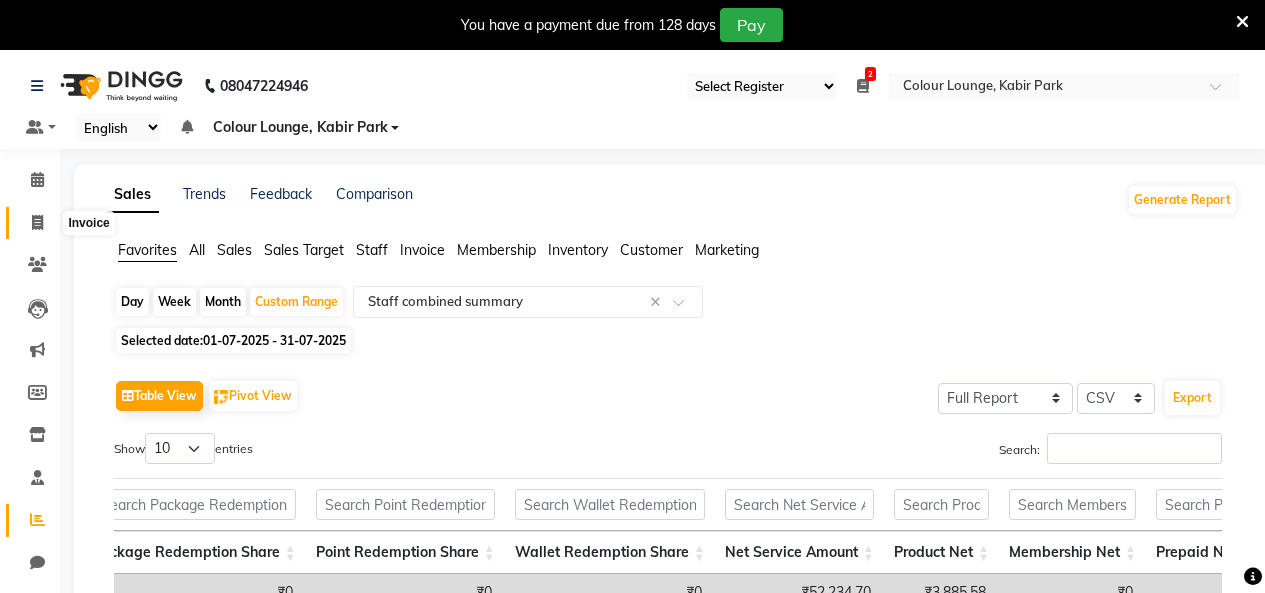 click 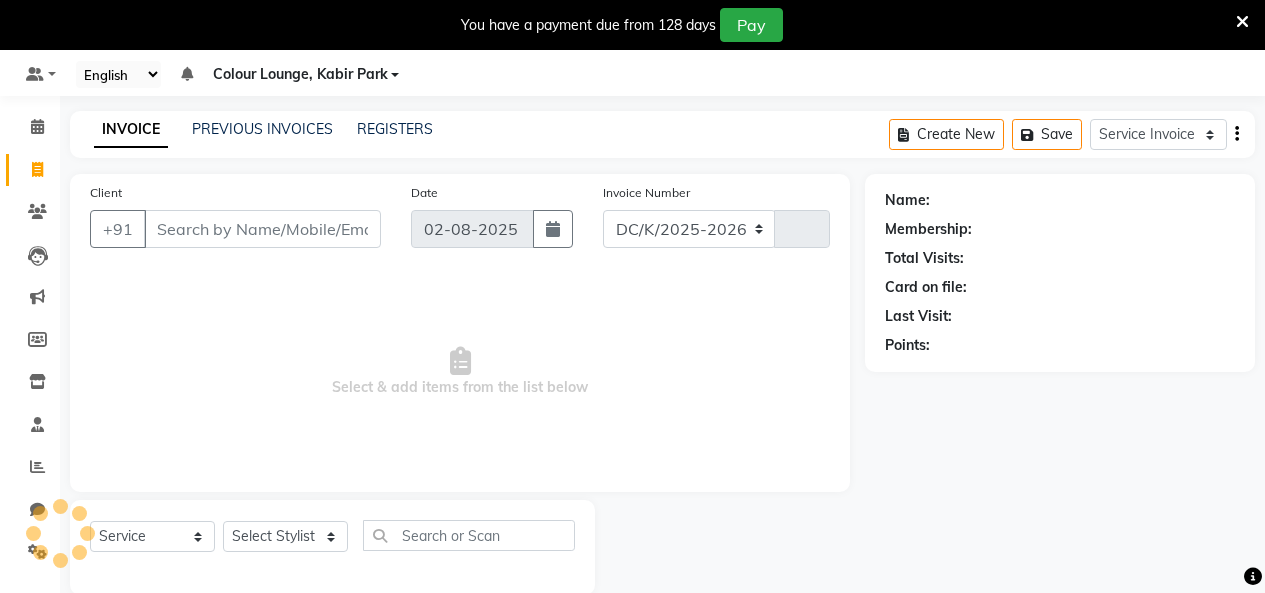 select on "8015" 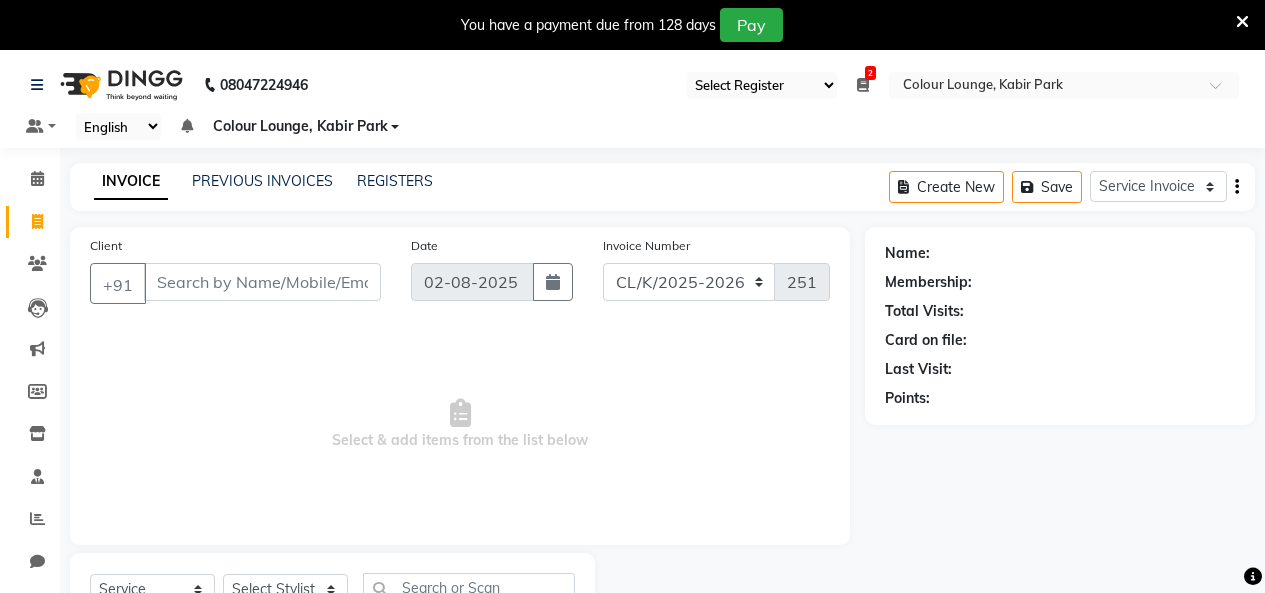 scroll, scrollTop: 0, scrollLeft: 0, axis: both 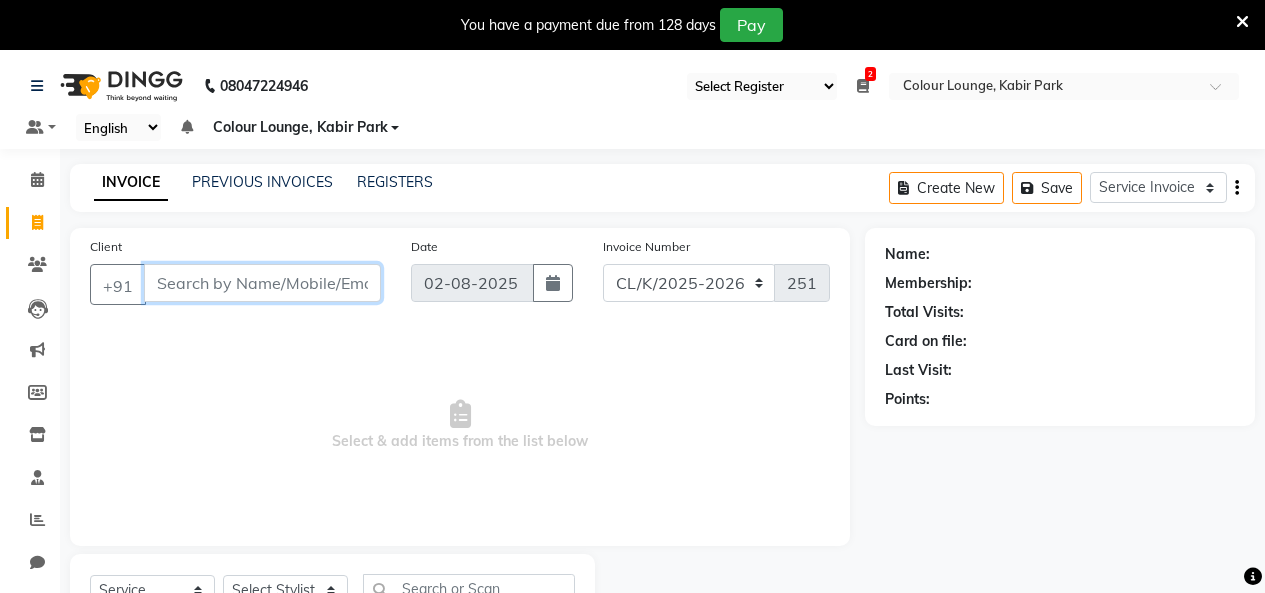 drag, startPoint x: 240, startPoint y: 269, endPoint x: 406, endPoint y: 583, distance: 355.17883 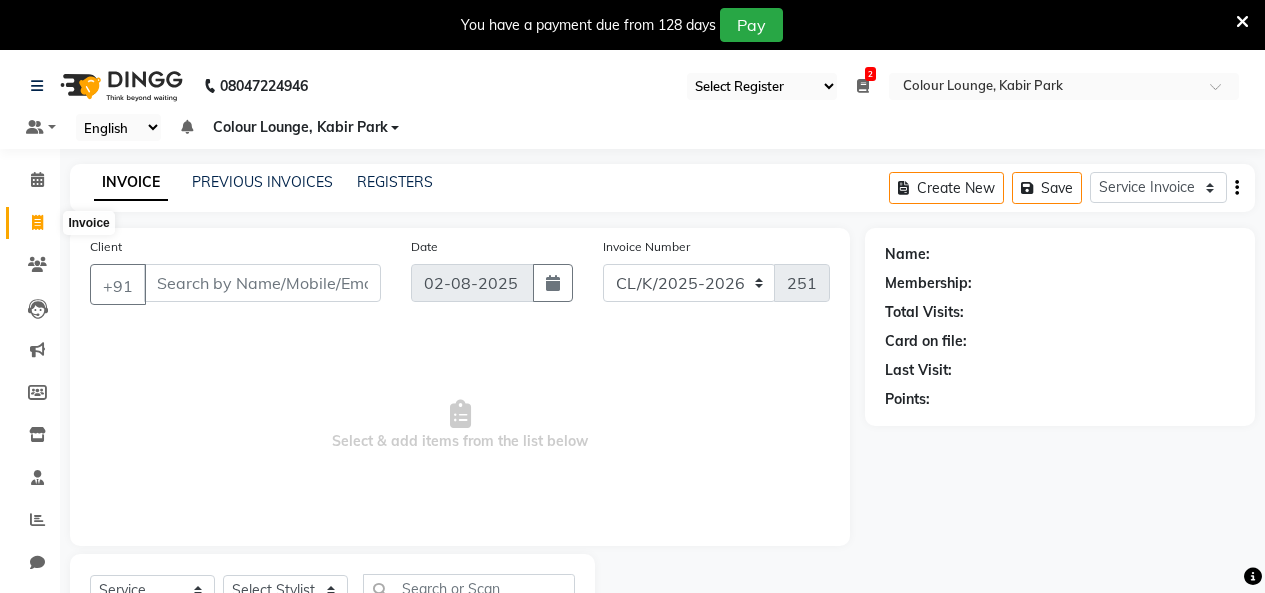 click 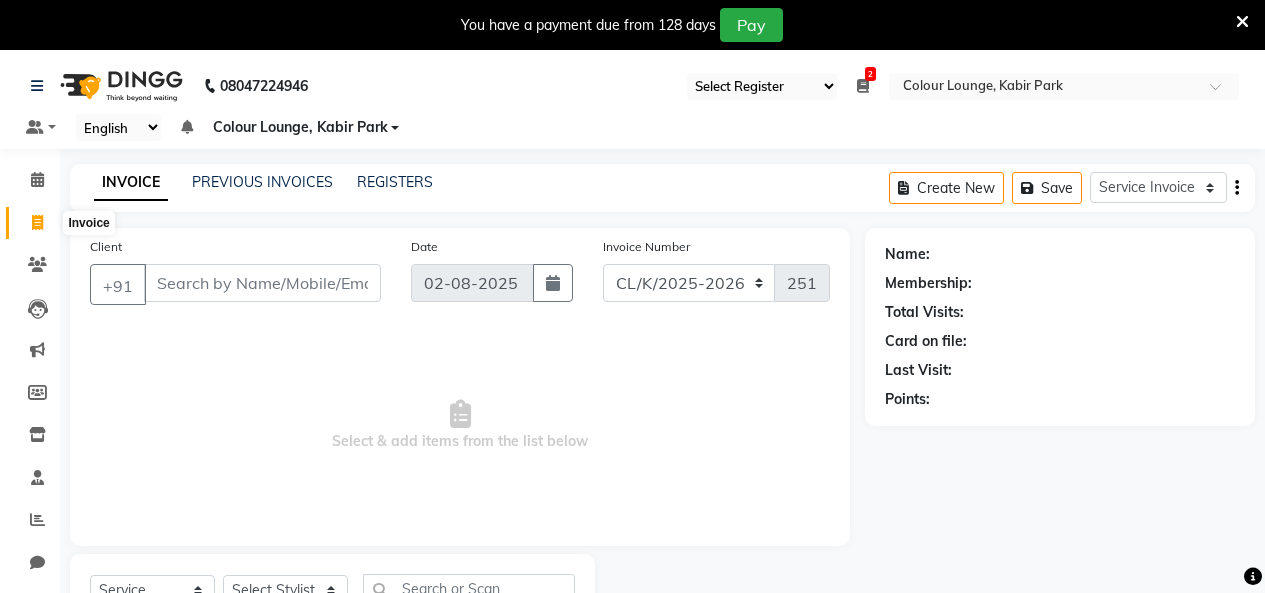 select on "service" 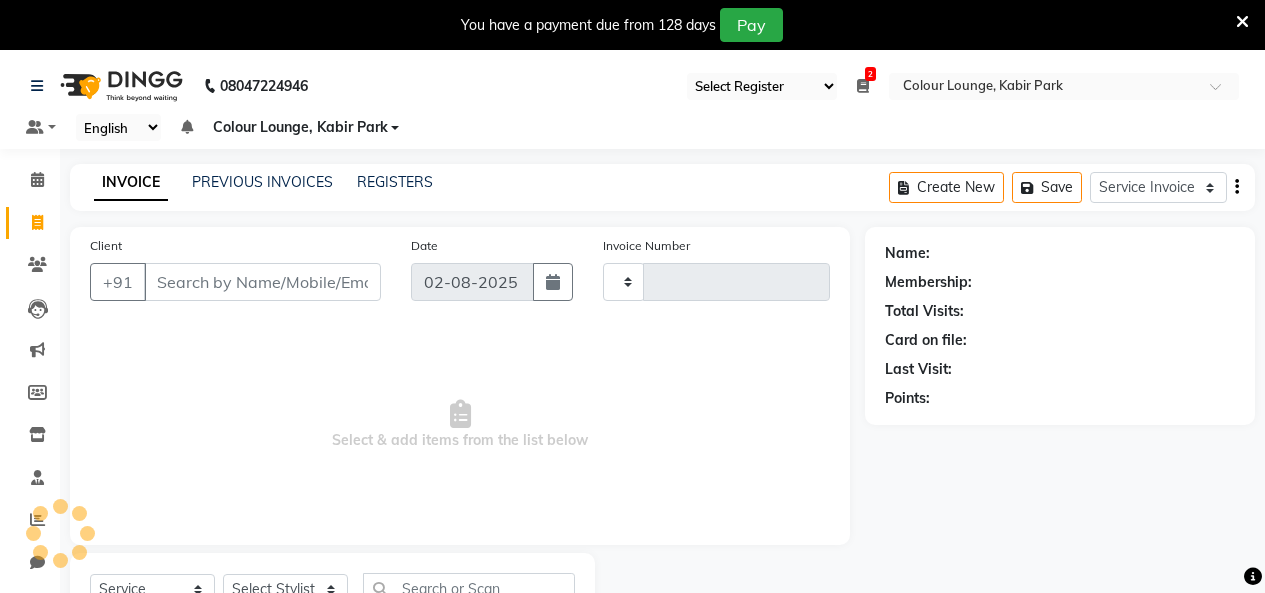 scroll, scrollTop: 85, scrollLeft: 0, axis: vertical 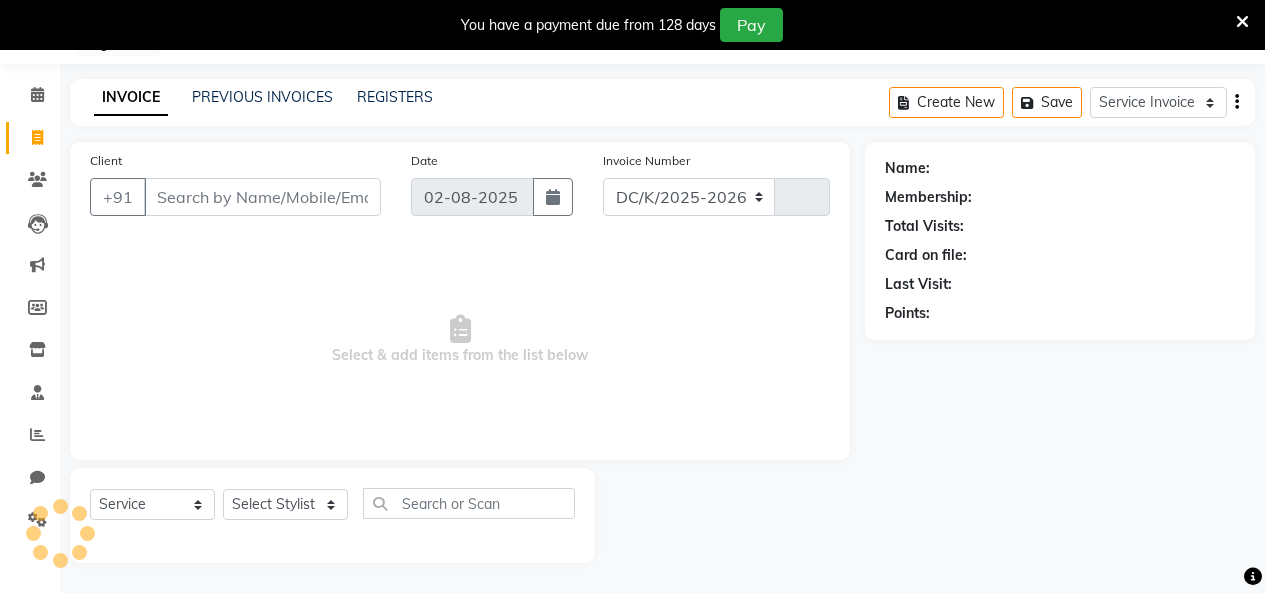 select on "8015" 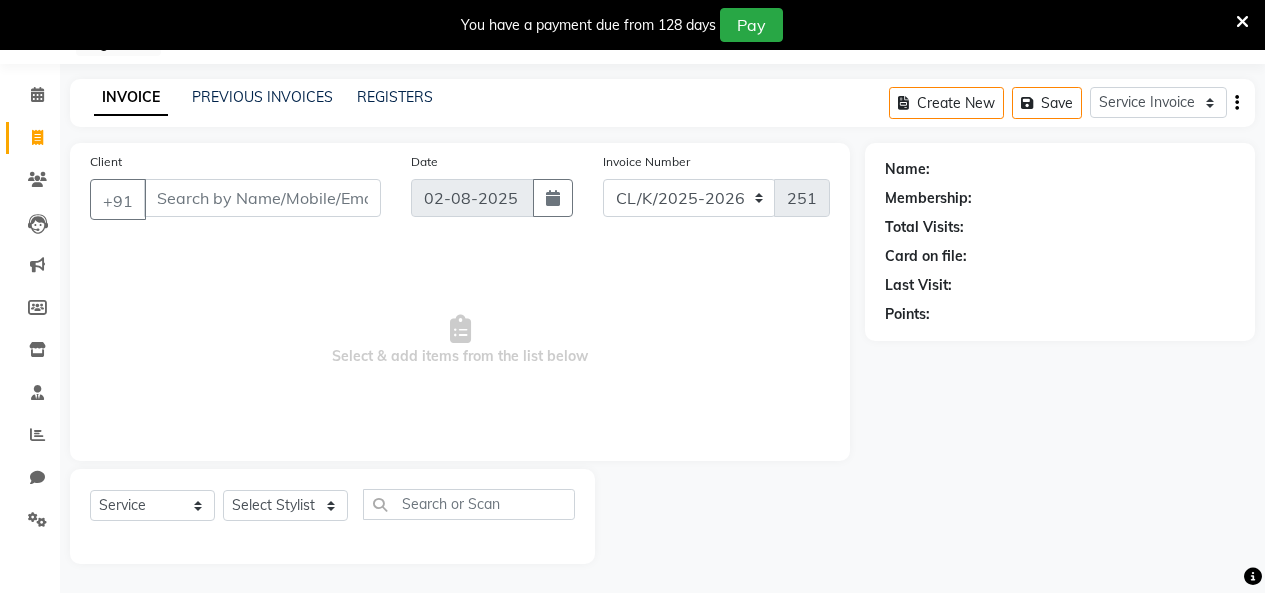 click on "INVOICE PREVIOUS INVOICES REGISTERS" 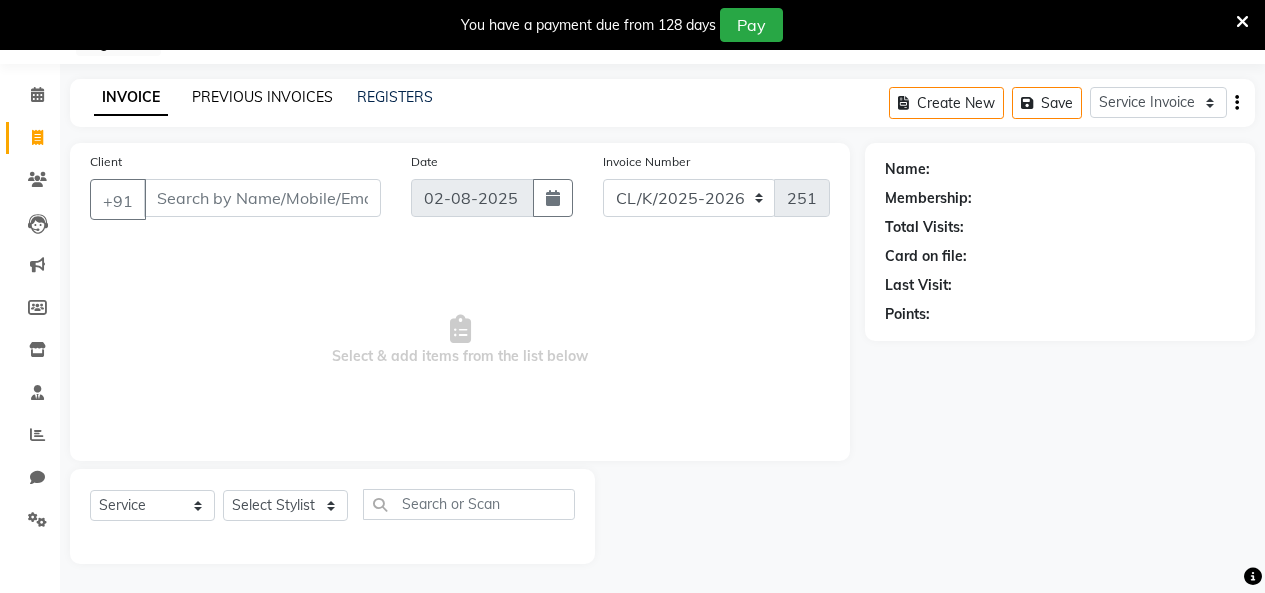 click on "PREVIOUS INVOICES" 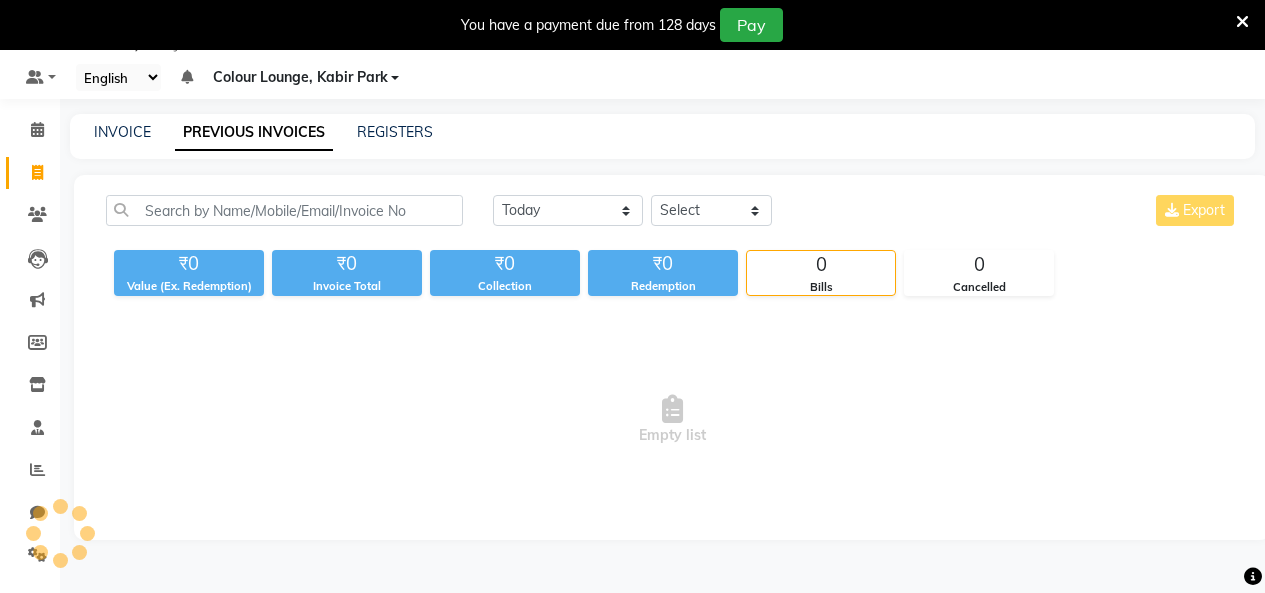 scroll, scrollTop: 50, scrollLeft: 0, axis: vertical 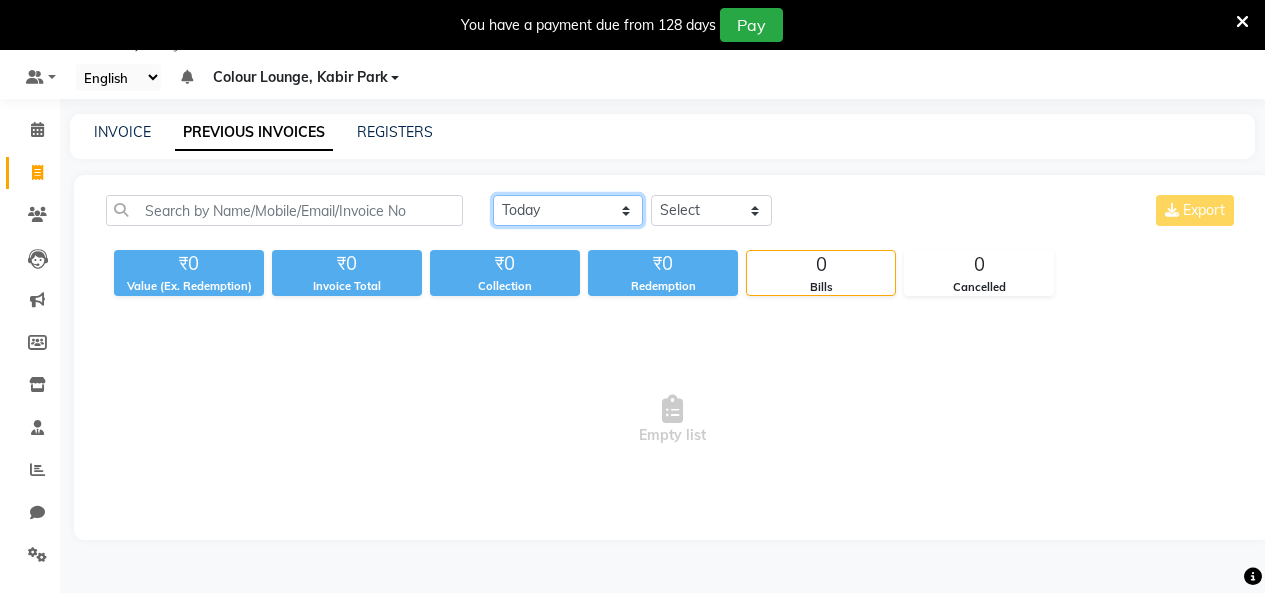 click on "Today Yesterday Custom Range" 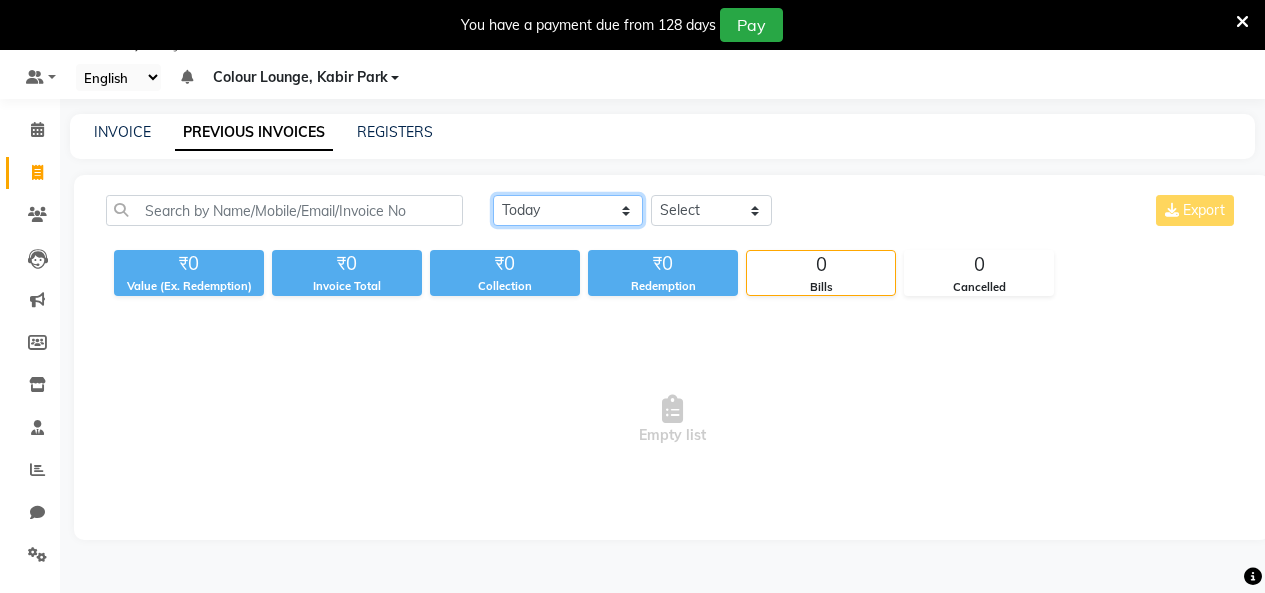 click on "Today Yesterday Custom Range" 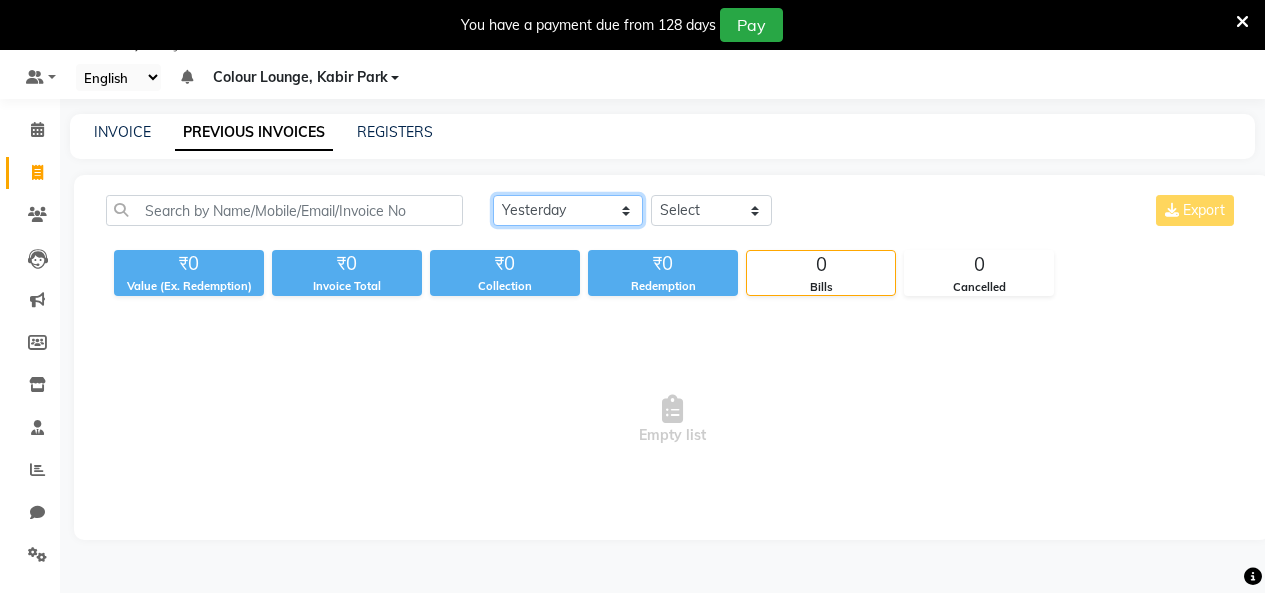 click on "Today Yesterday Custom Range" 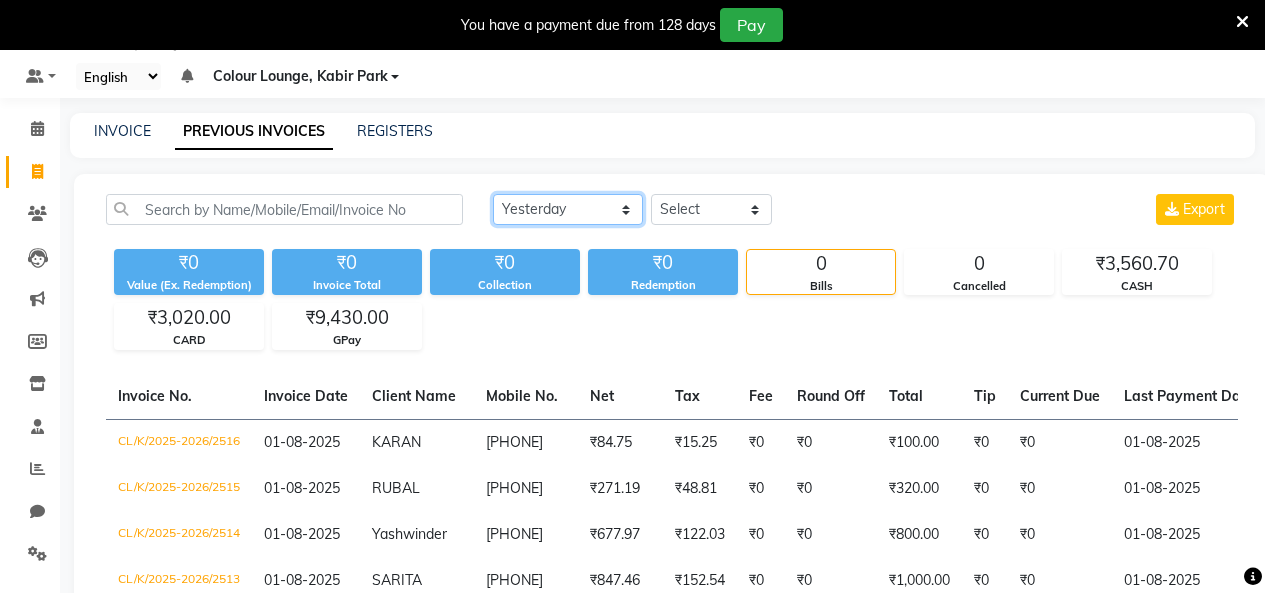 scroll, scrollTop: 50, scrollLeft: 0, axis: vertical 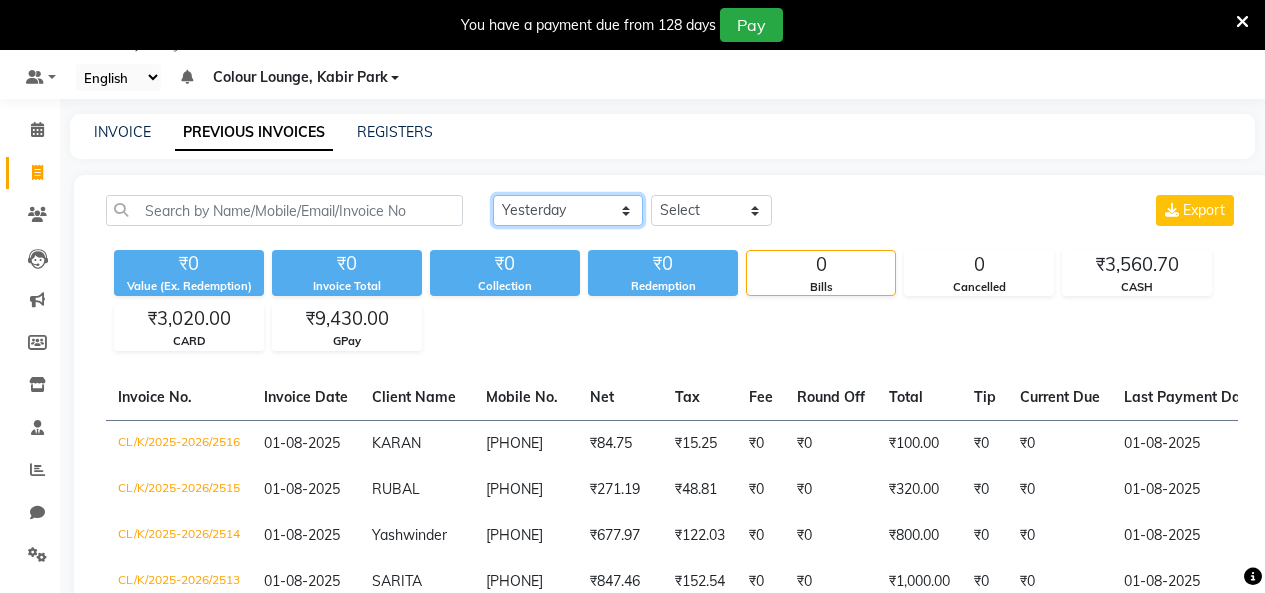 drag, startPoint x: 595, startPoint y: 198, endPoint x: 593, endPoint y: 224, distance: 26.076809 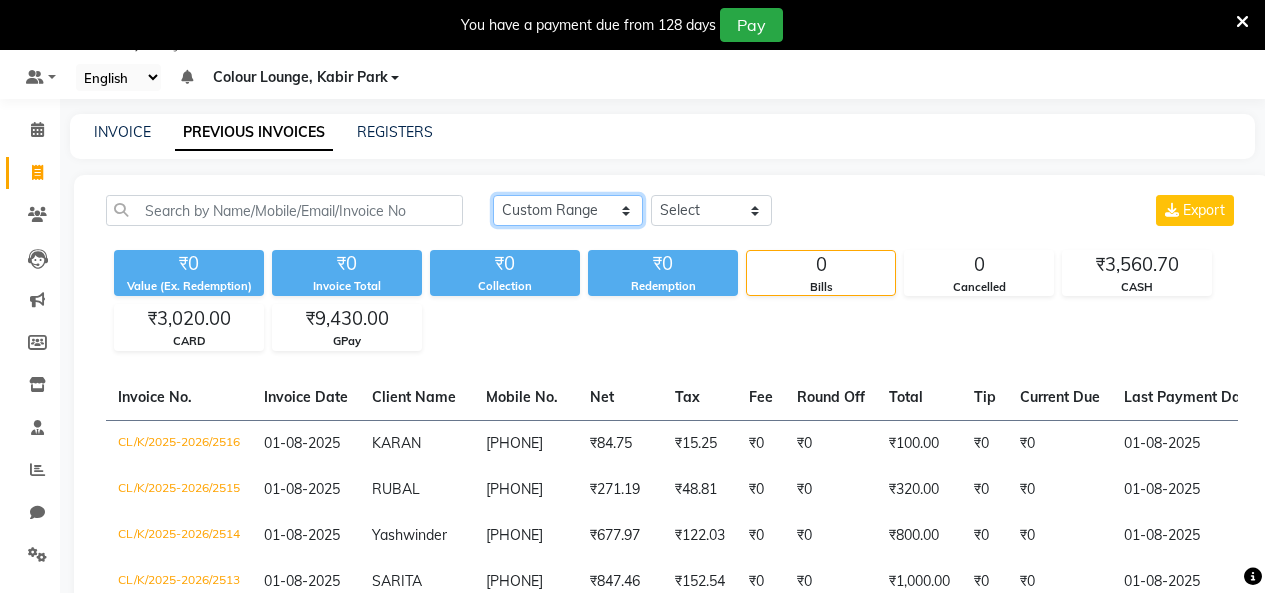 click on "Today Yesterday Custom Range" 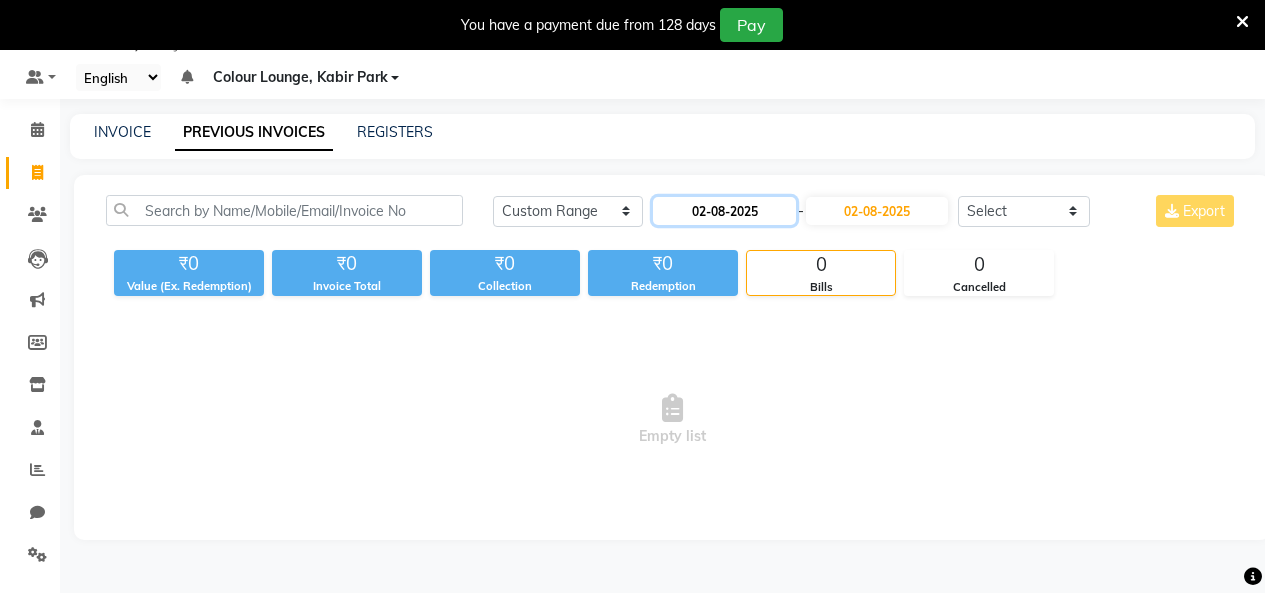 click on "02-08-2025" 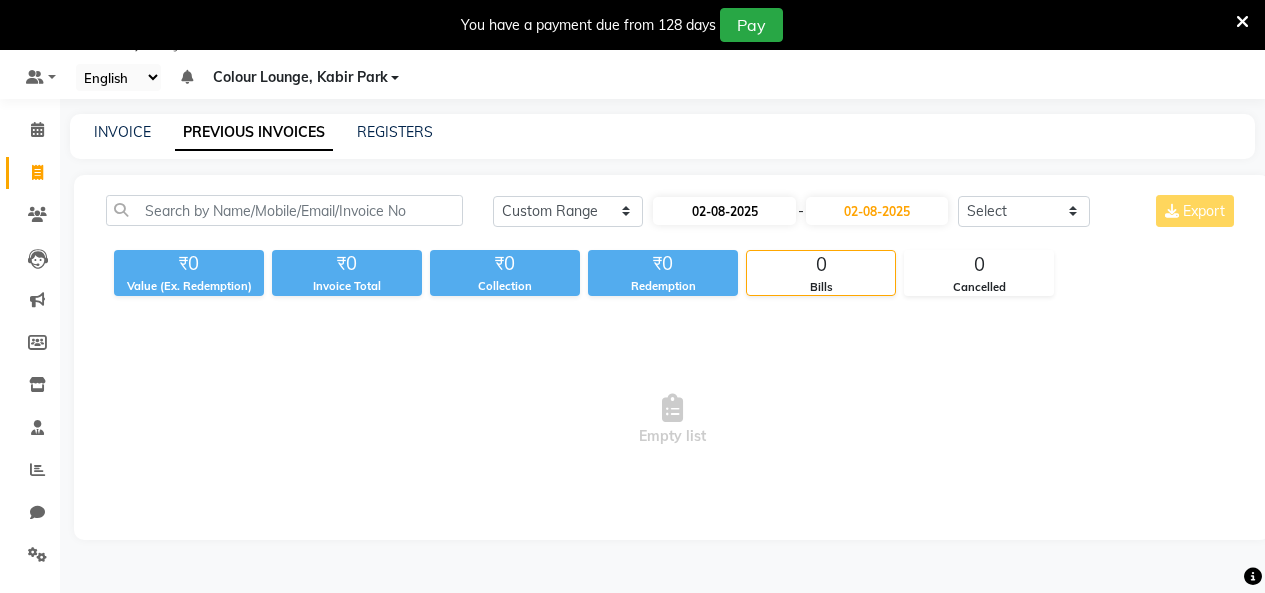 select on "8" 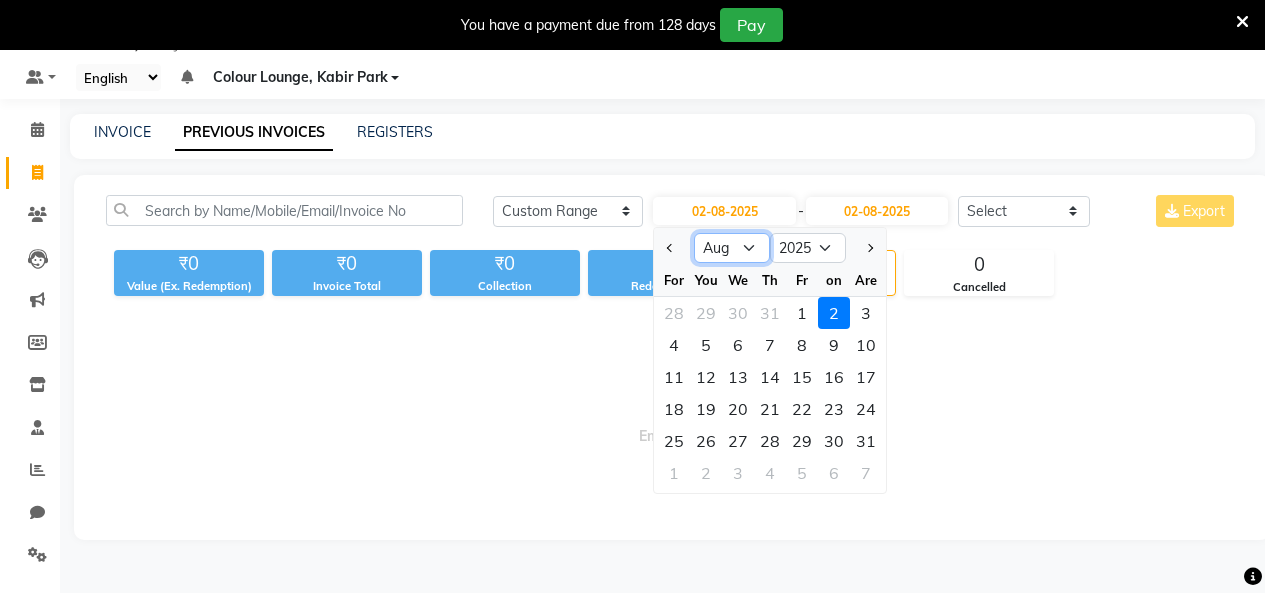 click on "Jan Feb Mar Apr May Jun Jul Aug Sep Oct Nov Dec" 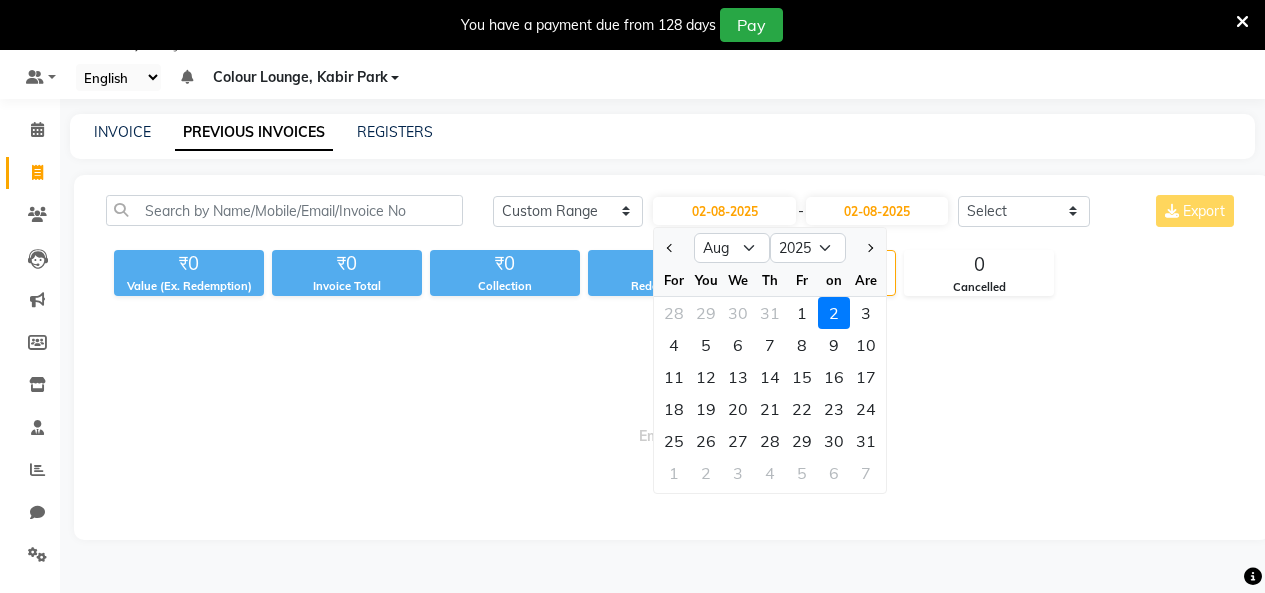 drag, startPoint x: 518, startPoint y: 481, endPoint x: 550, endPoint y: 473, distance: 32.984844 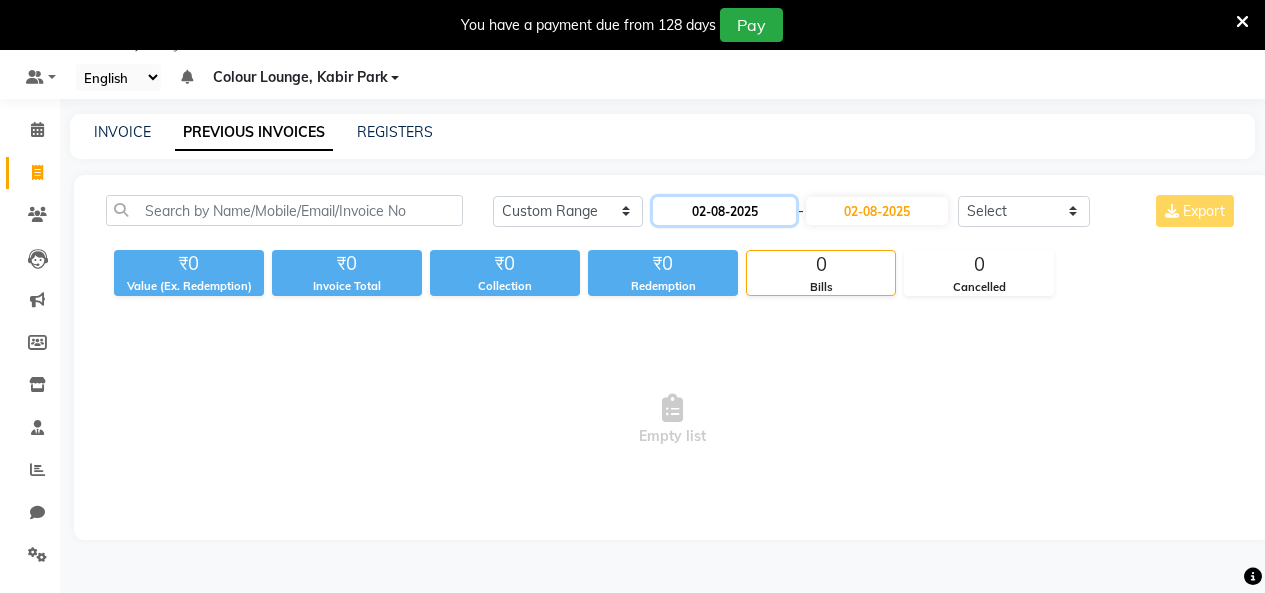 click on "02-08-2025" 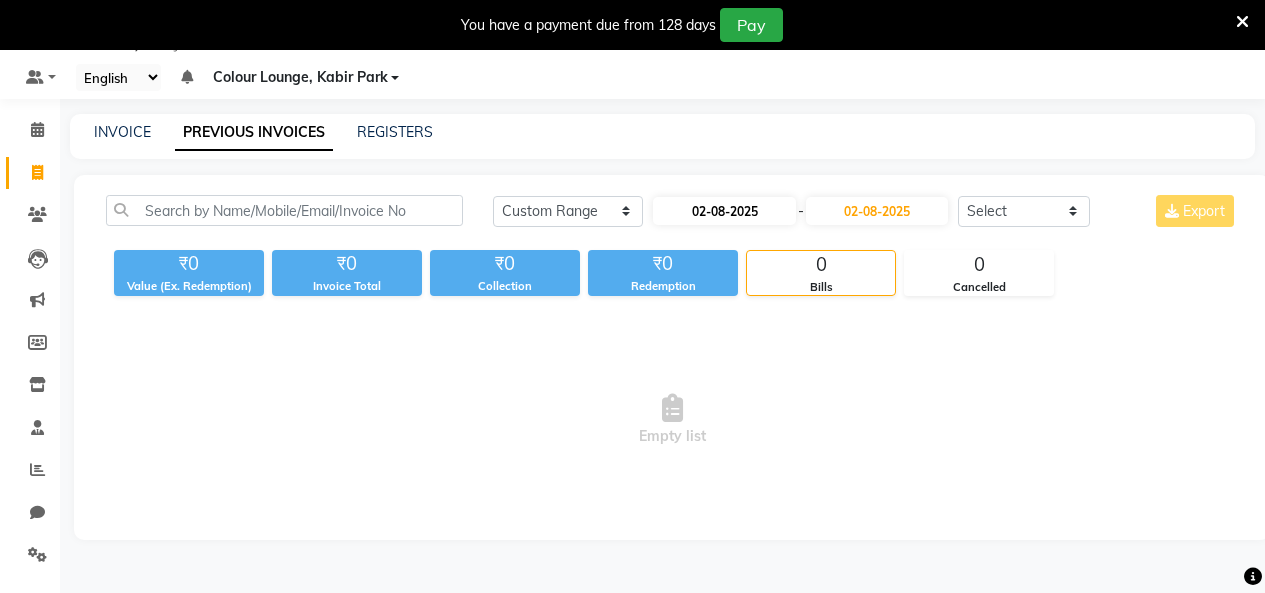 select on "8" 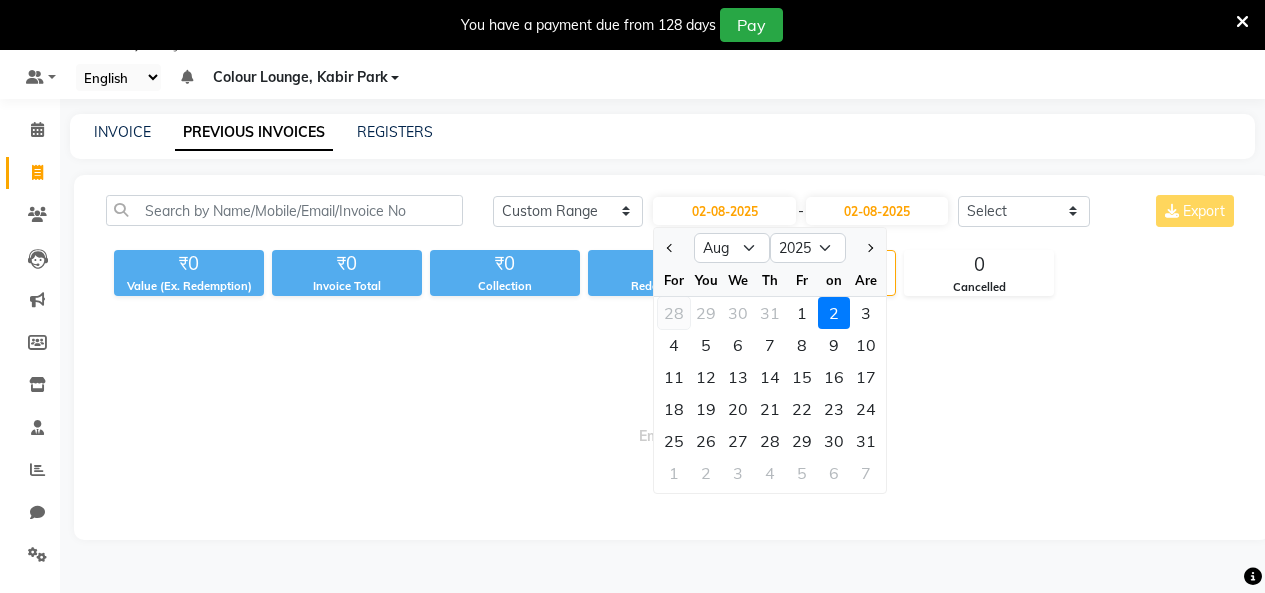 click on "28" 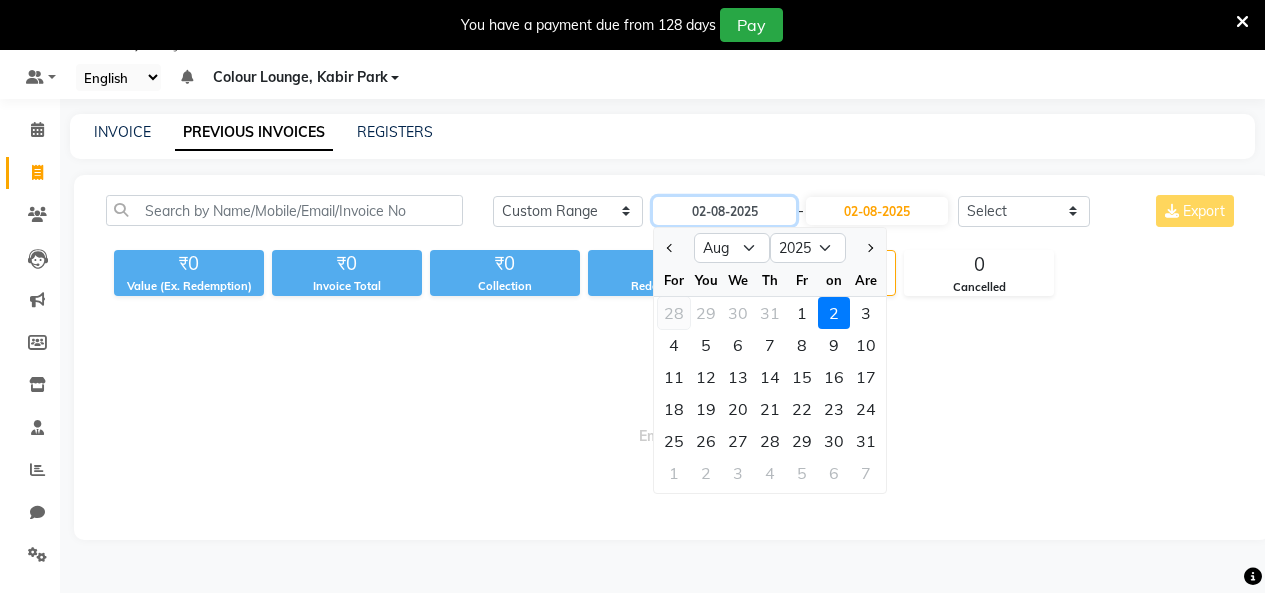 type on "28-07-2025" 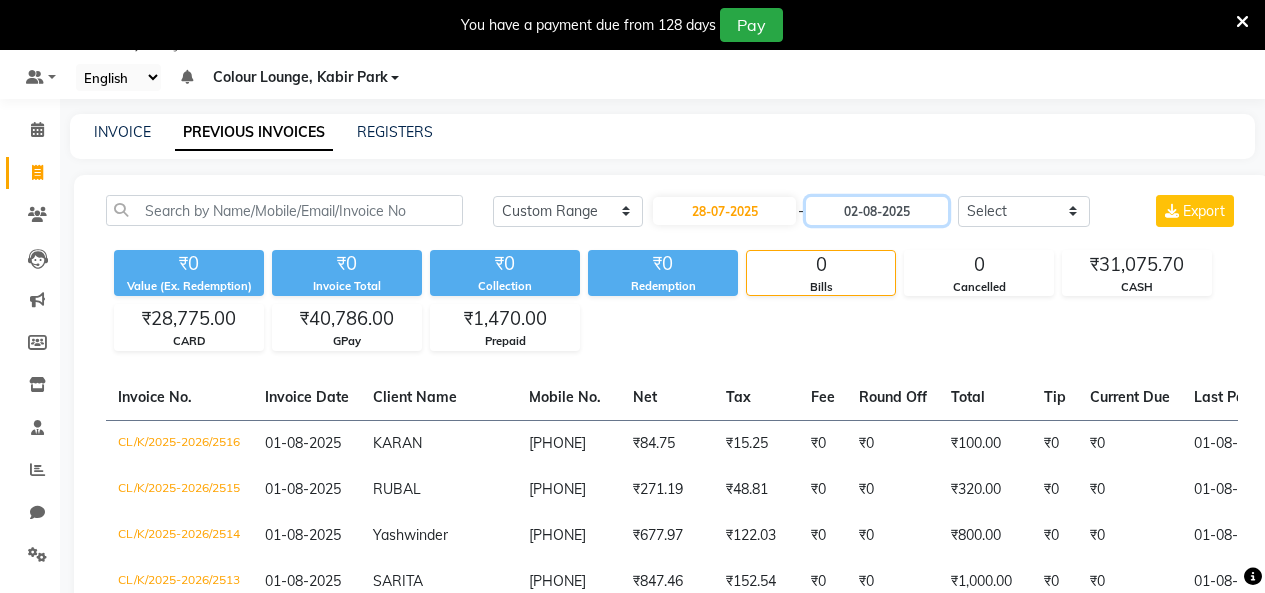 drag, startPoint x: 863, startPoint y: 200, endPoint x: 775, endPoint y: 252, distance: 102.21546 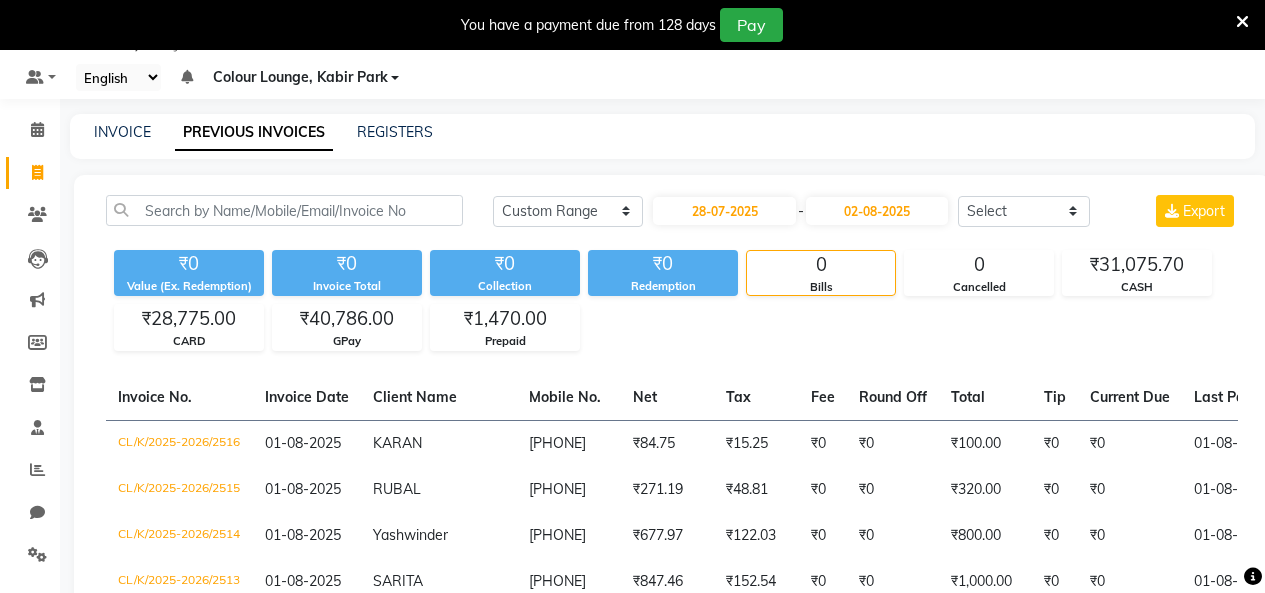 select on "8" 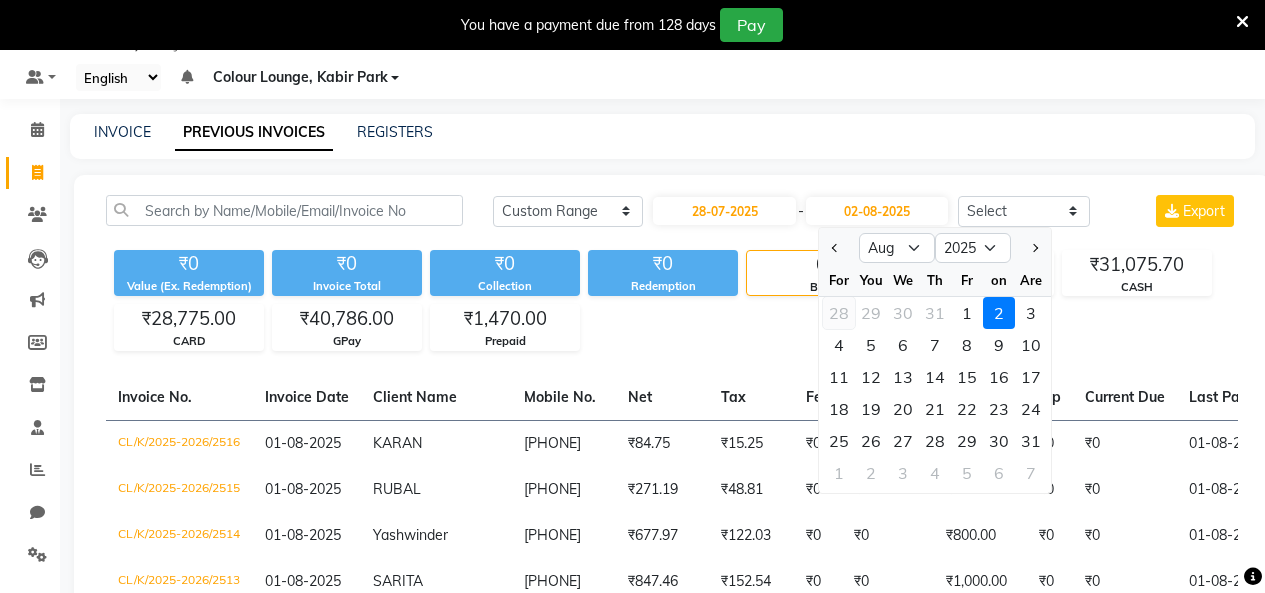 click on "28" 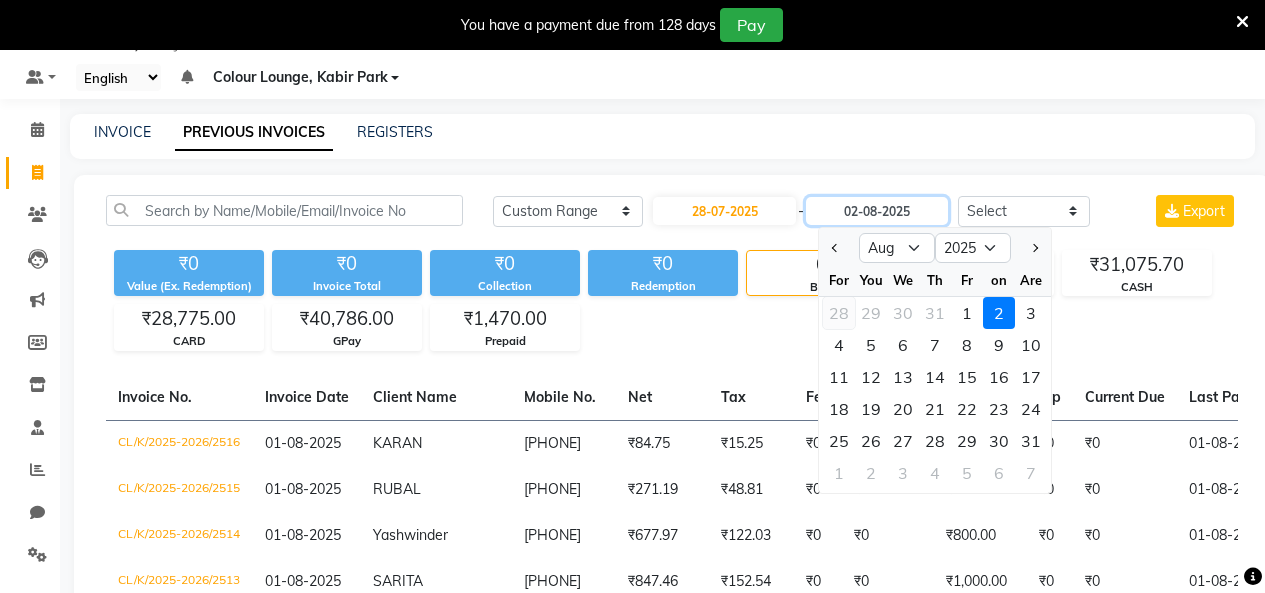 type on "28-07-2025" 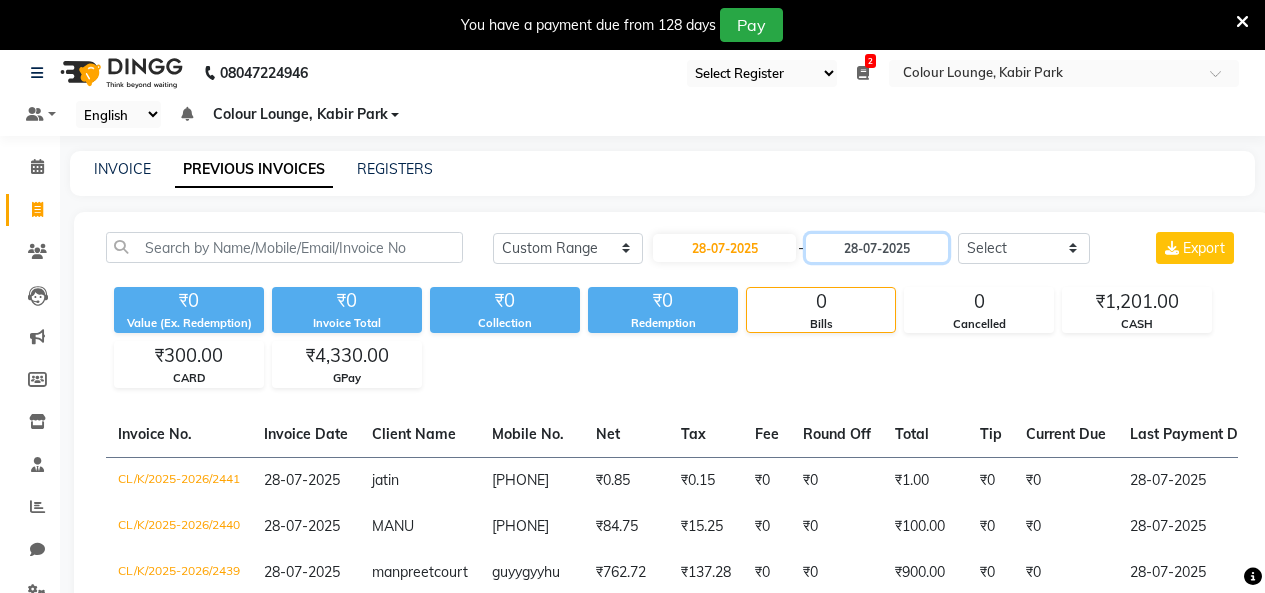 scroll, scrollTop: 0, scrollLeft: 0, axis: both 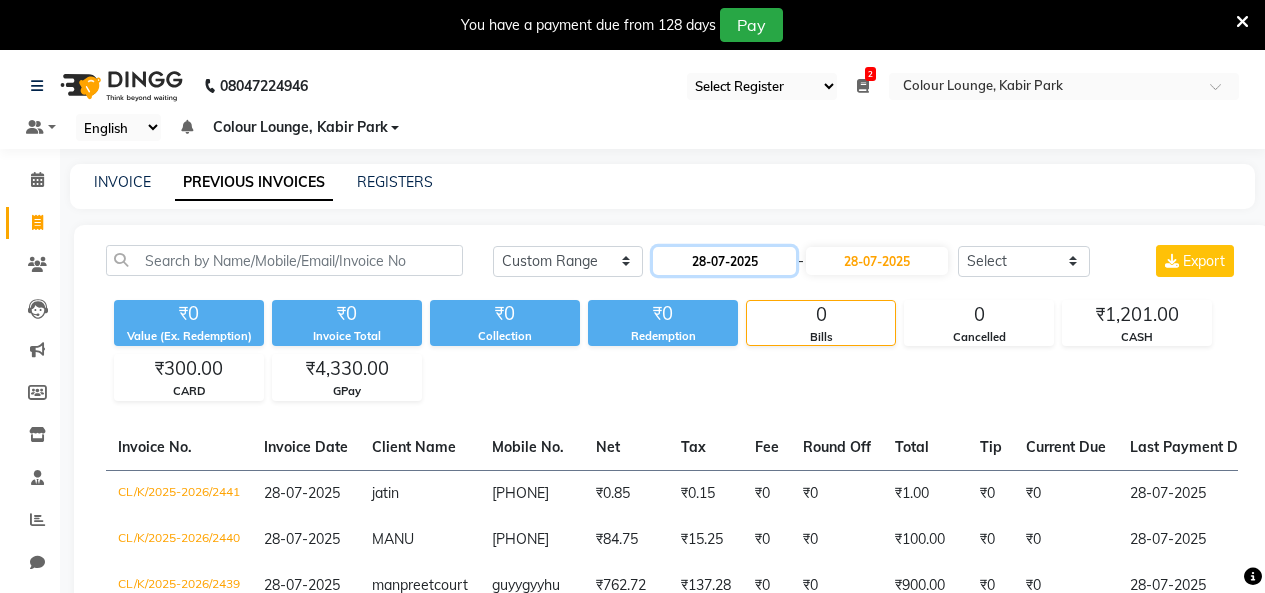 click on "28-07-2025" 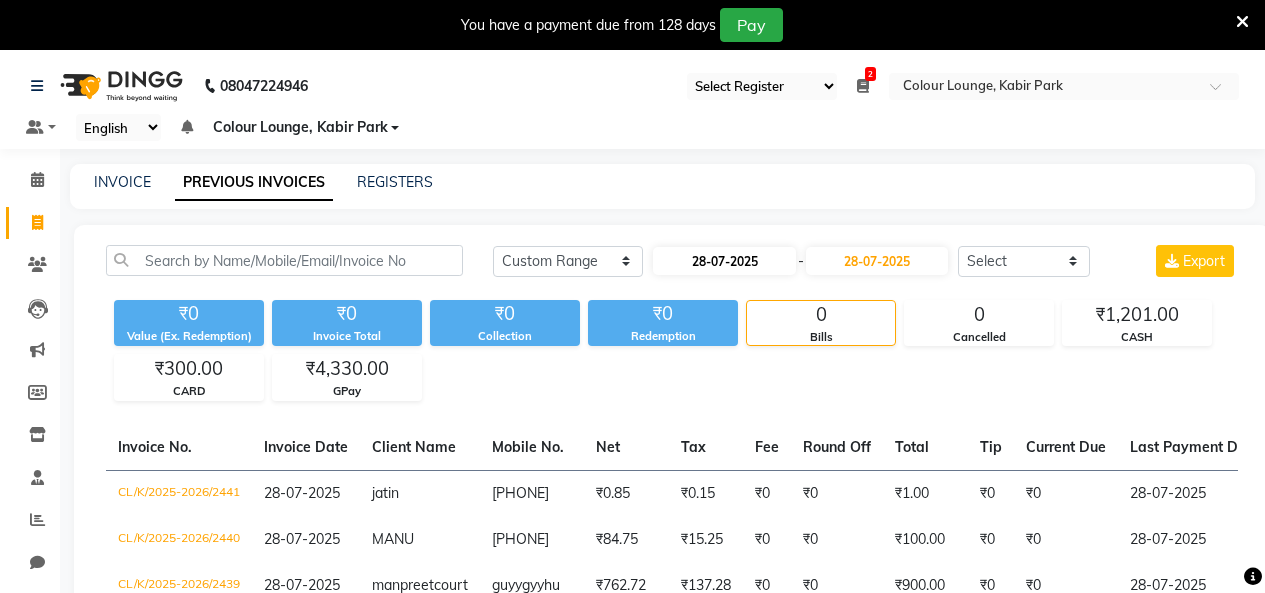 select on "7" 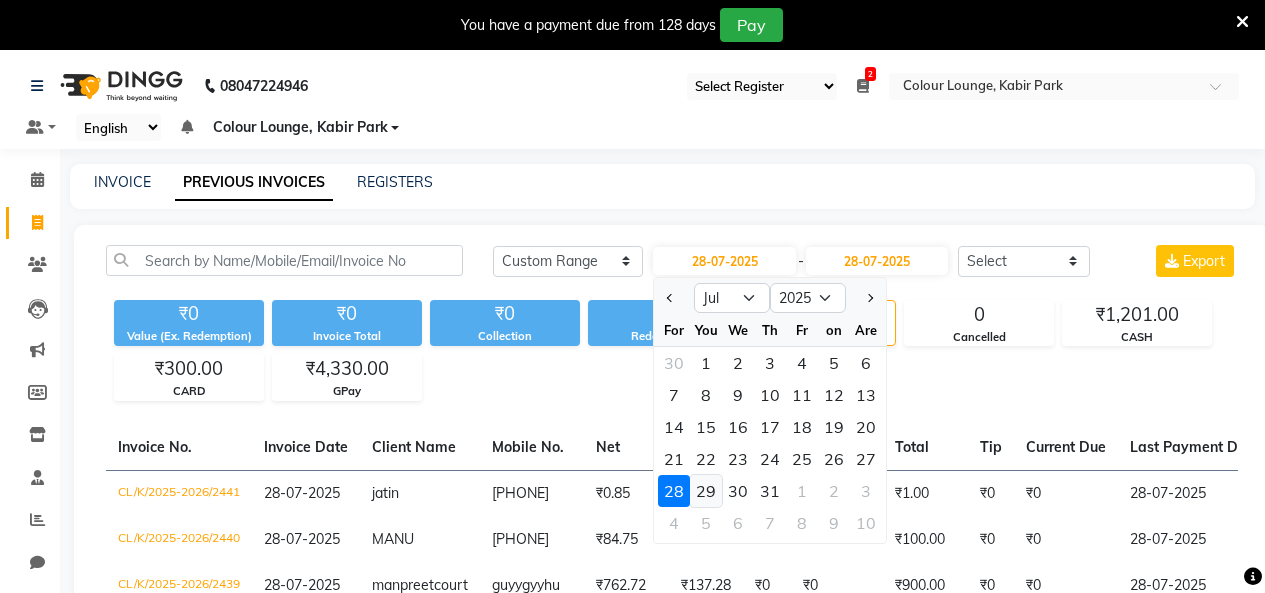 click on "29" 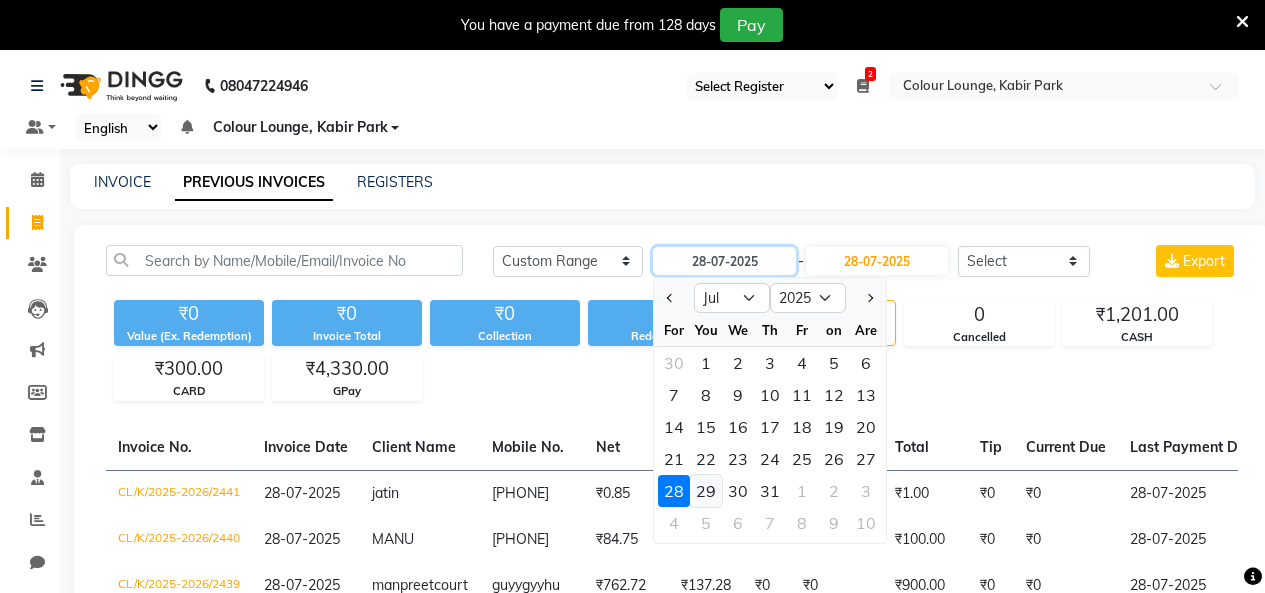 type on "29-07-2025" 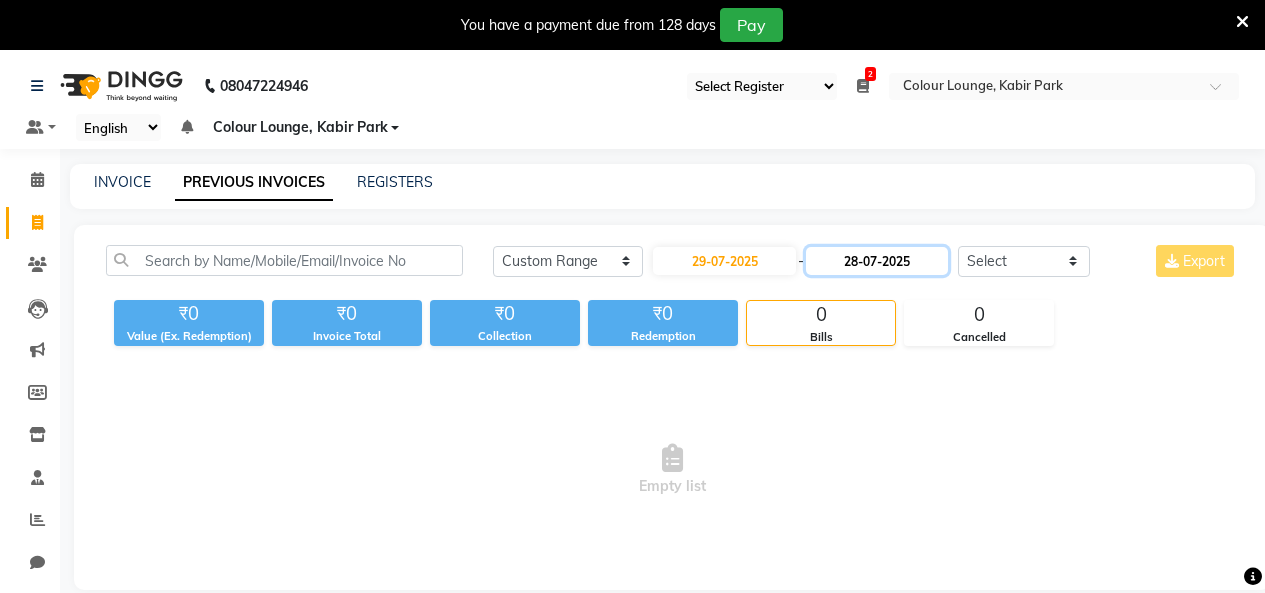 click on "28-07-2025" 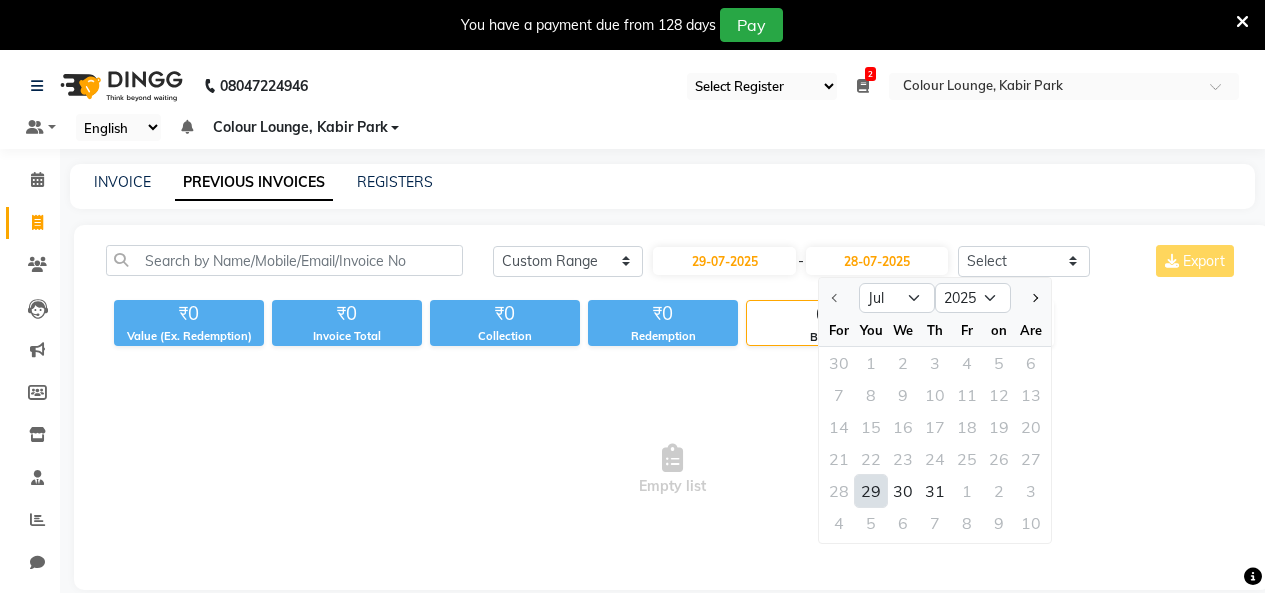 click on "29" 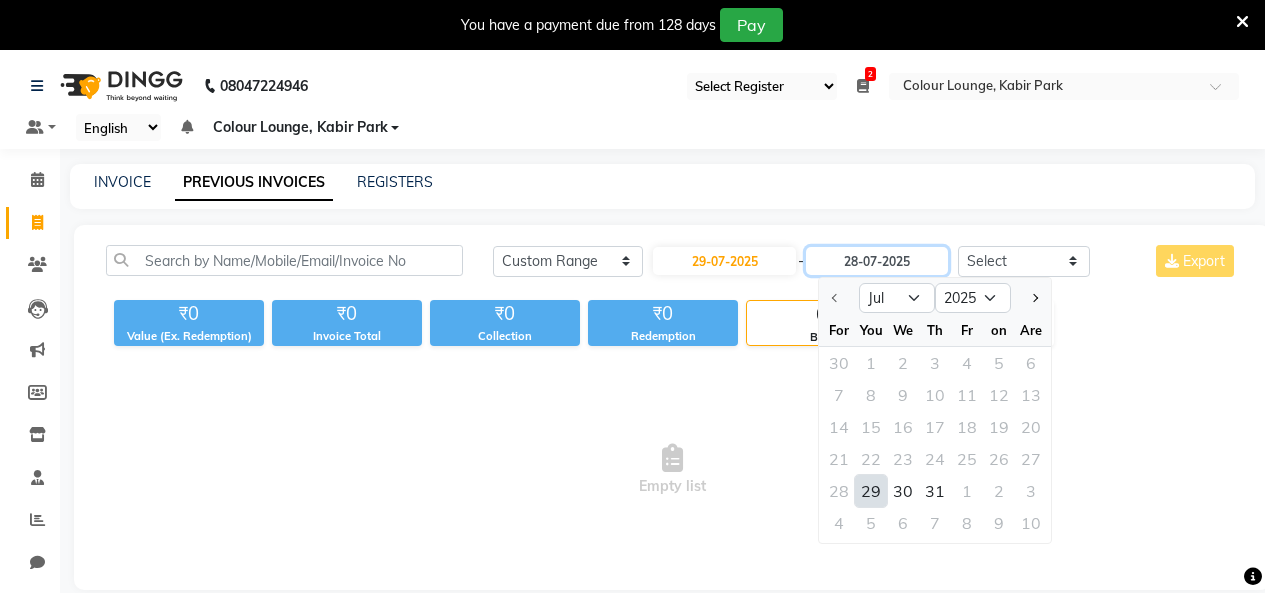 type on "29-07-2025" 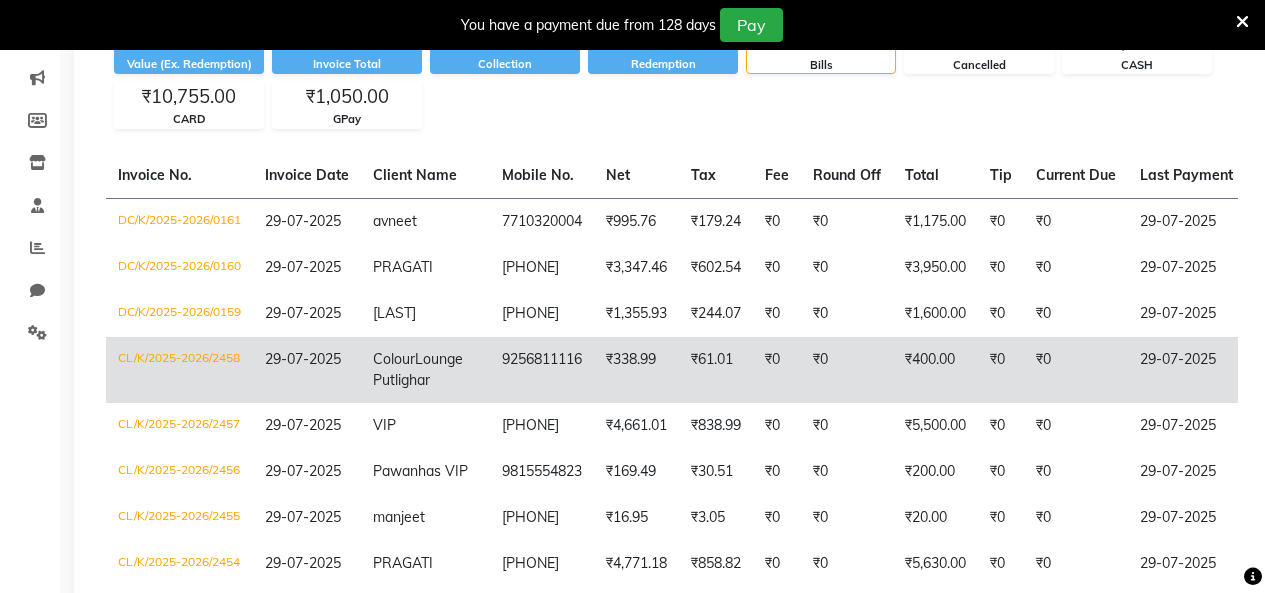 scroll, scrollTop: 300, scrollLeft: 0, axis: vertical 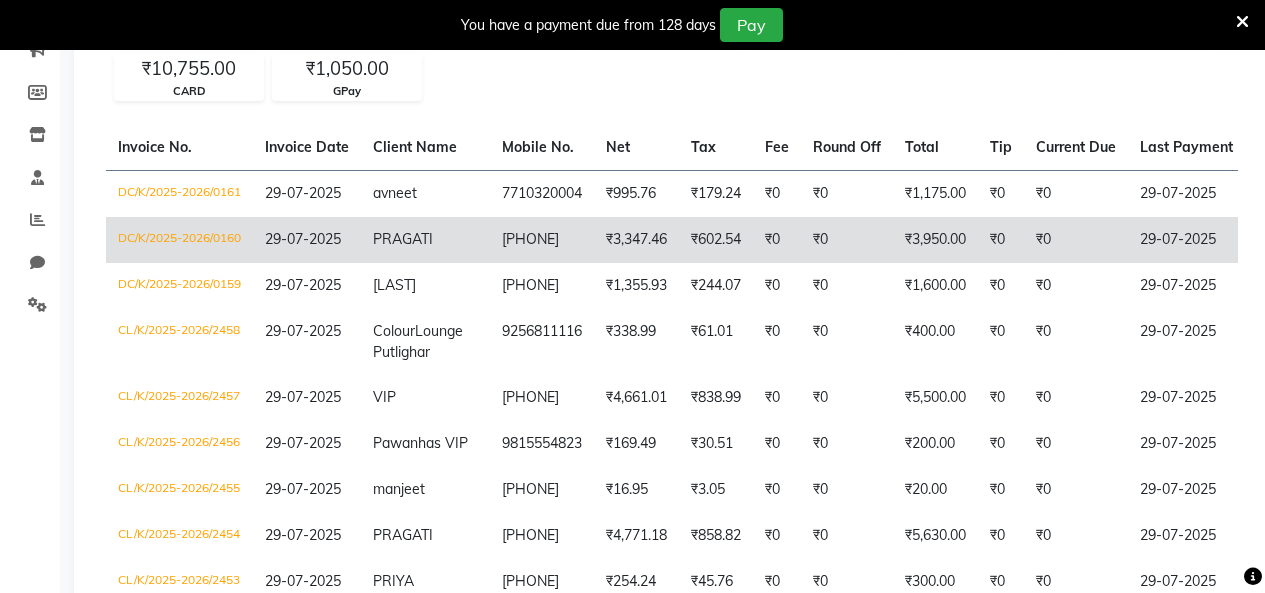 click on "DC/K/2025-2026/0160" 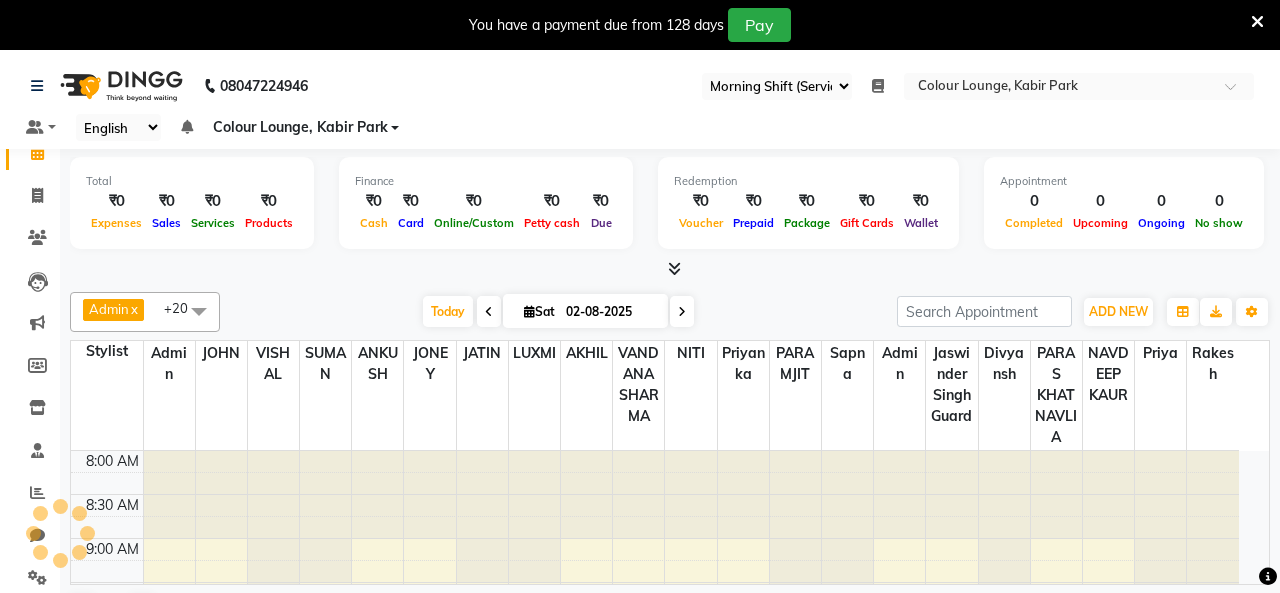 select on "75" 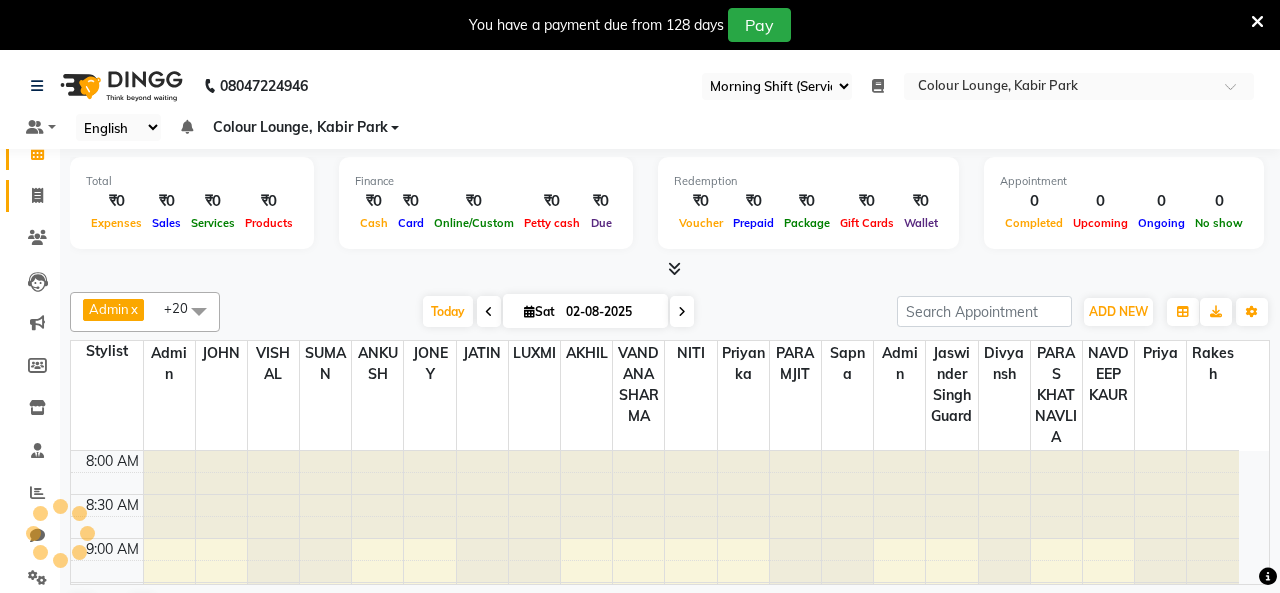 click 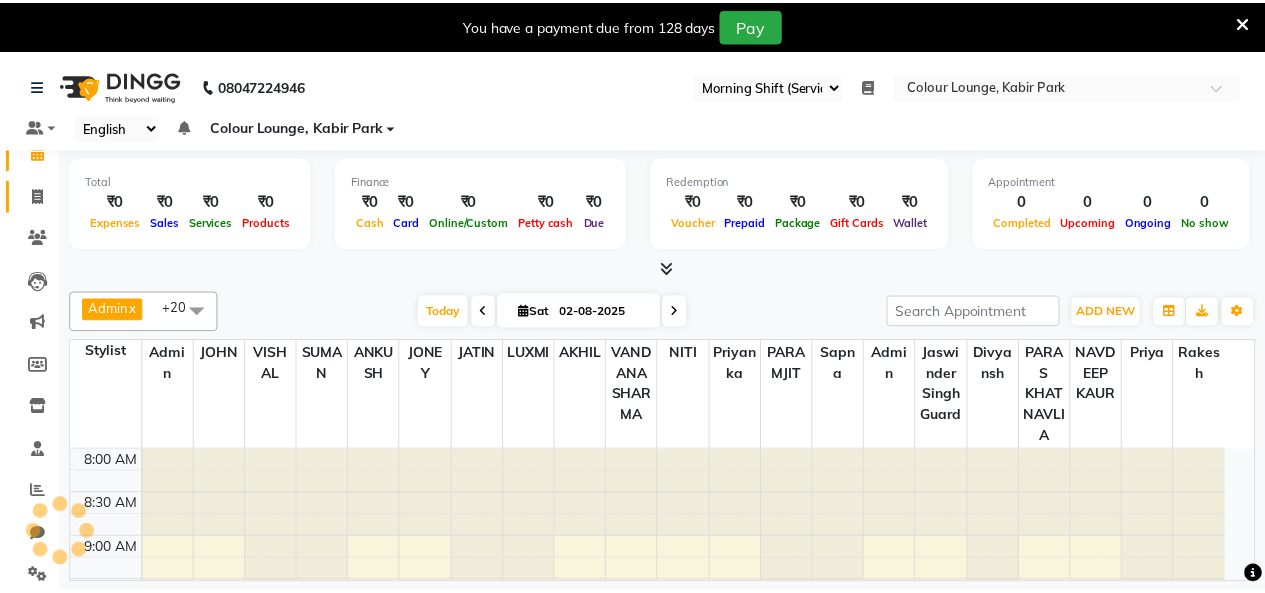 scroll, scrollTop: 0, scrollLeft: 0, axis: both 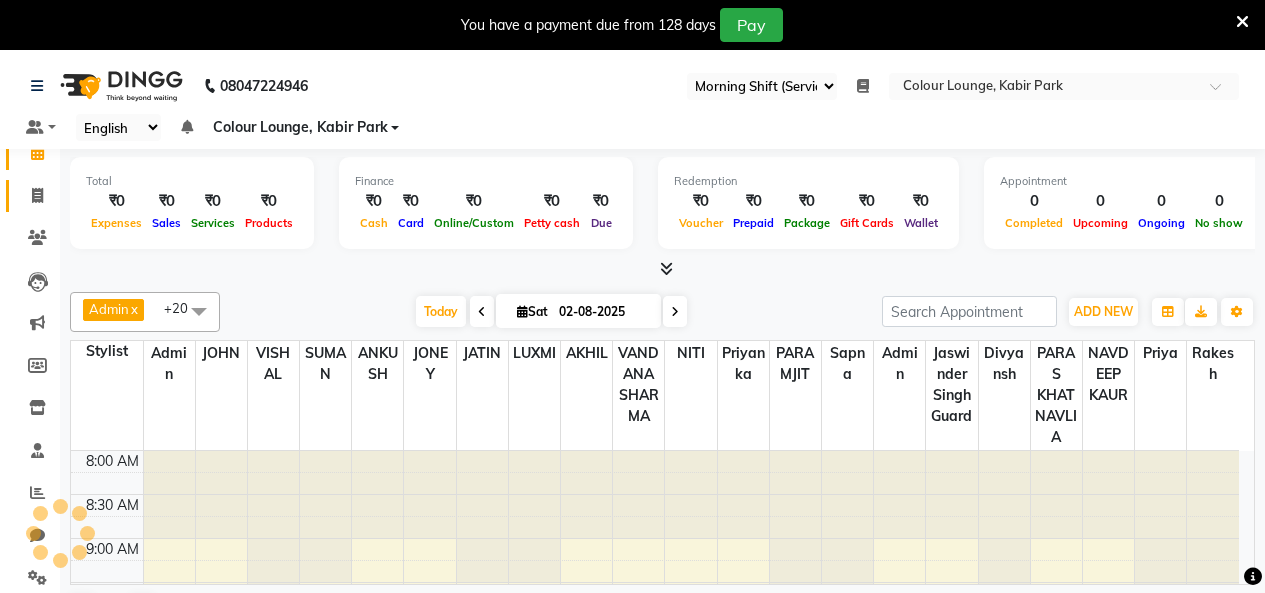 select on "8015" 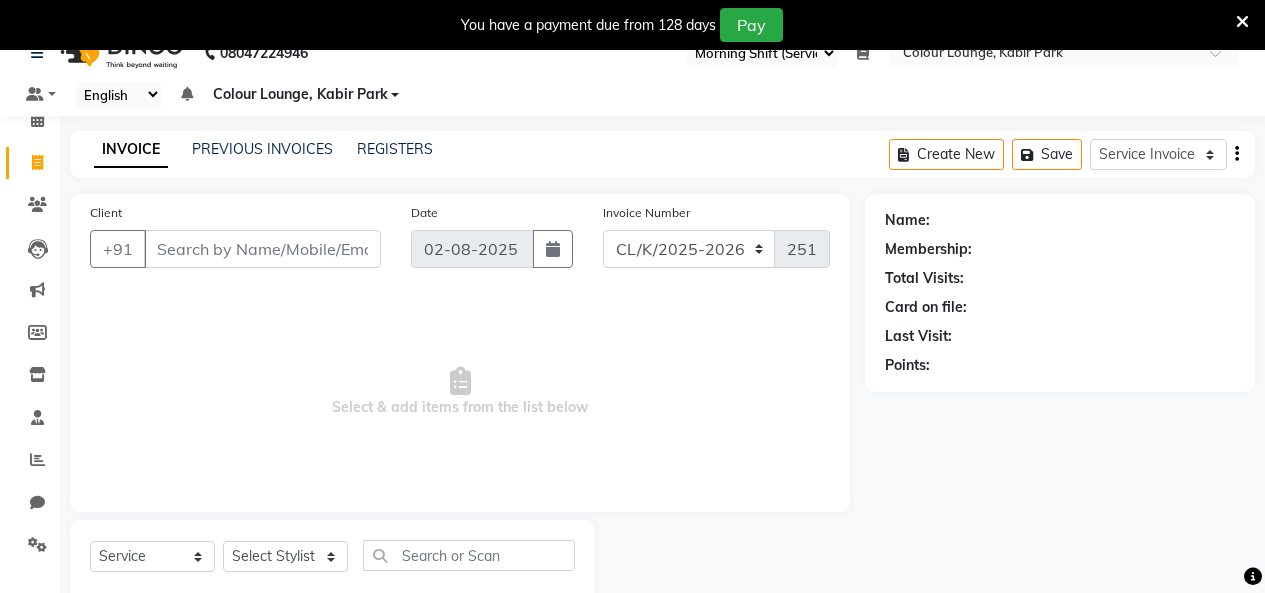 scroll, scrollTop: 85, scrollLeft: 0, axis: vertical 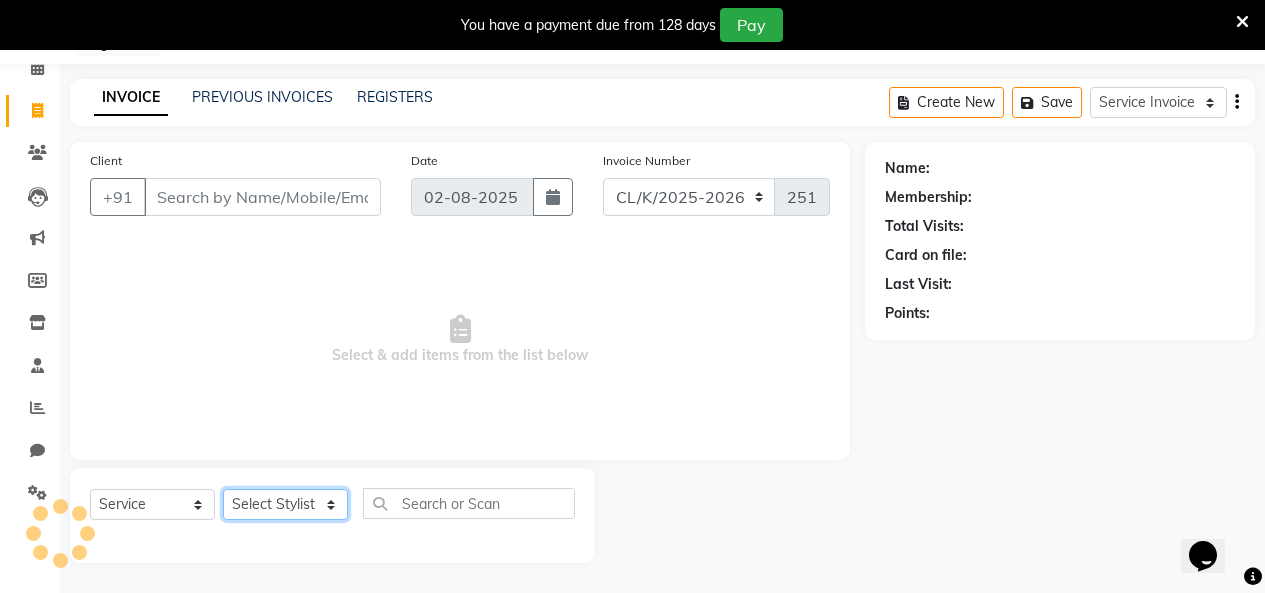 click on "Select Stylist" 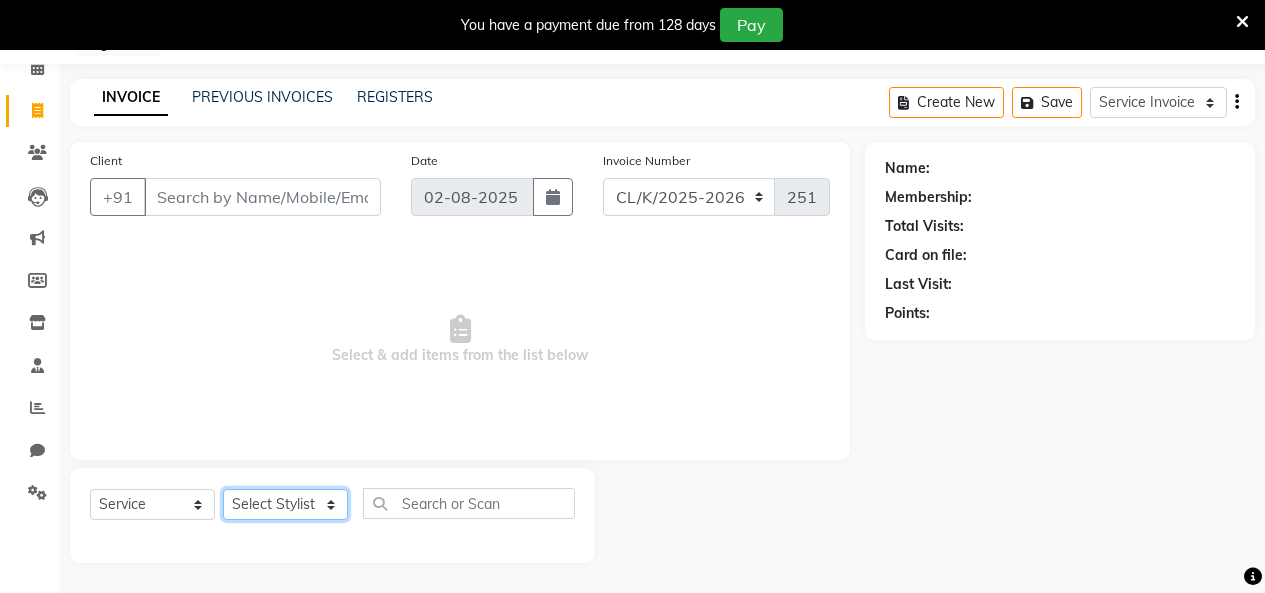 select on "82296" 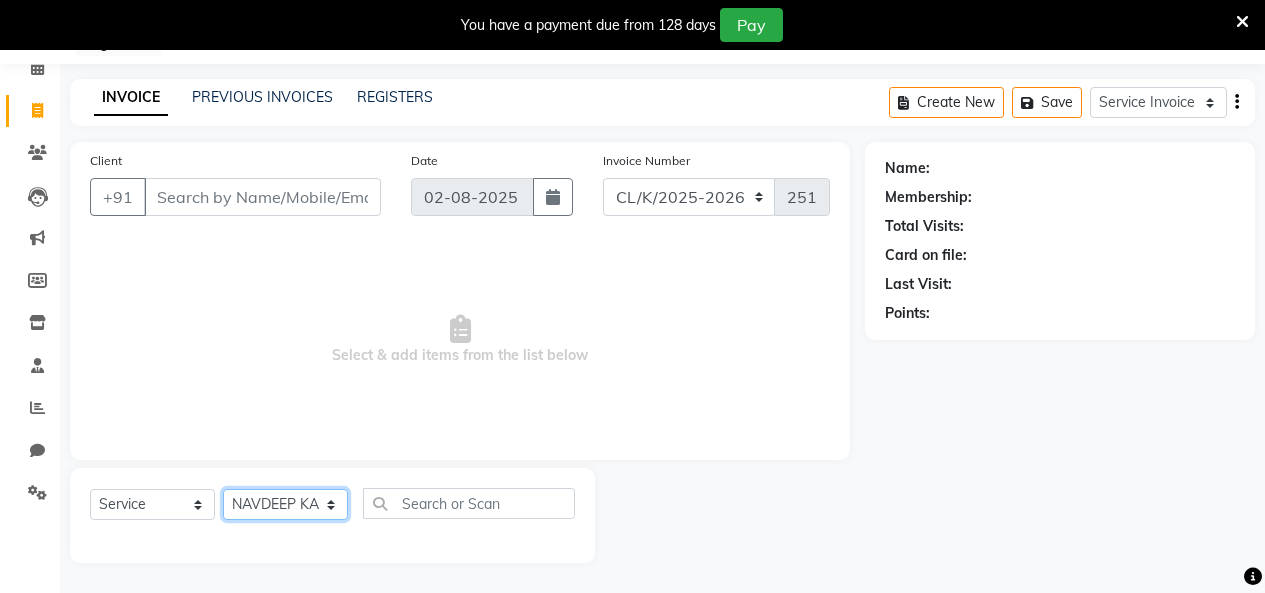 click on "Select Stylist Admin Admin [FIRST] [LAST] [BUSINESS_NAME], [CITY] [BUSINESS_NAME], [CITY] [FIRST]  [FIRST] [LAST] [LAST] [FIRST] [FIRST] [FIRST] [FIRST] [FIRST] [LAST]   [FIRST]   [FIRST]   [FIRST] [LAST]   [FIRST]    [FIRST]    [FIRST]   [FIRST]    [FIRST]   [FIRST] [LAST]   [FIRST]" 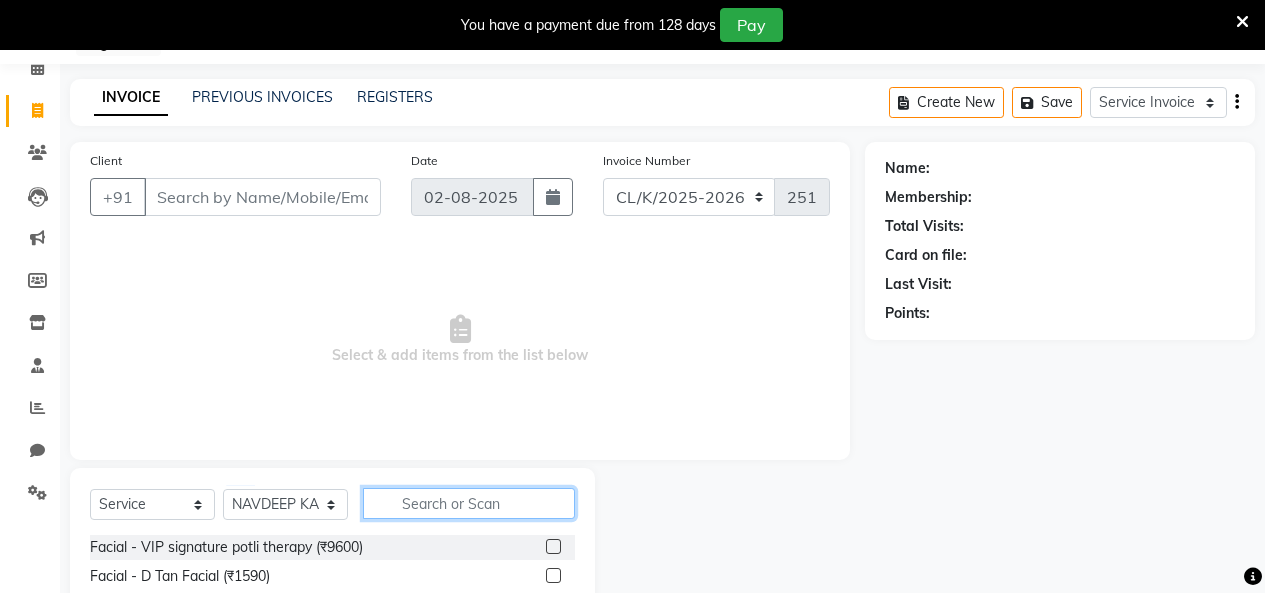 drag, startPoint x: 478, startPoint y: 509, endPoint x: 477, endPoint y: 532, distance: 23.021729 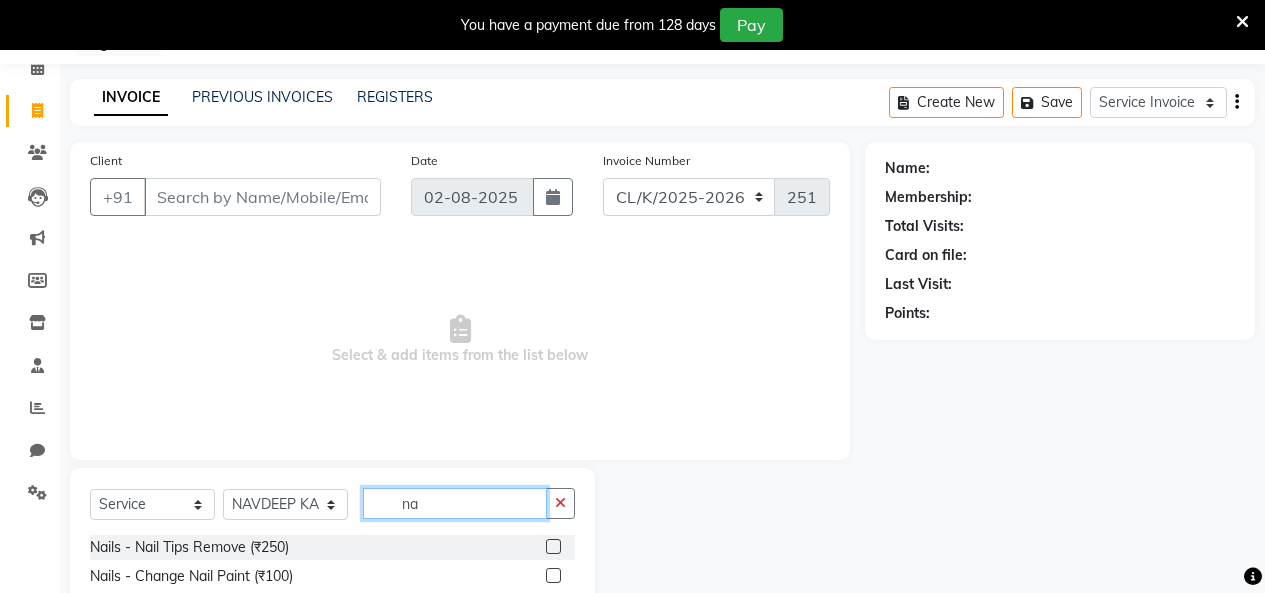 type on "n" 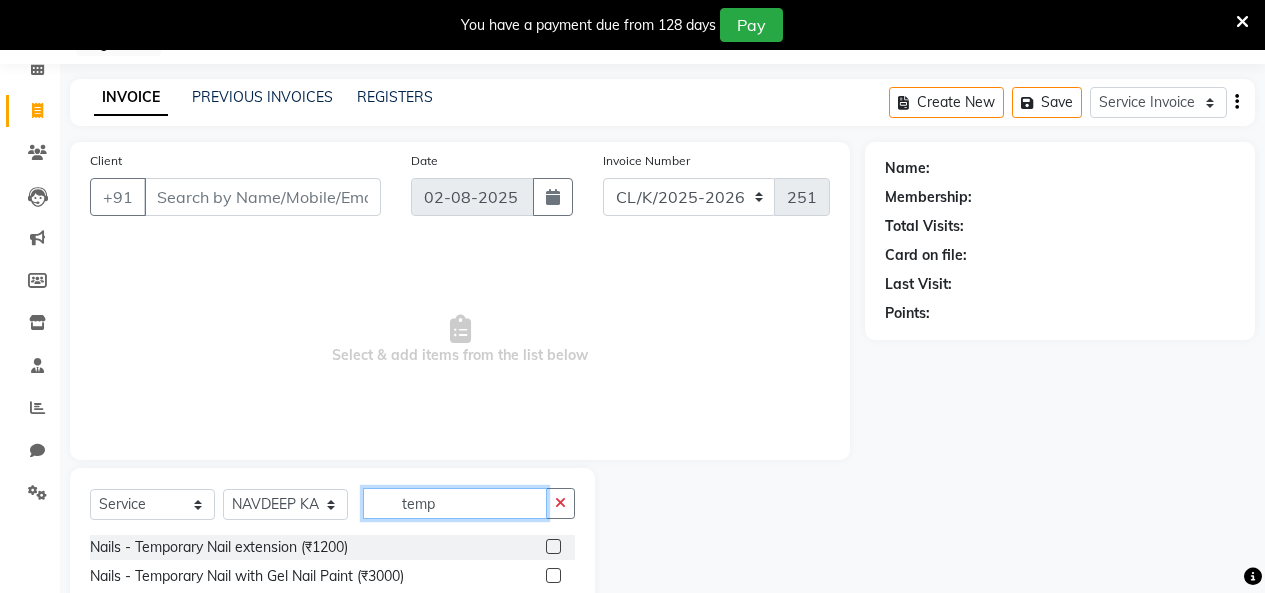 type on "temp" 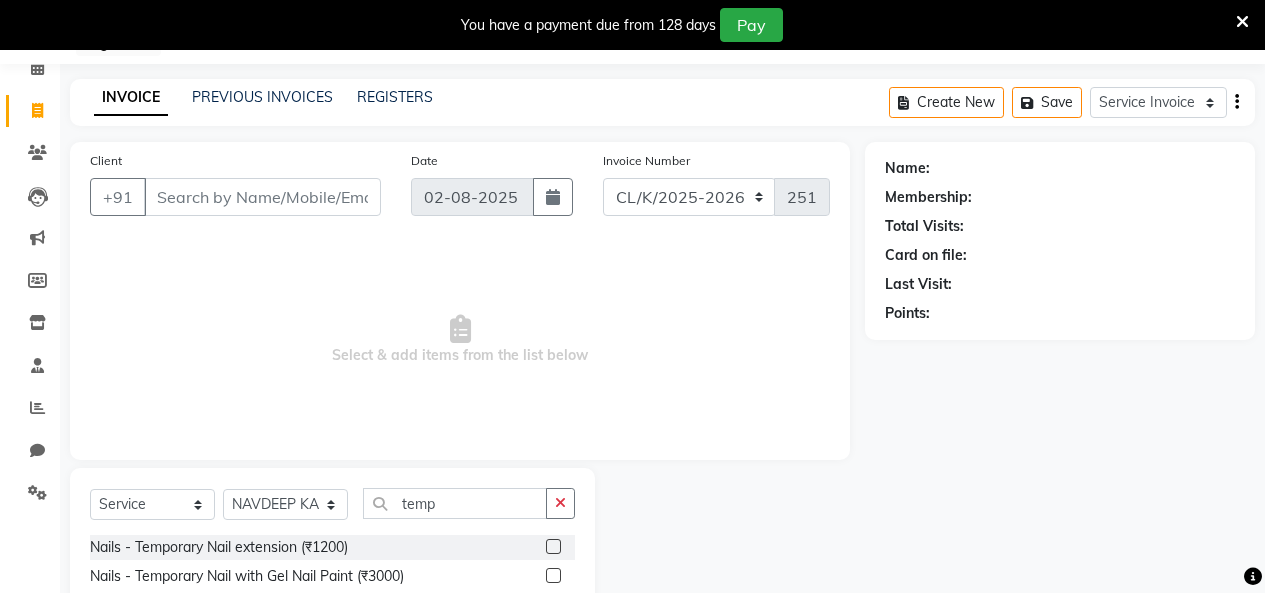 click 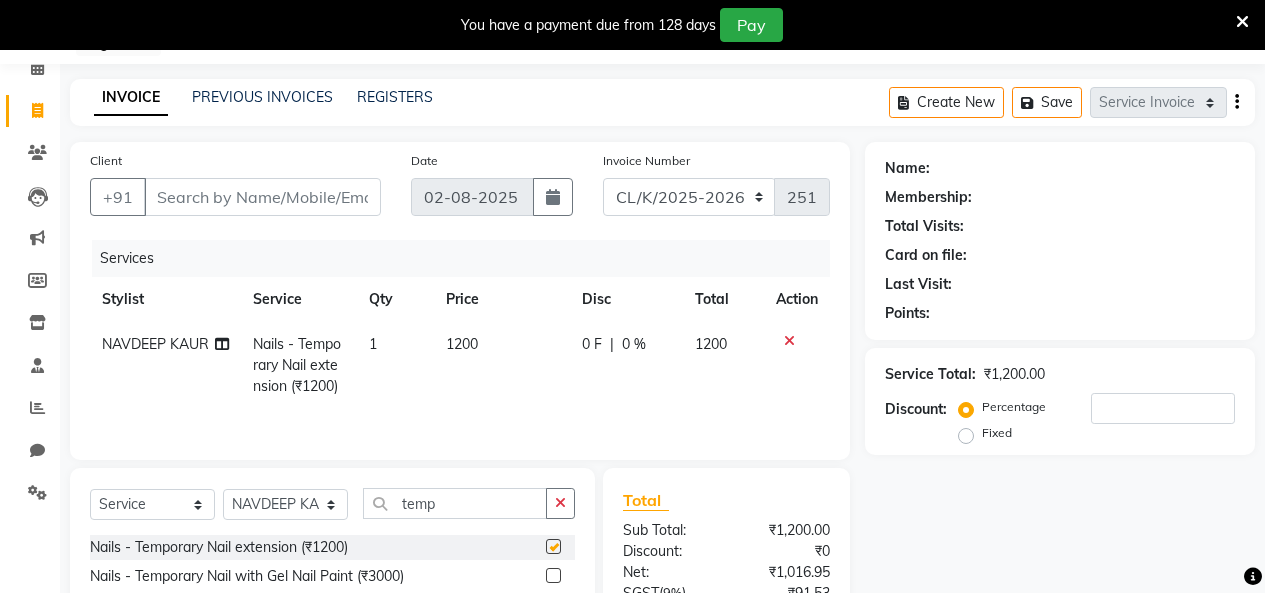 checkbox on "false" 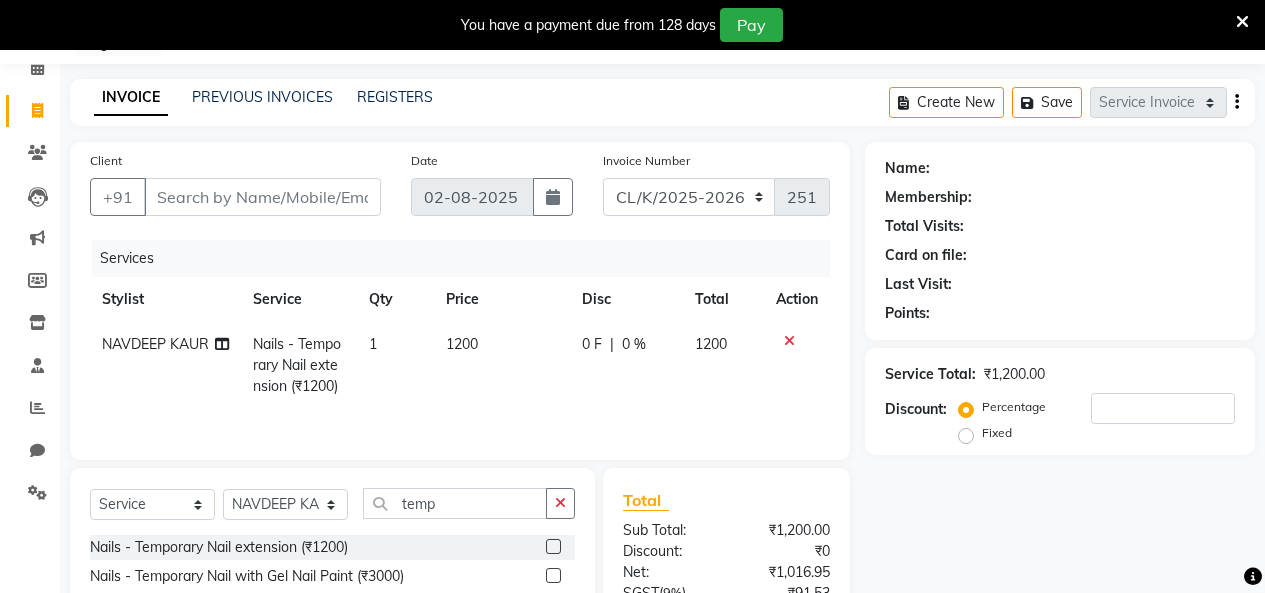 click on "1200" 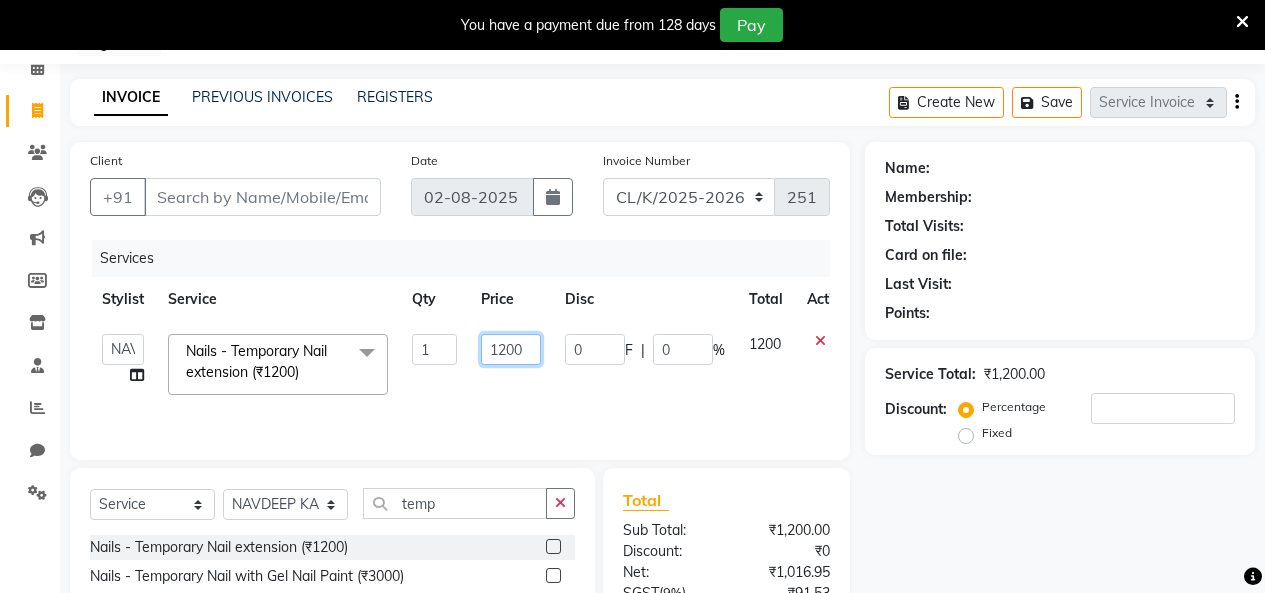 click on "1200" 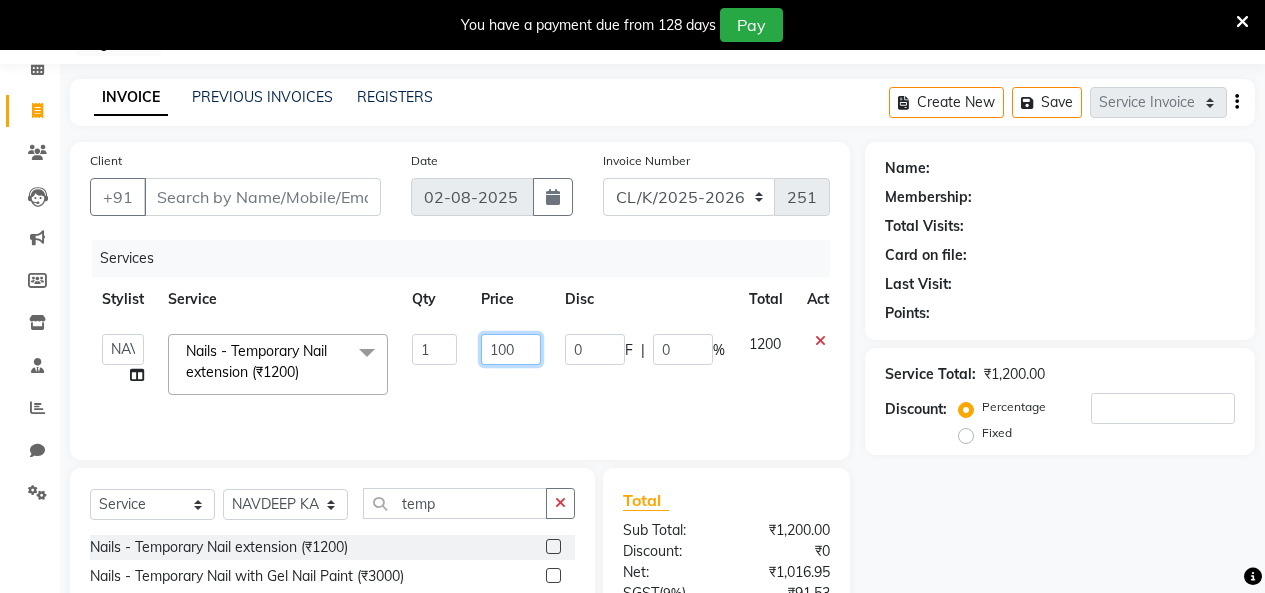 type on "1000" 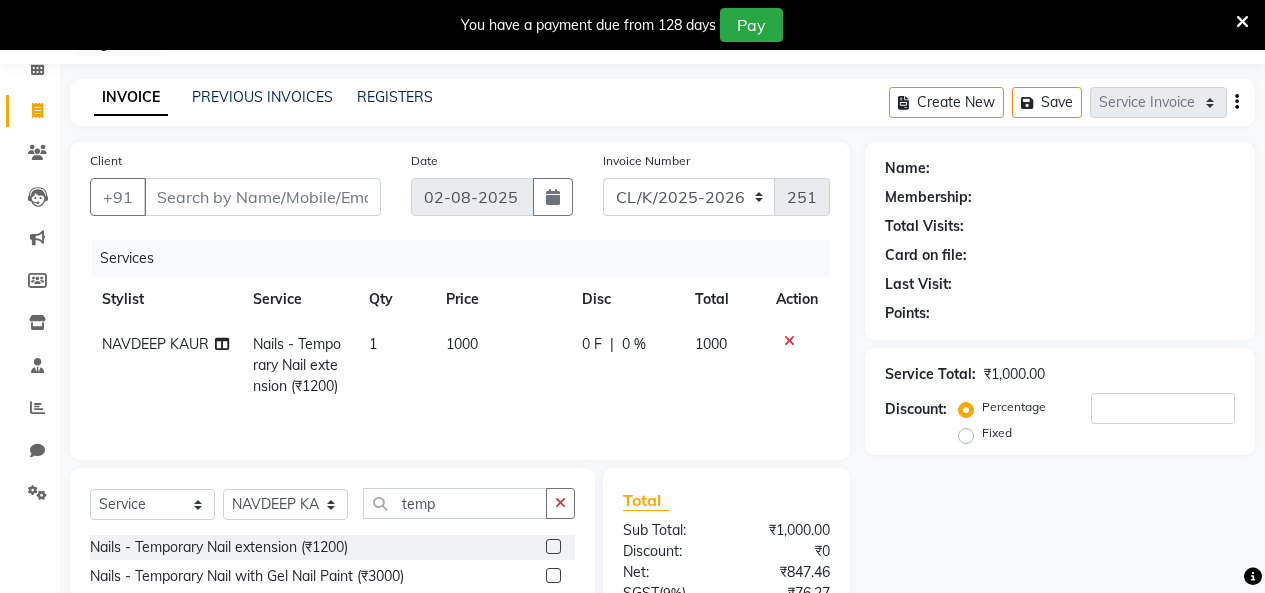click on "1000" 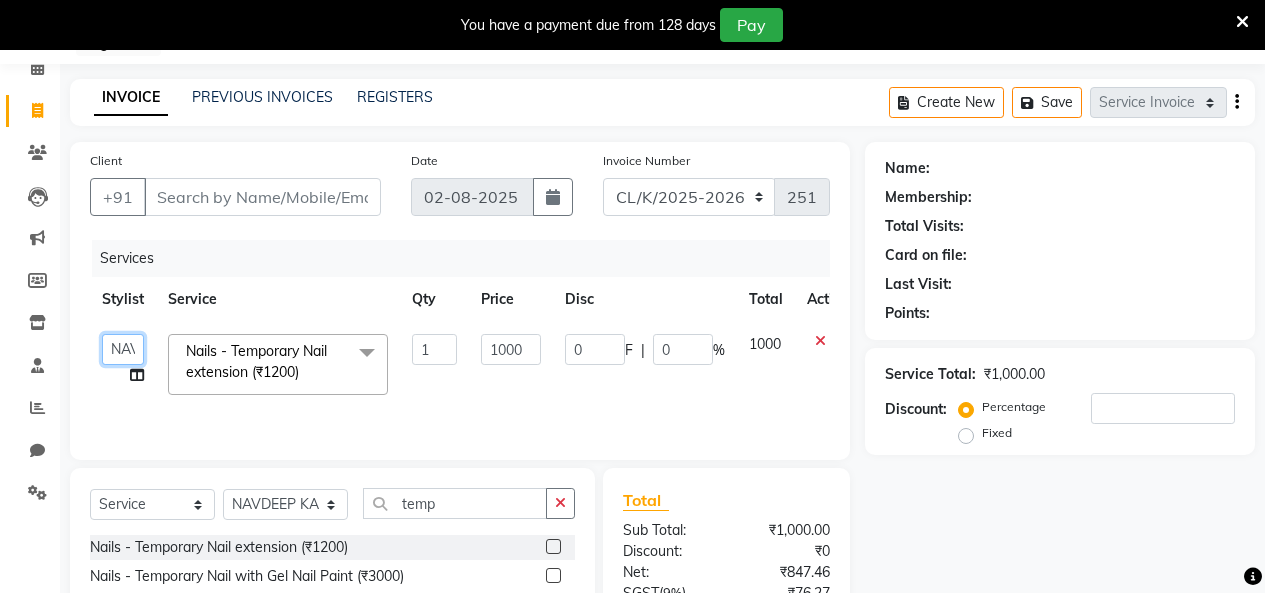 click on "Admin   Admin   AKHIL   ANKUSH   Colour Lounge, Kabir Park   Colour Lounge, Kabir Park   divyansh    Jaswinder singh guard   JATIN   JOHN   JONEY   LUXMI   NAVDEEP KAUR   NITI   PARAMJIT   PARAS KHATNAVLIA   priya    priyanka    Rakesh   sapna    SUMAN   VANDANA SHARMA   VISHAL" 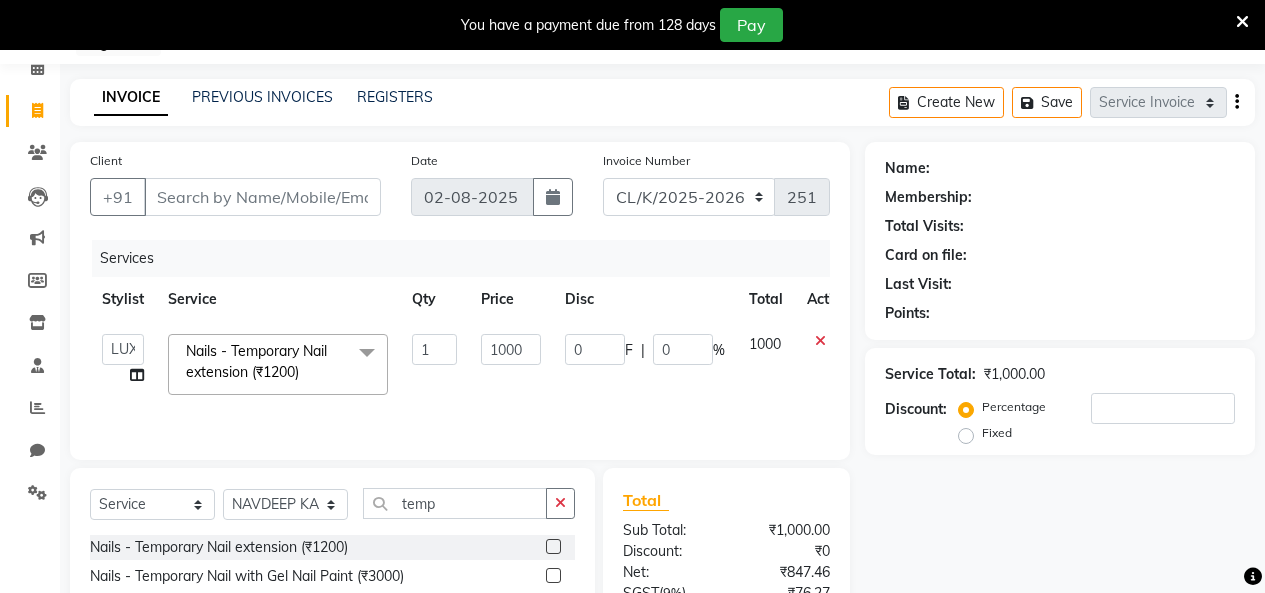 select on "70120" 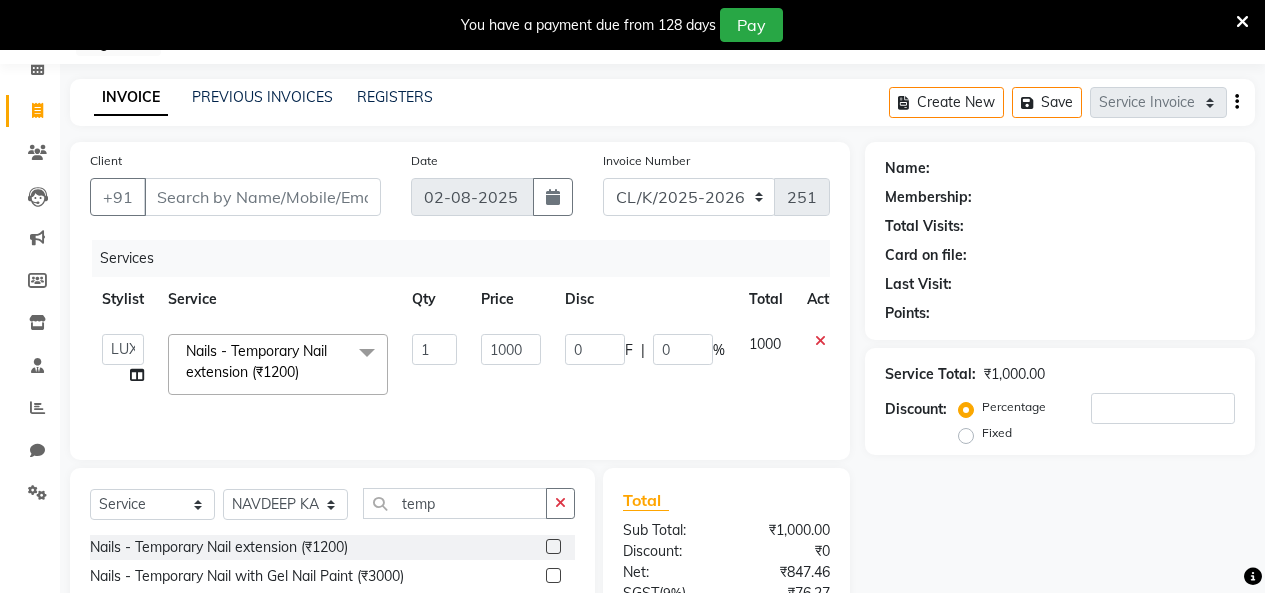 drag, startPoint x: 500, startPoint y: 412, endPoint x: 497, endPoint y: 427, distance: 15.297058 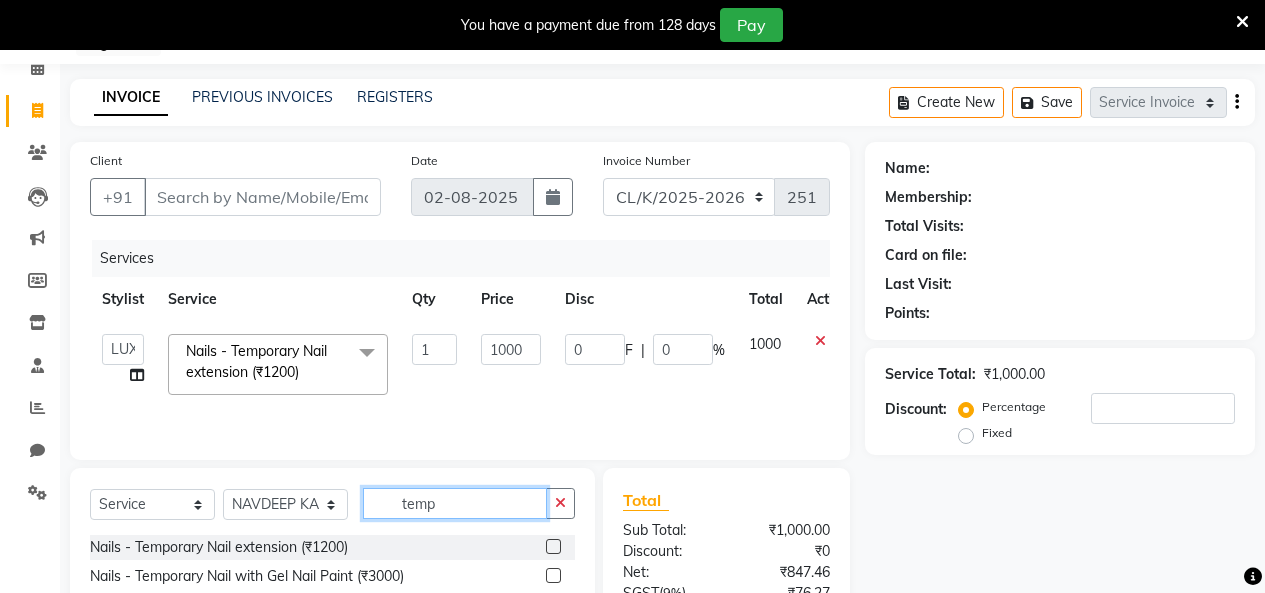 click on "temp" 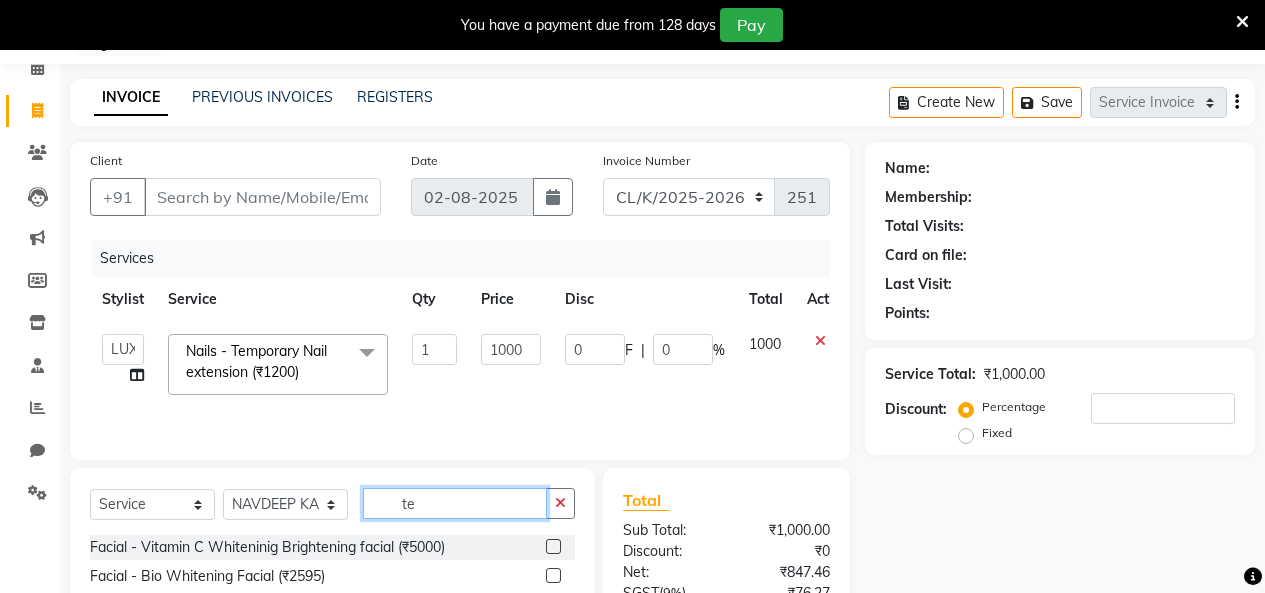 type on "t" 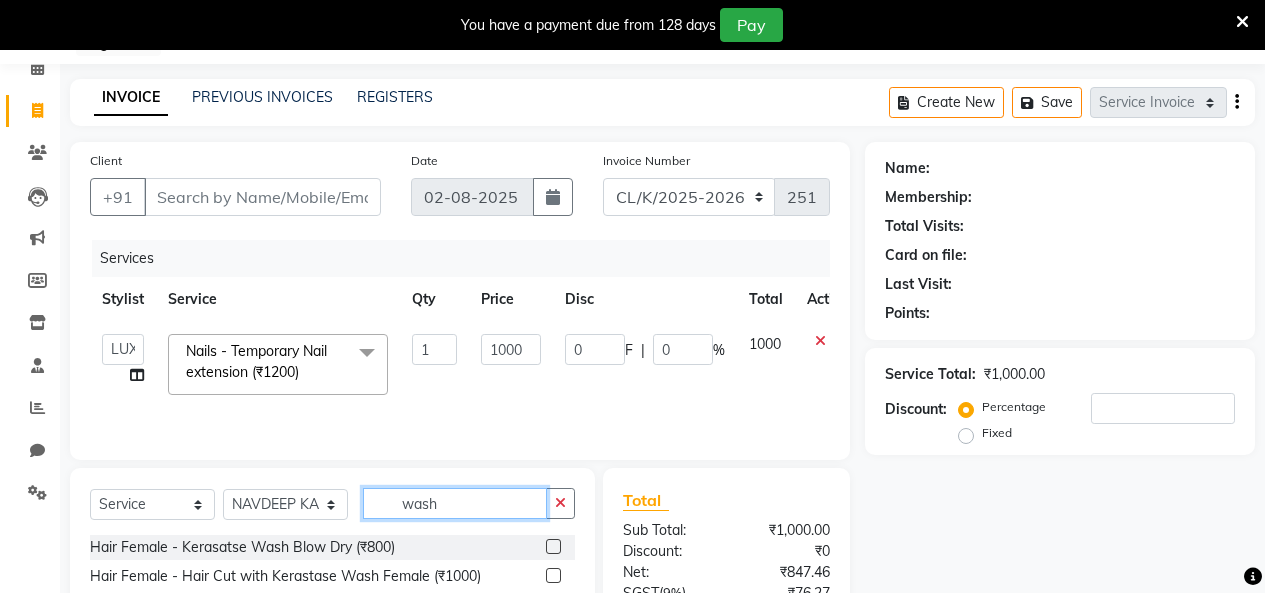 type on "wash" 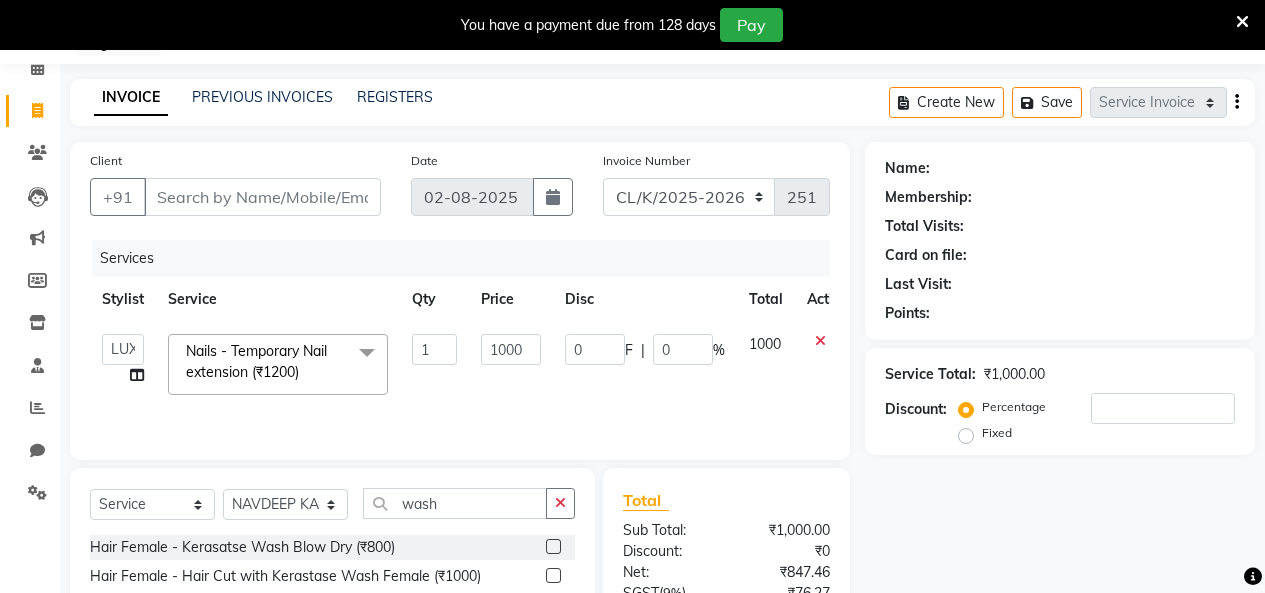 click 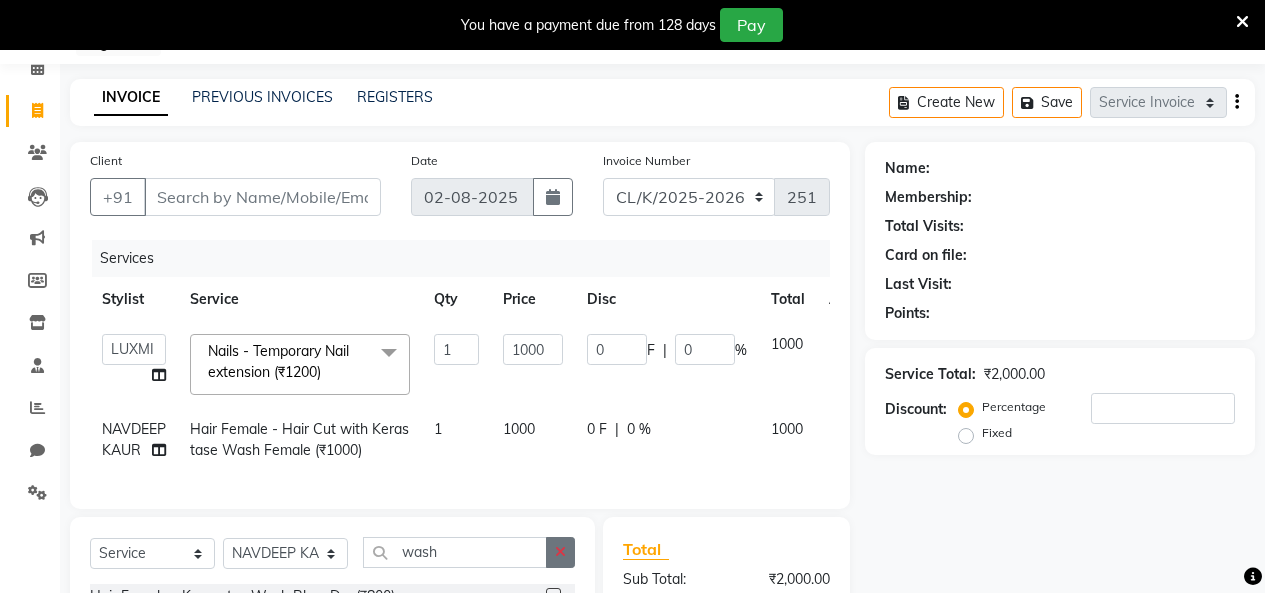 checkbox on "false" 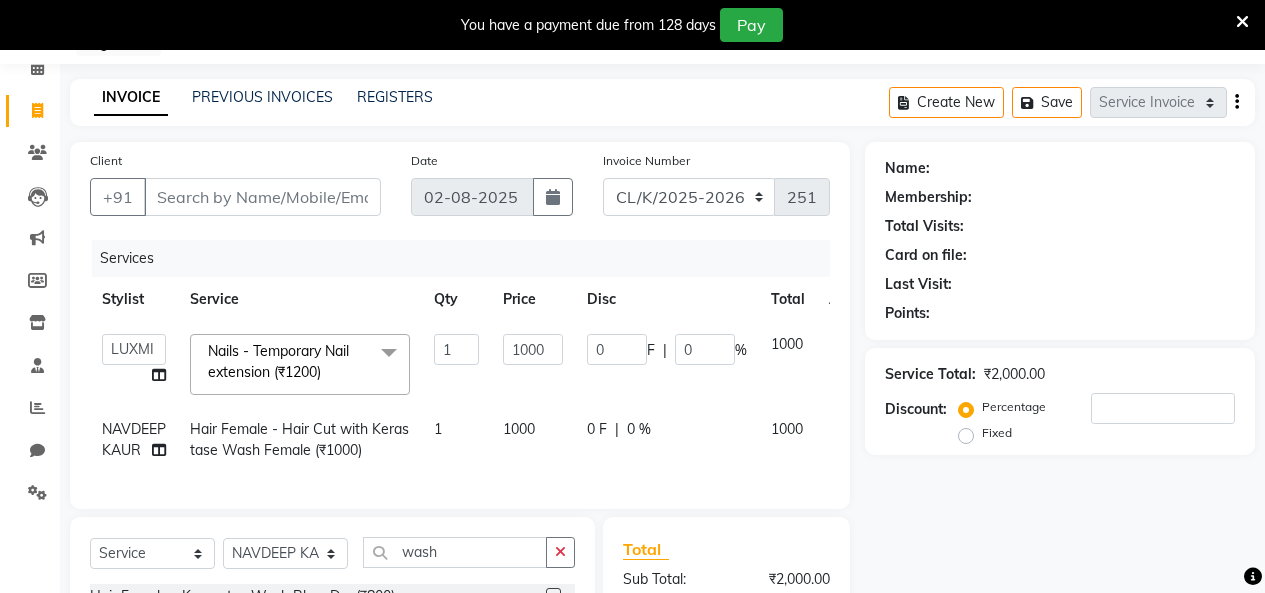 click on "1" 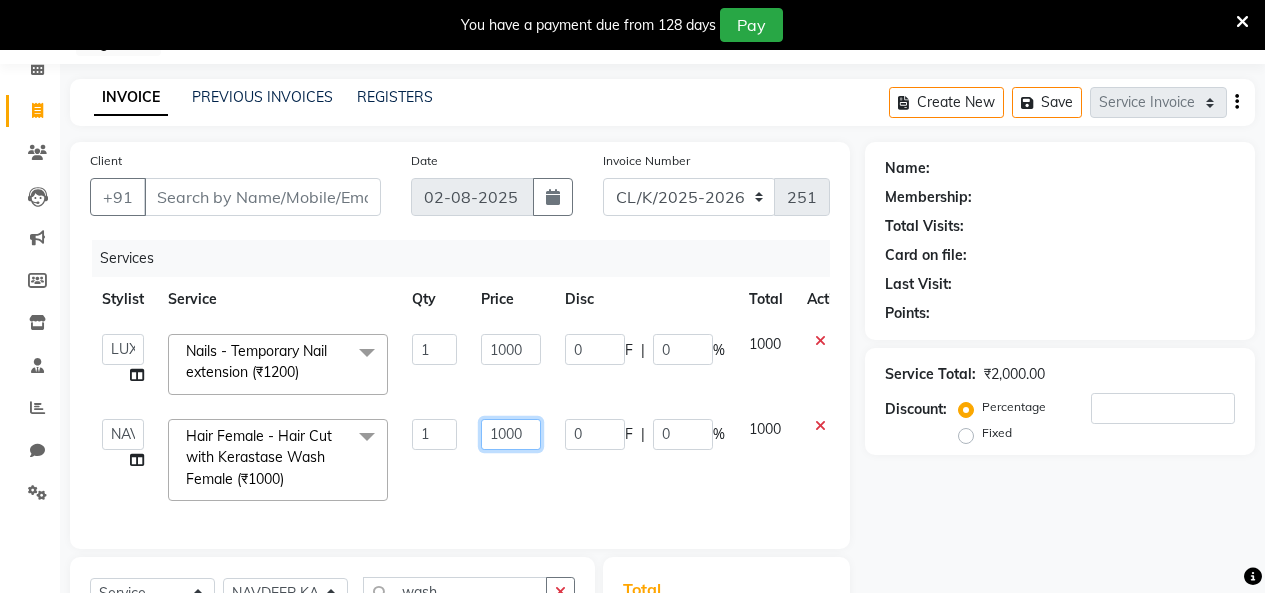 click on "1000" 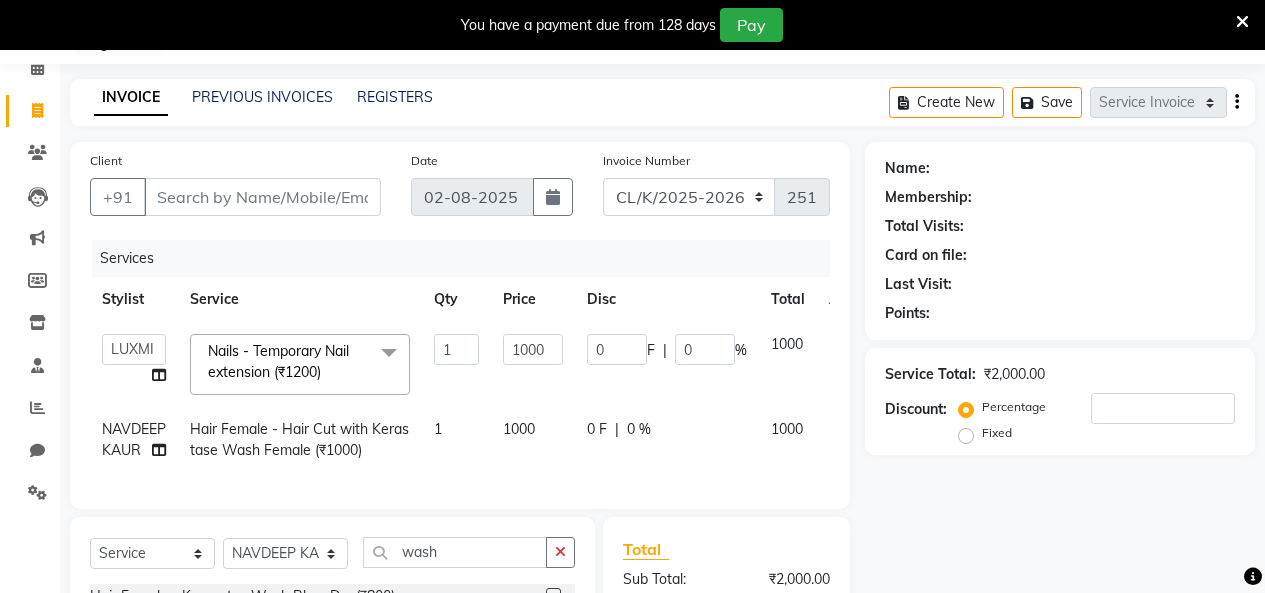 click 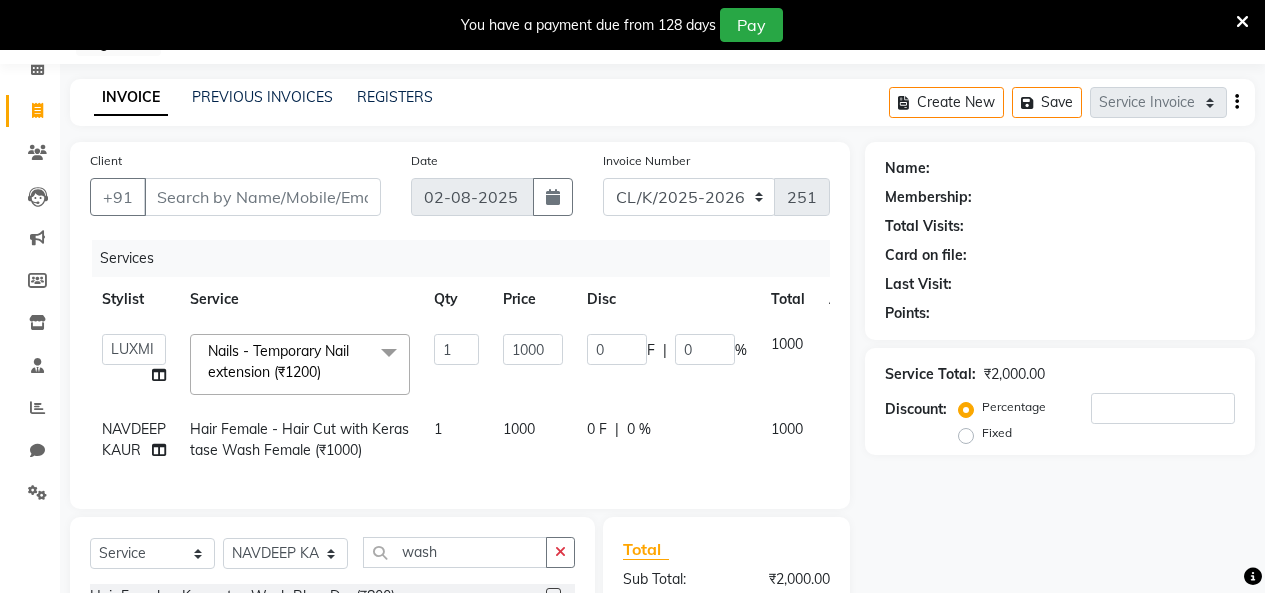click on "1000" 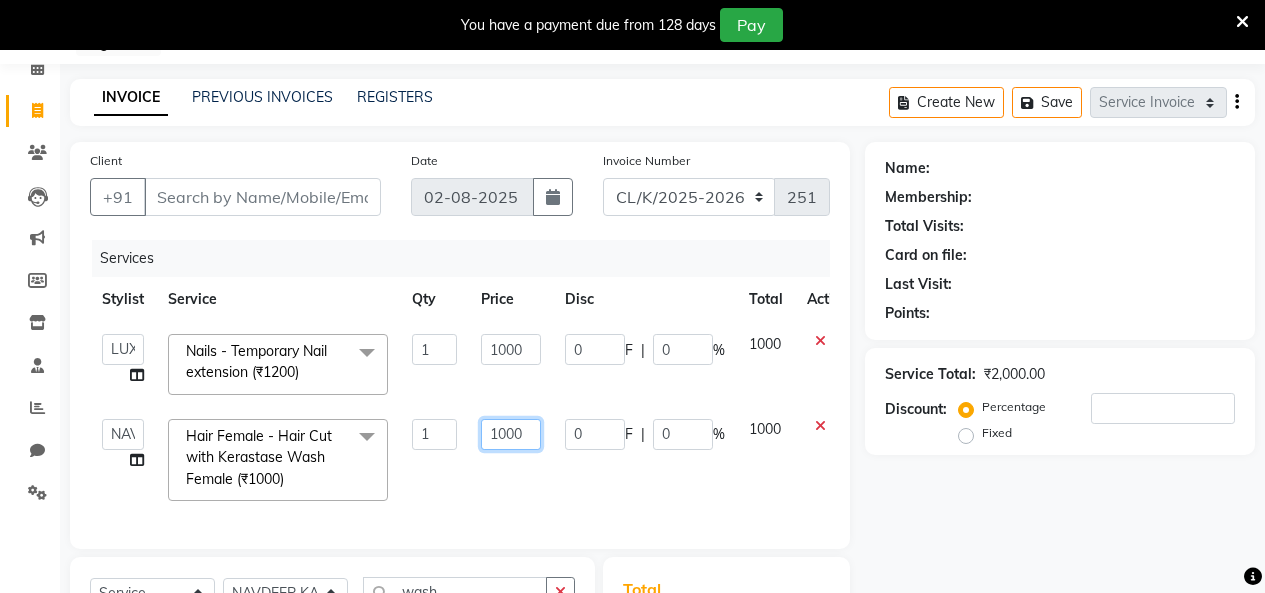 drag, startPoint x: 548, startPoint y: 427, endPoint x: 536, endPoint y: 428, distance: 12.0415945 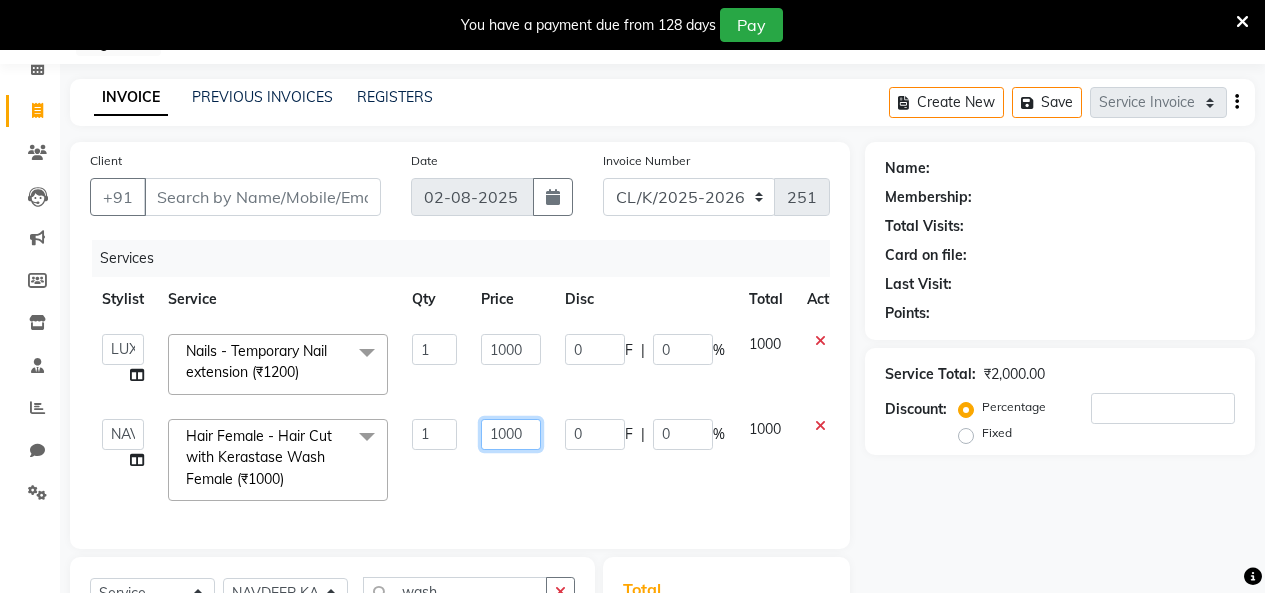 click on "1000" 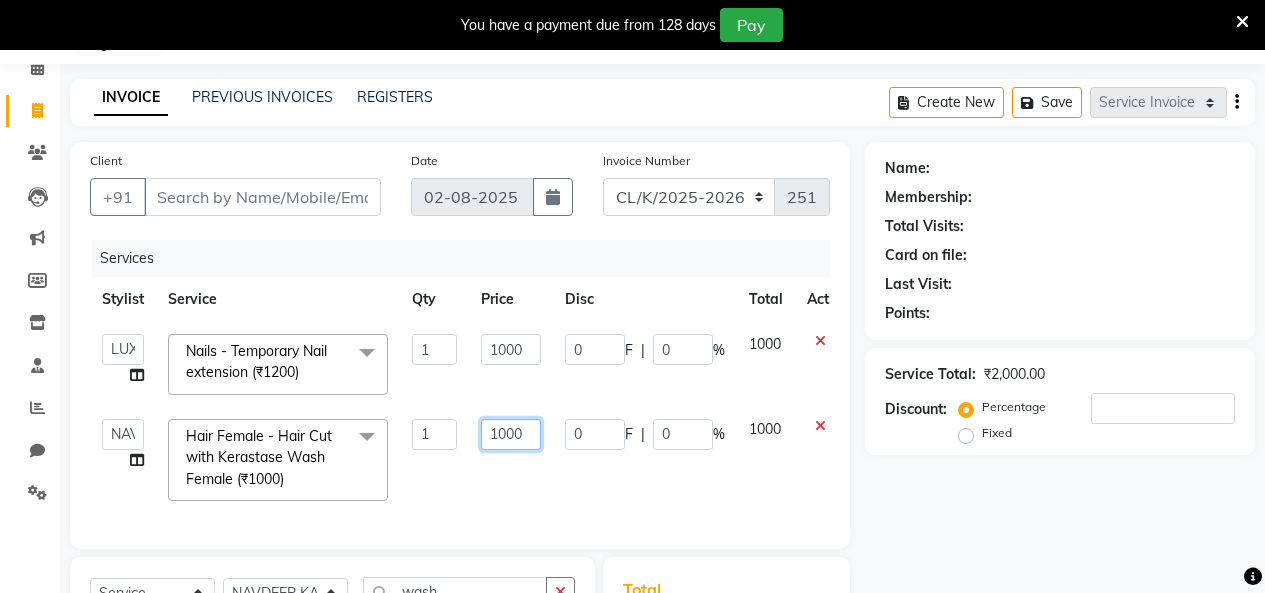 click on "1000" 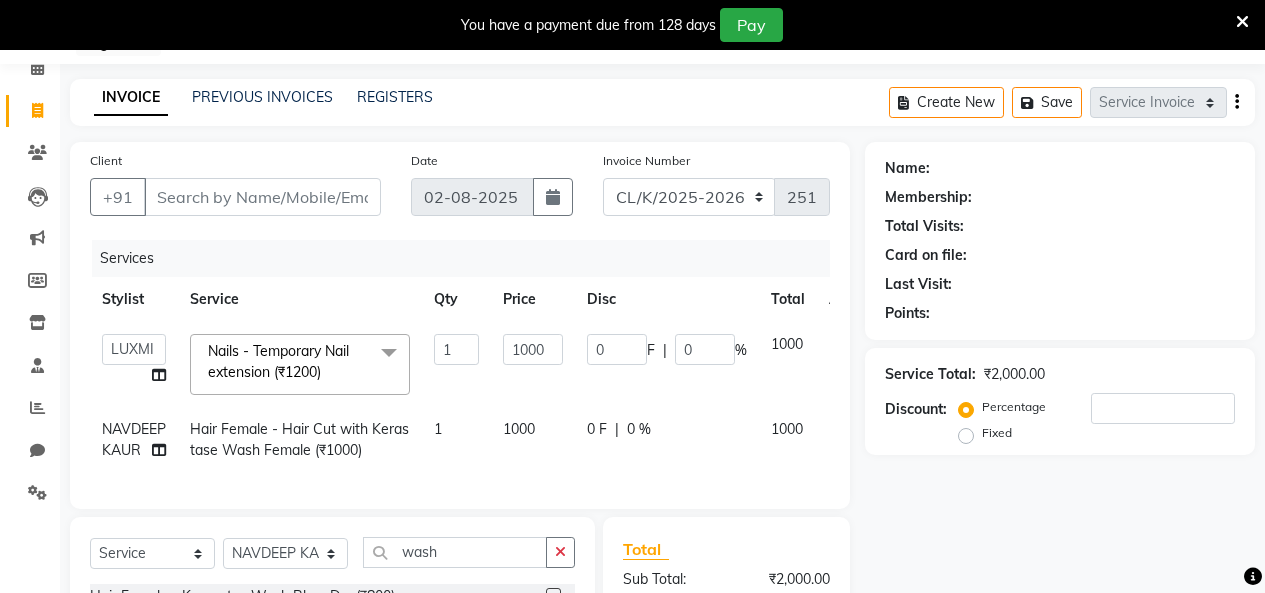 click on "NAVDEEP KAUR Hair Female - Hair Cut with Kerastase Wash Female (₹1000) 1 1000 0 F | 0 % 1000" 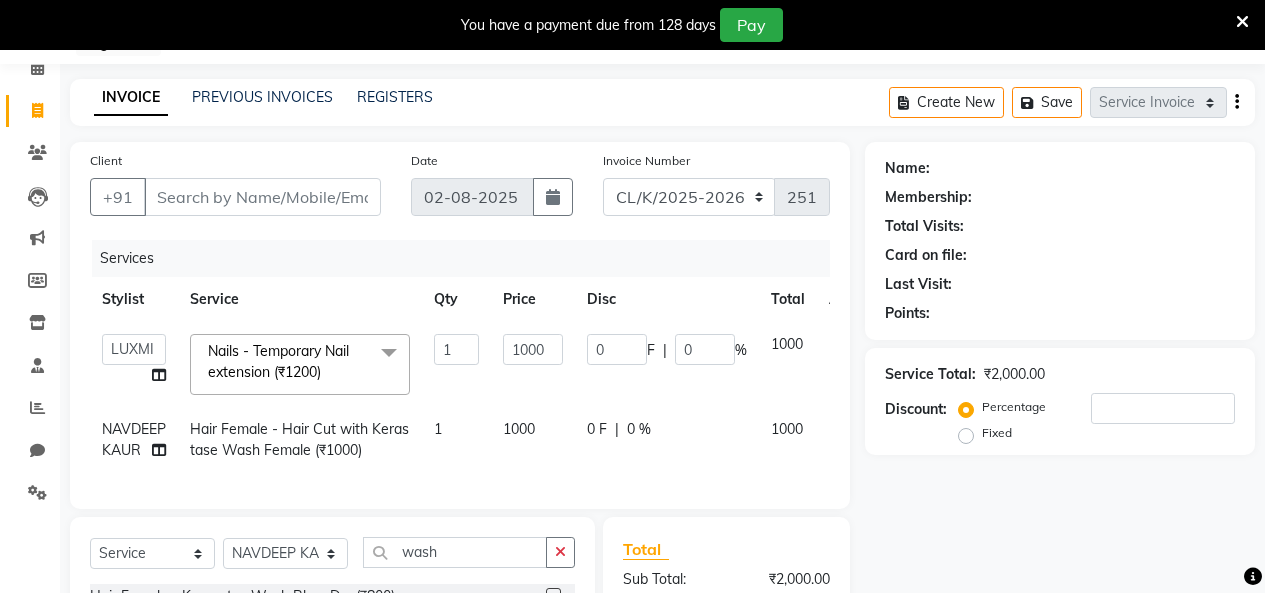 select on "82296" 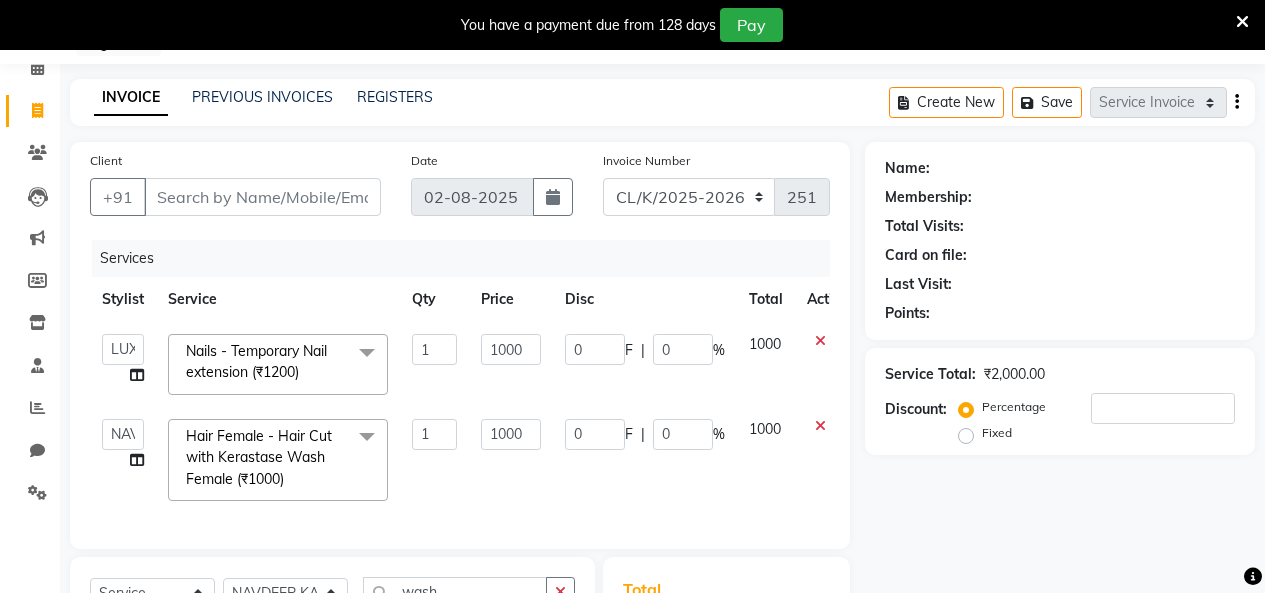 click on "0 F | 0 %" 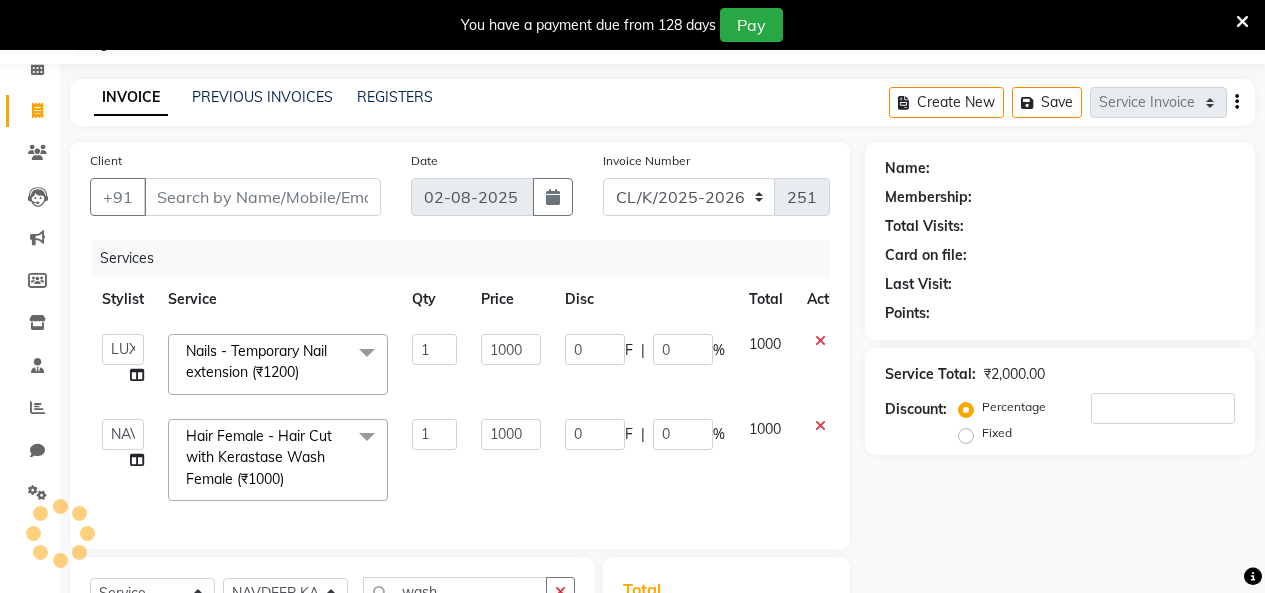 click 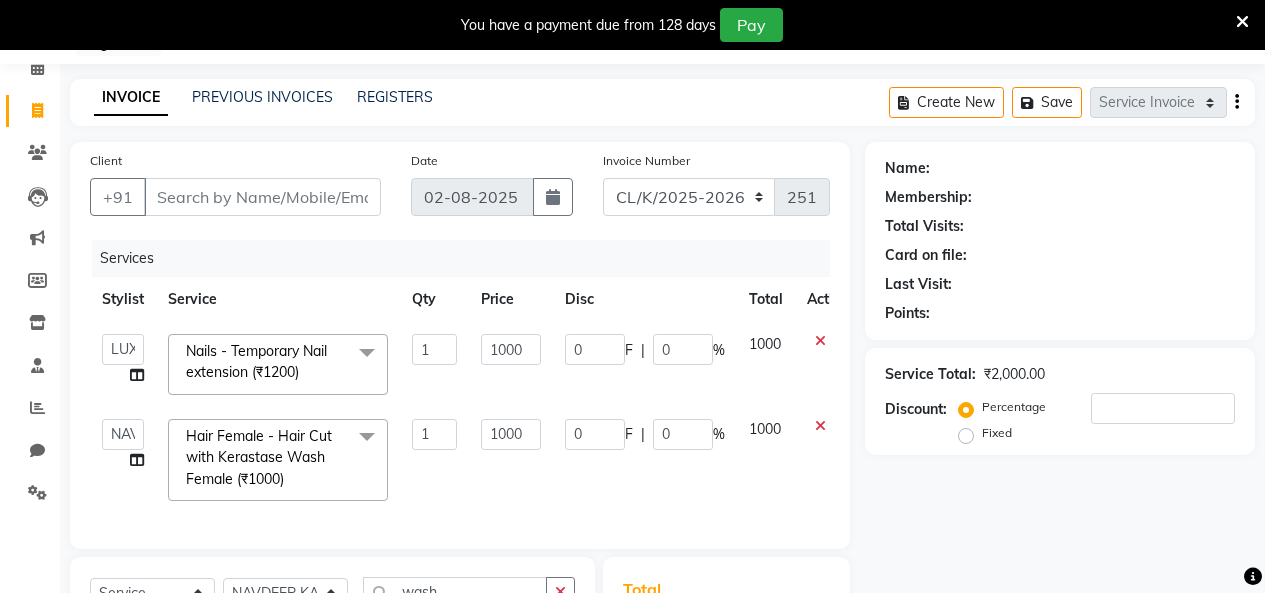 click 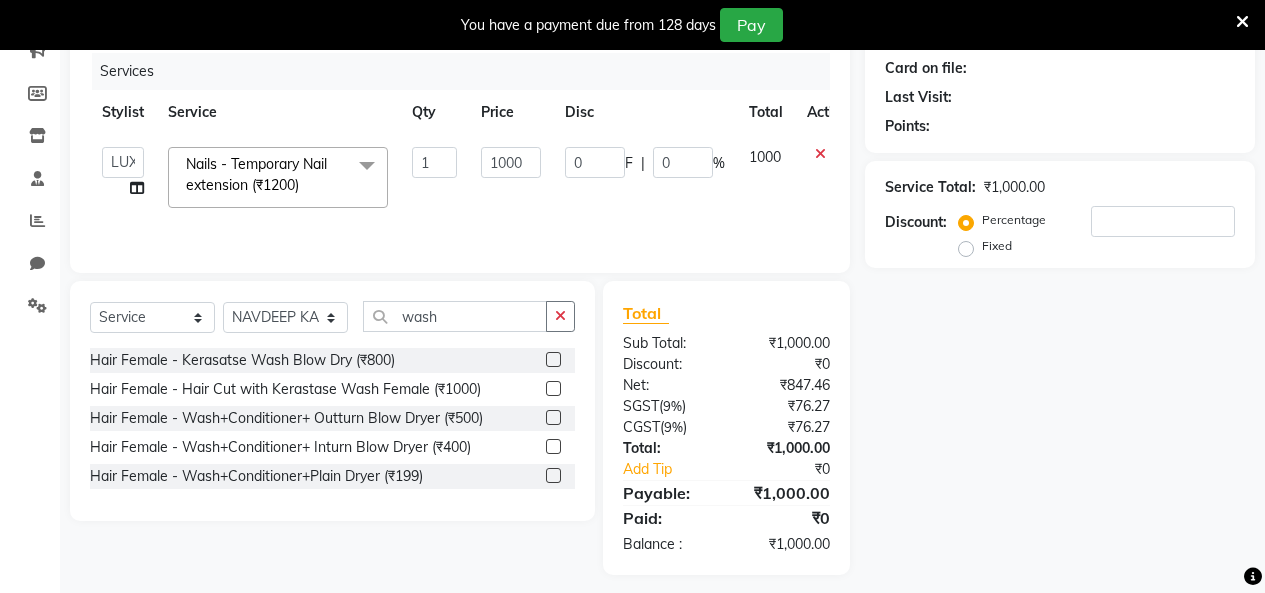 scroll, scrollTop: 284, scrollLeft: 0, axis: vertical 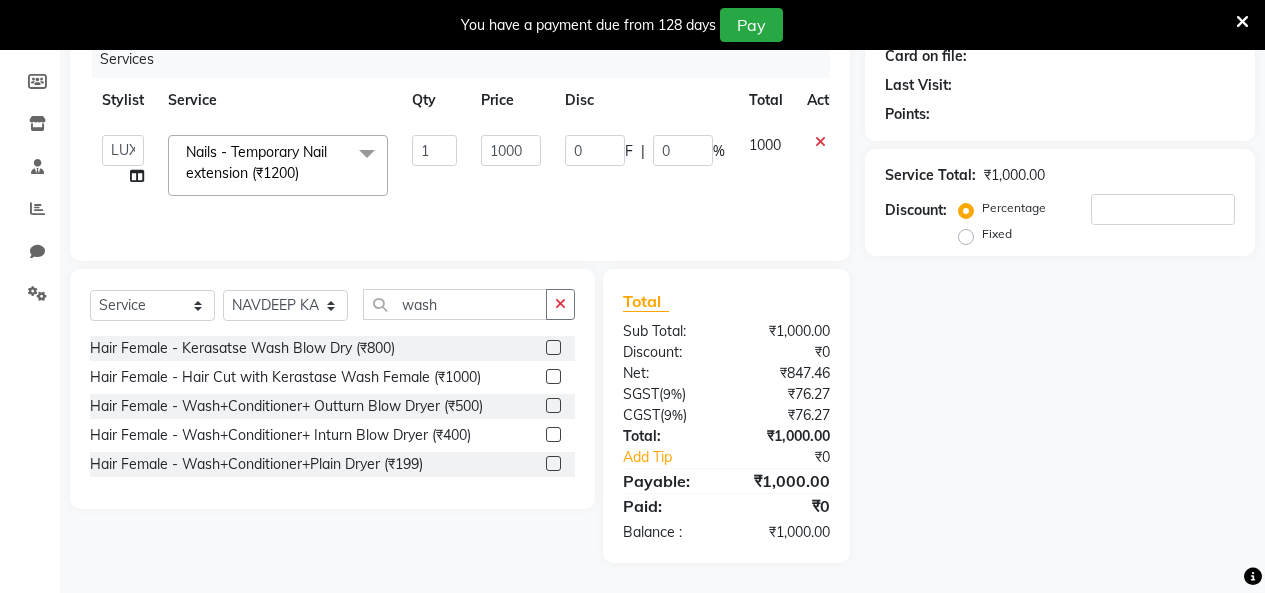 click 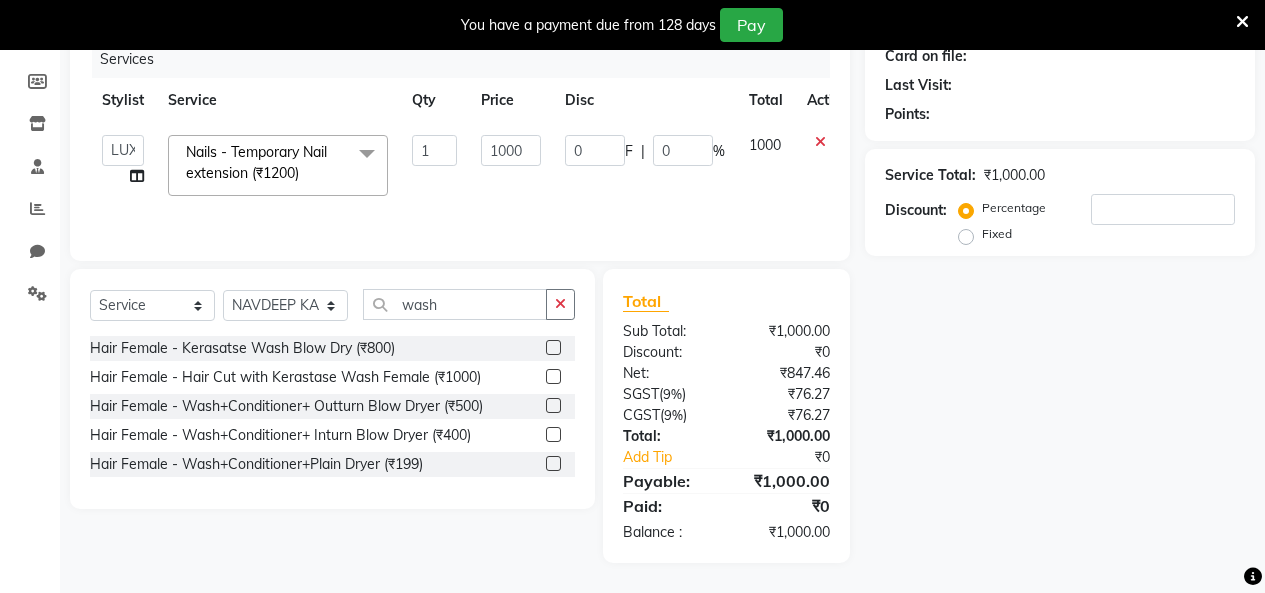 click at bounding box center (552, 406) 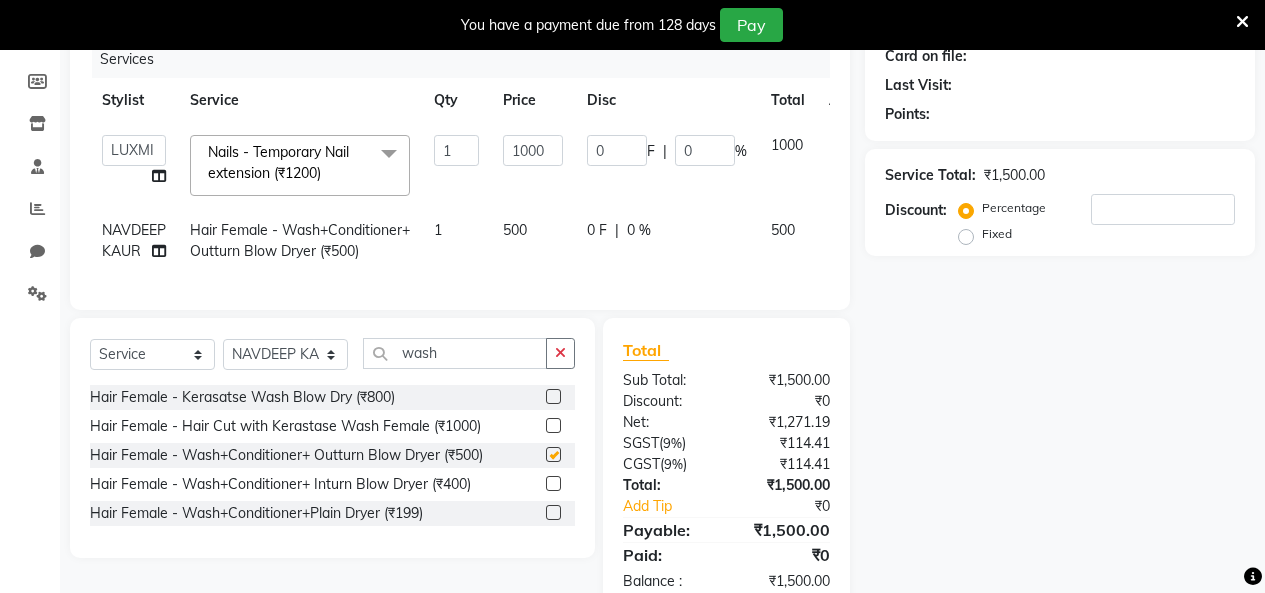 checkbox on "false" 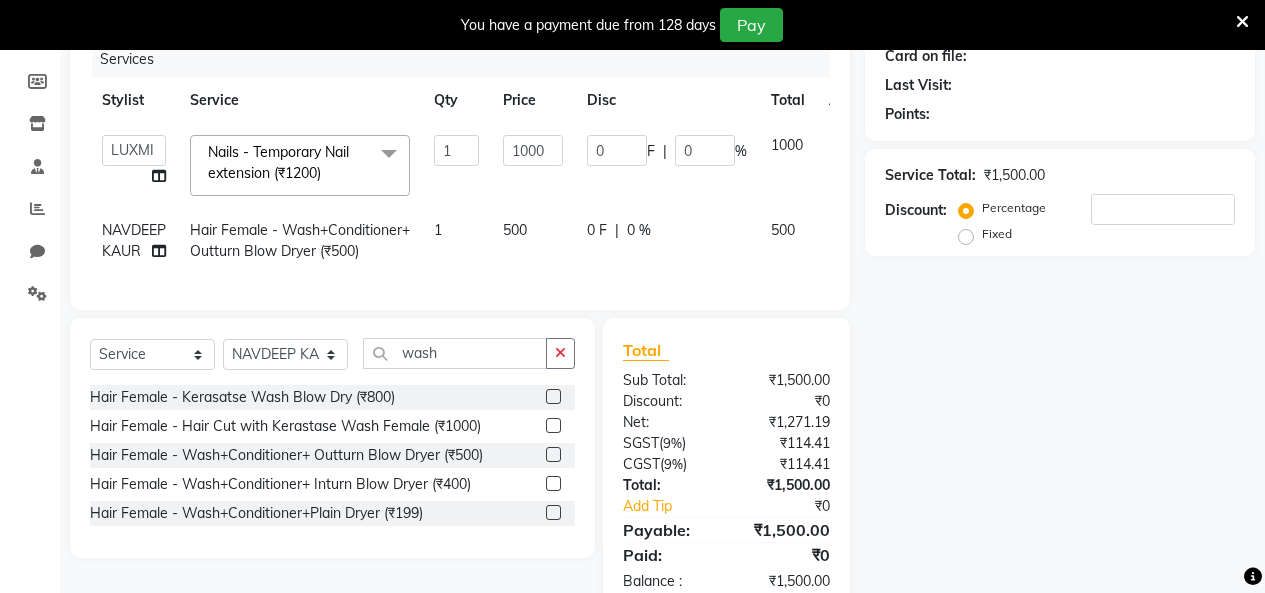 click on "NAVDEEP KAUR" 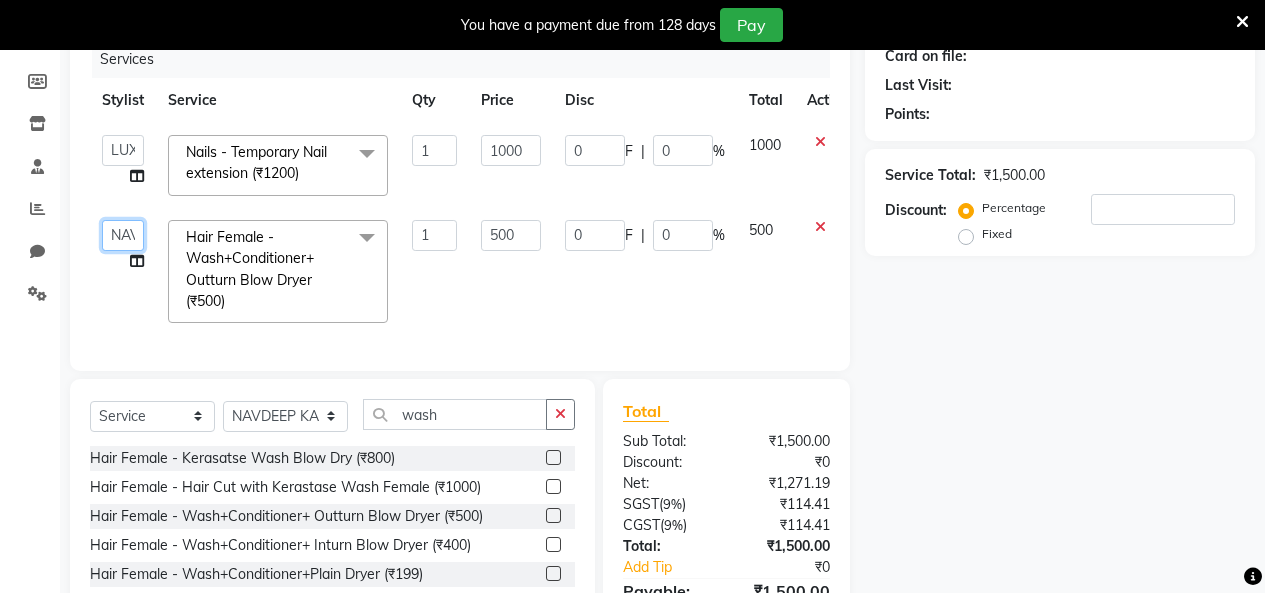 click on "Admin   Admin   AKHIL   ANKUSH   Colour Lounge, Kabir Park   Colour Lounge, Kabir Park   divyansh    Jaswinder singh guard   JATIN   JOHN   JONEY   LUXMI   NAVDEEP KAUR   NITI   PARAMJIT   PARAS KHATNAVLIA   priya    priyanka    Rakesh   sapna    SUMAN   VANDANA SHARMA   VISHAL" 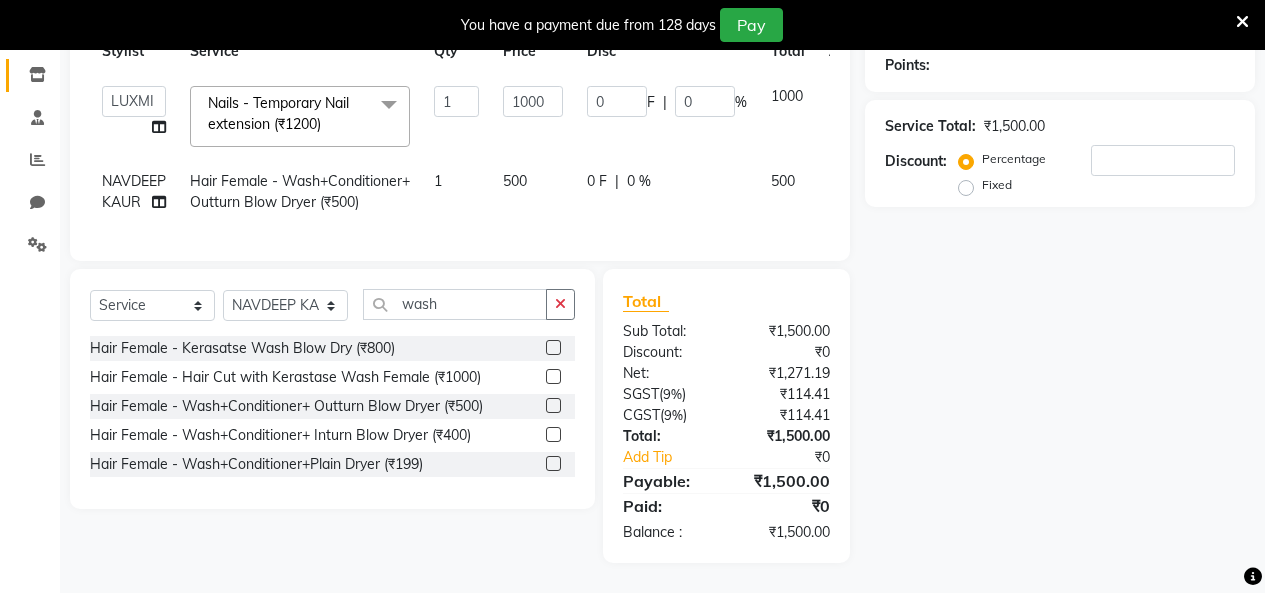 scroll, scrollTop: 348, scrollLeft: 0, axis: vertical 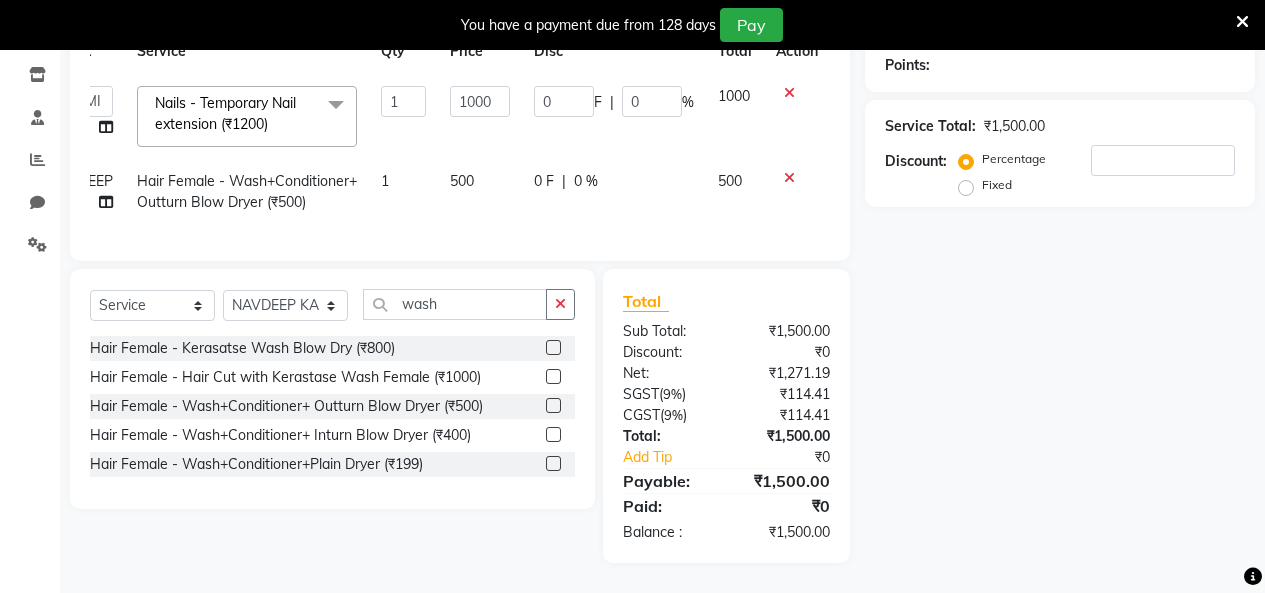 click 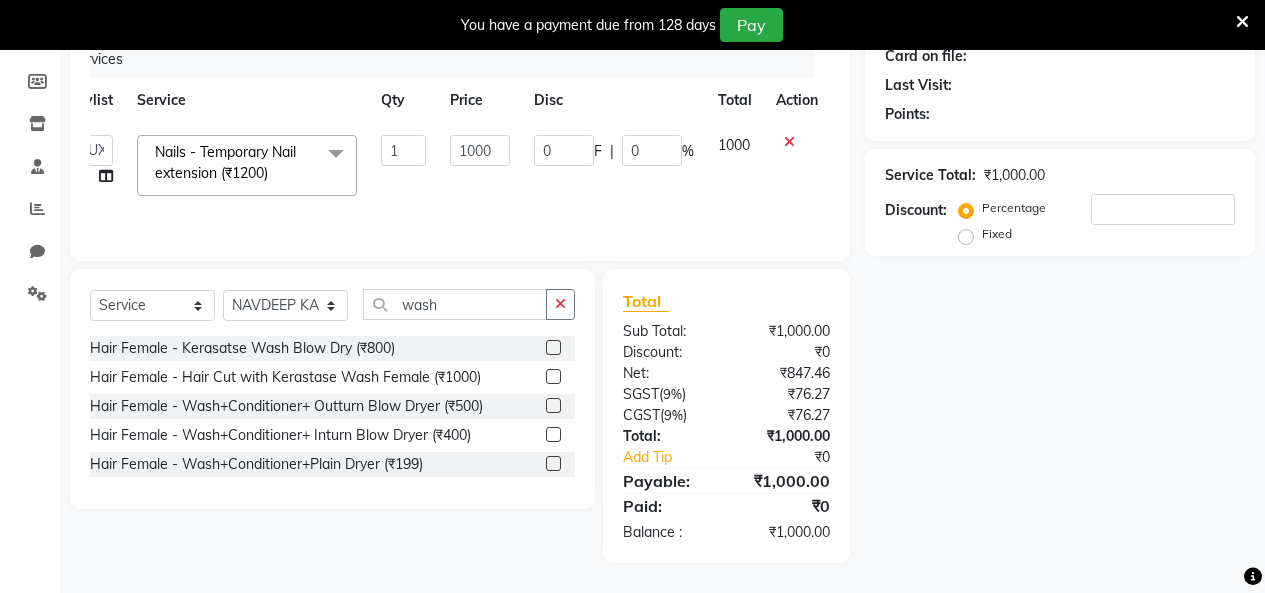 scroll, scrollTop: 284, scrollLeft: 0, axis: vertical 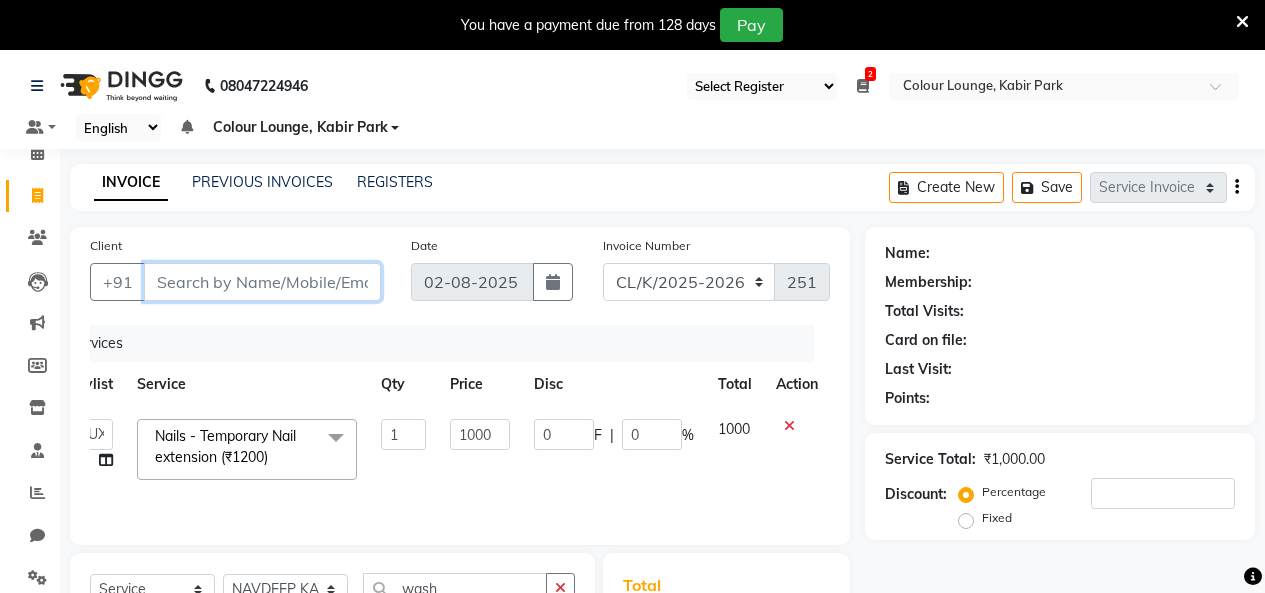 click on "Client" at bounding box center (262, 282) 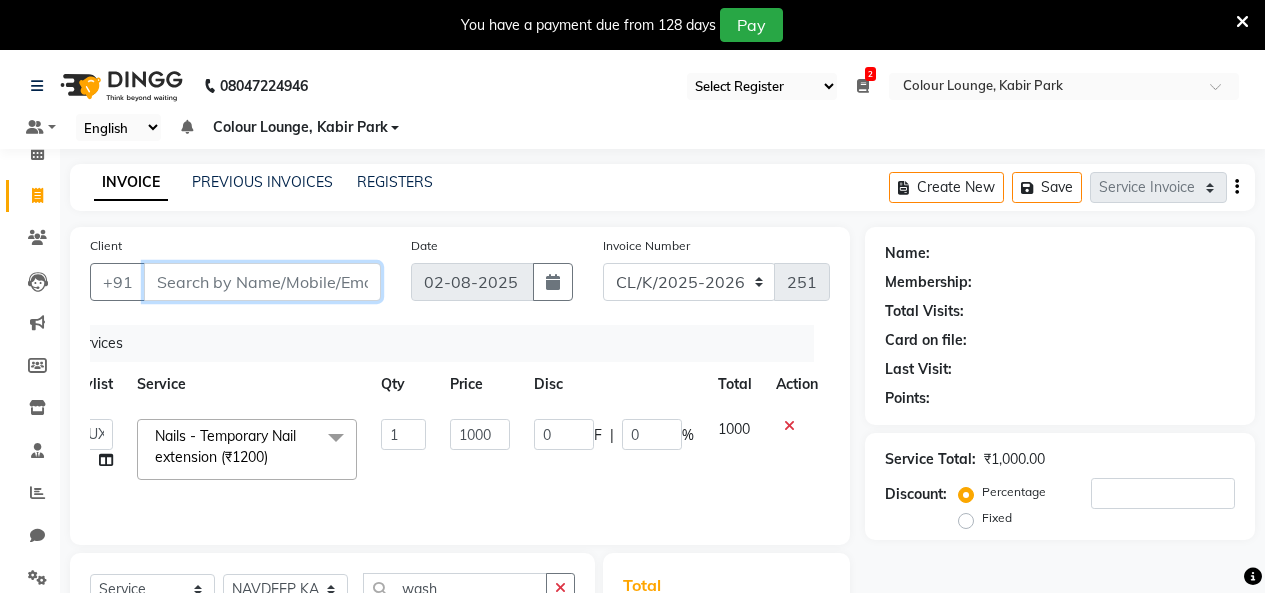 click on "Client" at bounding box center [262, 282] 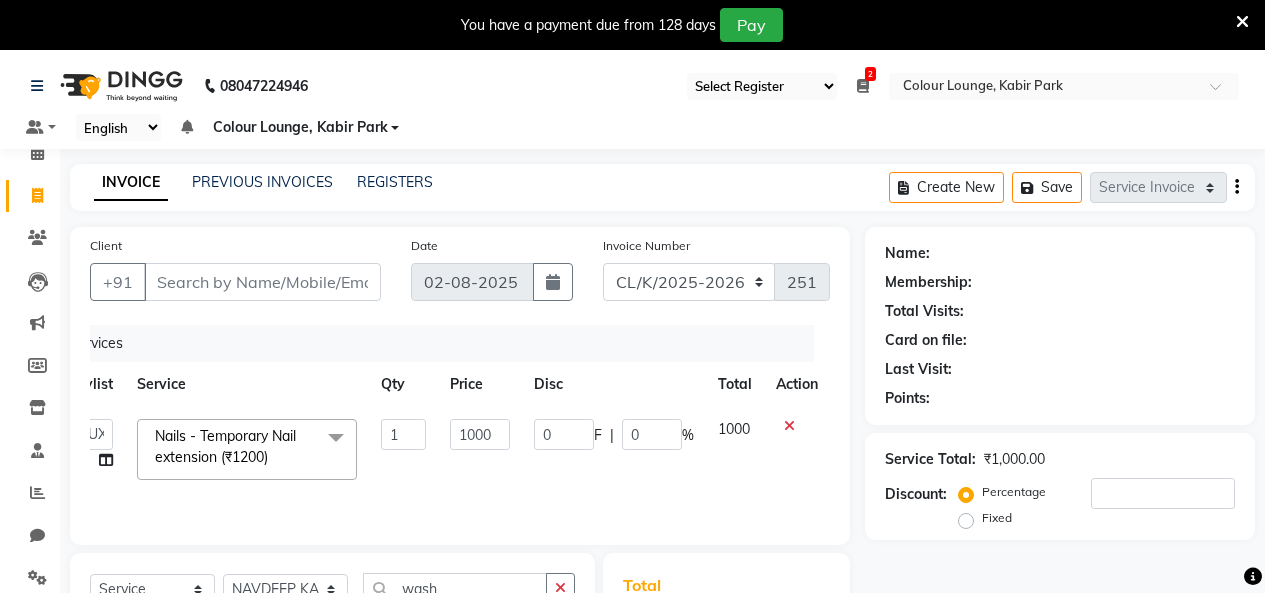click on "Create New   Save  Service Invoice Product Invoice" 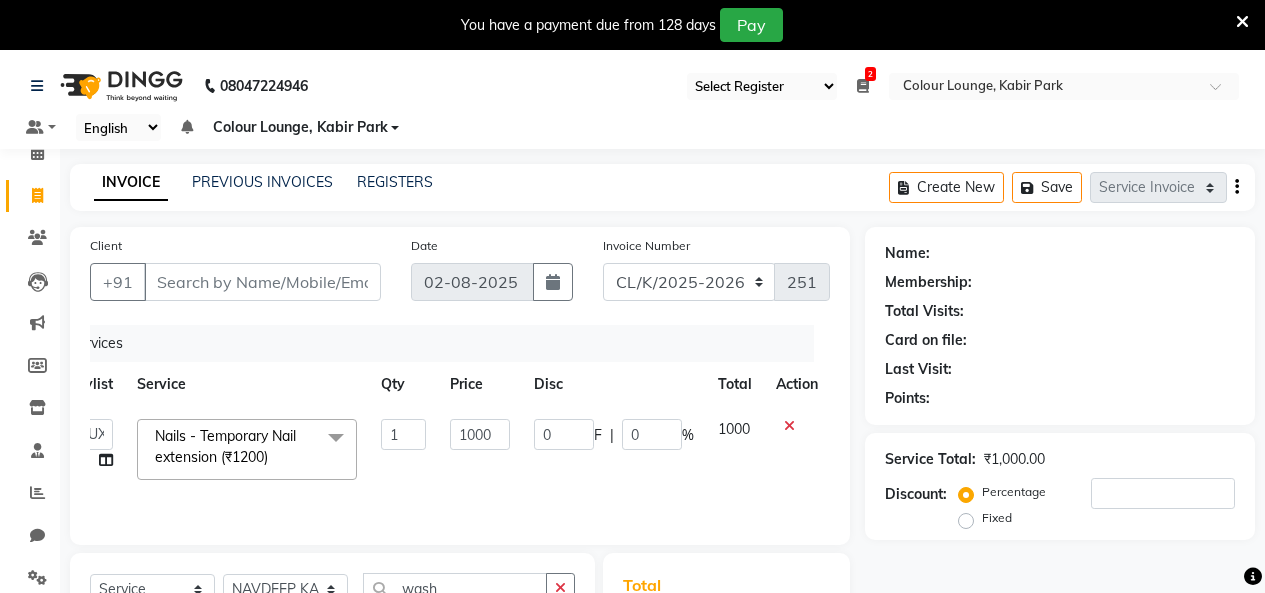 drag, startPoint x: 1030, startPoint y: 591, endPoint x: 1016, endPoint y: 596, distance: 14.866069 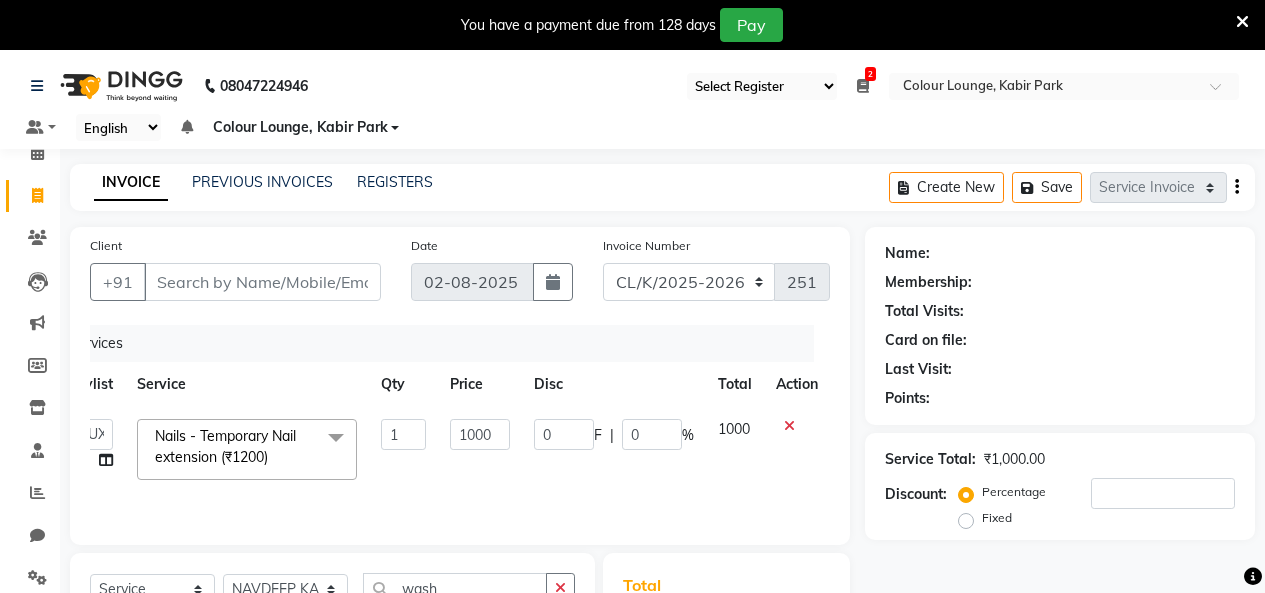 click on "08047224946 Select Register Evening Shift (Service) Morning Shift (Service) 2 Daily Open Registers nothing to show Select Location × Colour Lounge, Kabir Park Default Panel My Panel English ENGLISH Español العربية मराठी हिंदी ગુજરાતી தமிழ் 中文 Notifications nothing to show Colour Lounge, Kabir Park Manage Profile Change Password Sign out  Version:3.15.11  ☀ Colour Lounge, Kabir Park  Calendar  Invoice  Clients  Leads   Marketing  Members  Inventory  Staff  Reports  Chat  Settings Completed InProgress Upcoming Dropped Tentative Check-In Confirm Bookings Generate Report Segments Page Builder INVOICE PREVIOUS INVOICES REGISTERS Create New   Save  Service Invoice Product Invoice Client +91 Date 02-08-2025 Invoice Number DC/K/2025-2026  CL/K/2025-2026 2517 Services Stylist Service Qty Price Disc Total Action  Admin   Admin   AKHIL   ANKUSH   Colour Lounge, Kabir Park   Colour Lounge, Kabir Park   divyansh    Jaswinder singh guard   JATIN   JOHN" at bounding box center [632, 296] 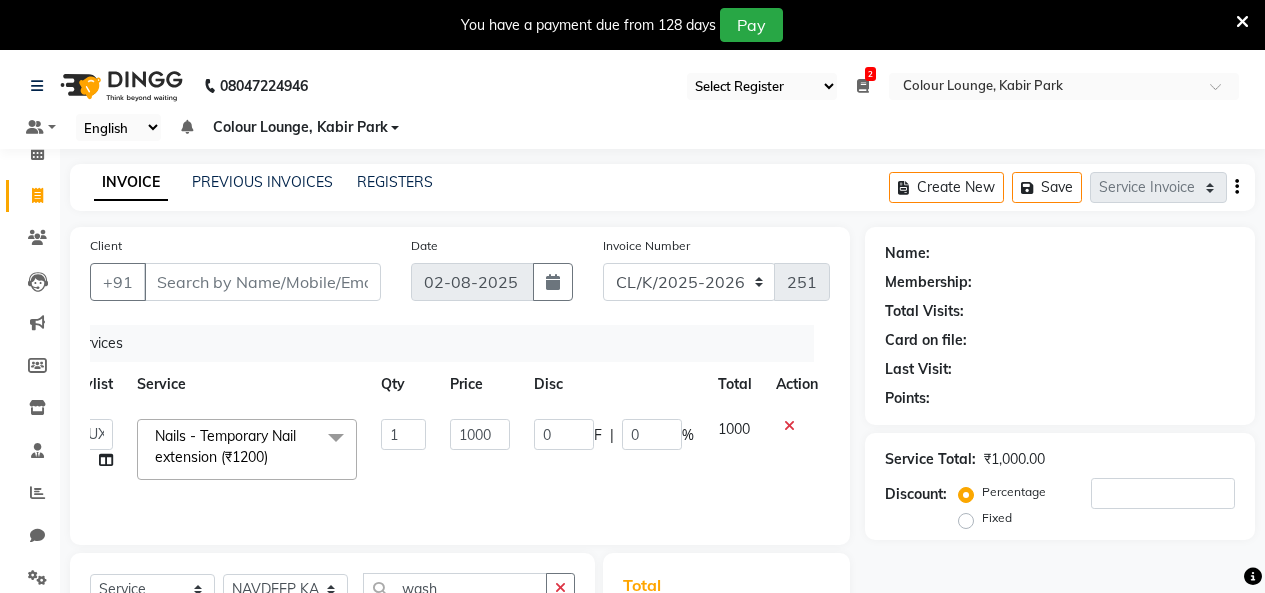 drag, startPoint x: 519, startPoint y: 9, endPoint x: 149, endPoint y: 81, distance: 376.9403 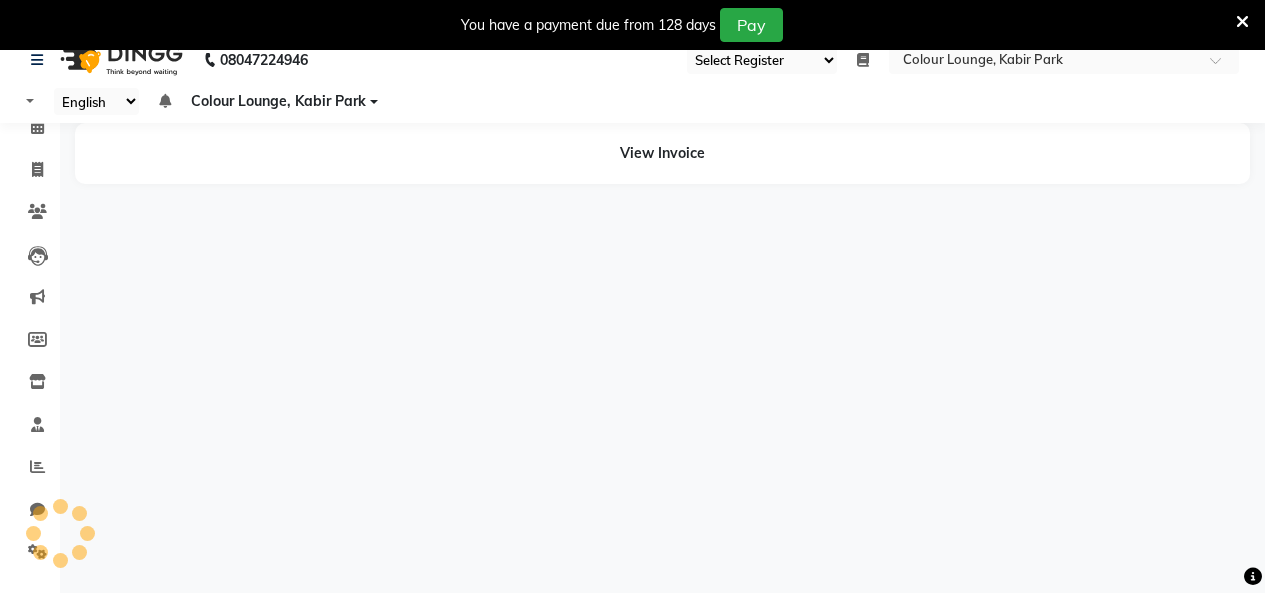 select on "75" 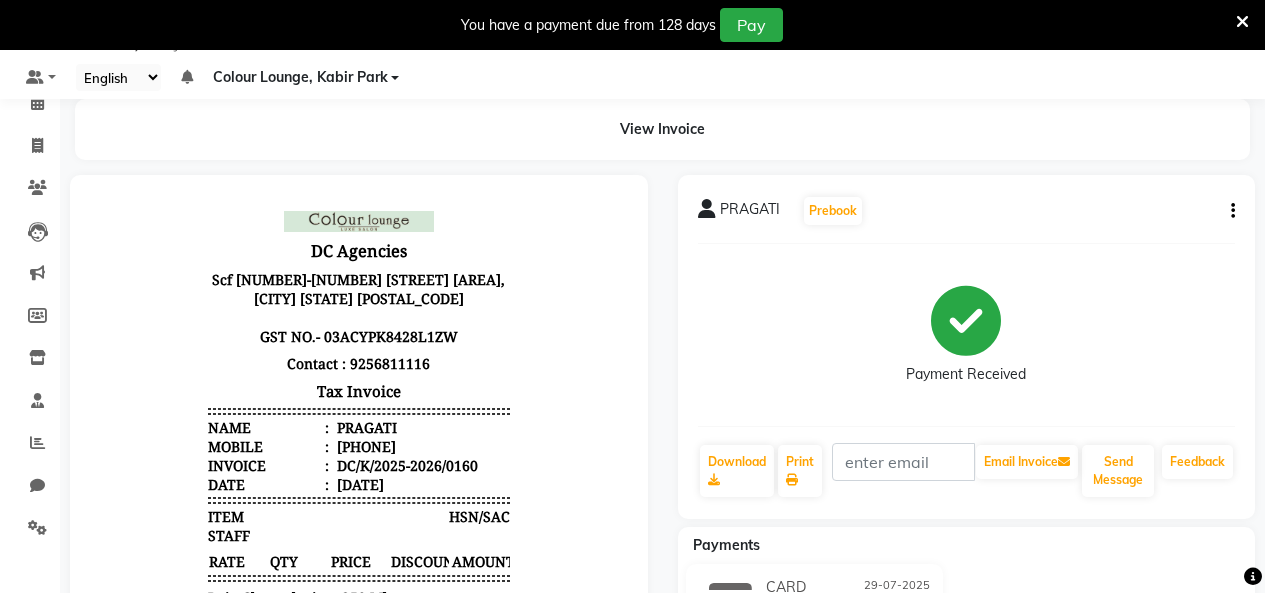 scroll, scrollTop: 0, scrollLeft: 0, axis: both 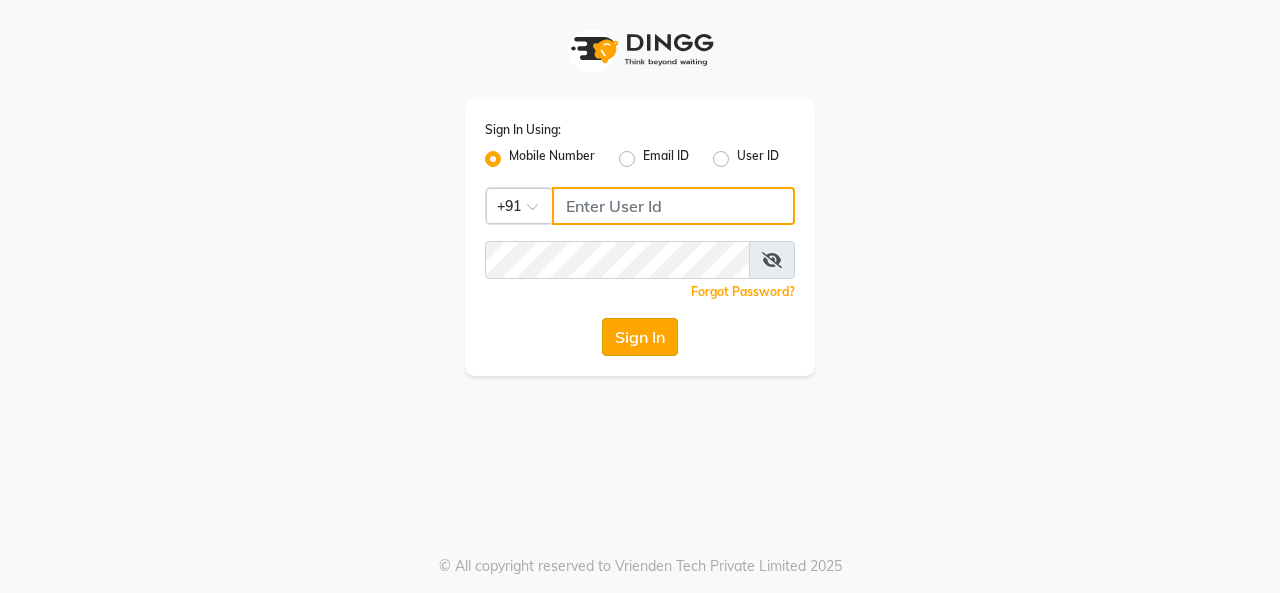 type on "9256811116" 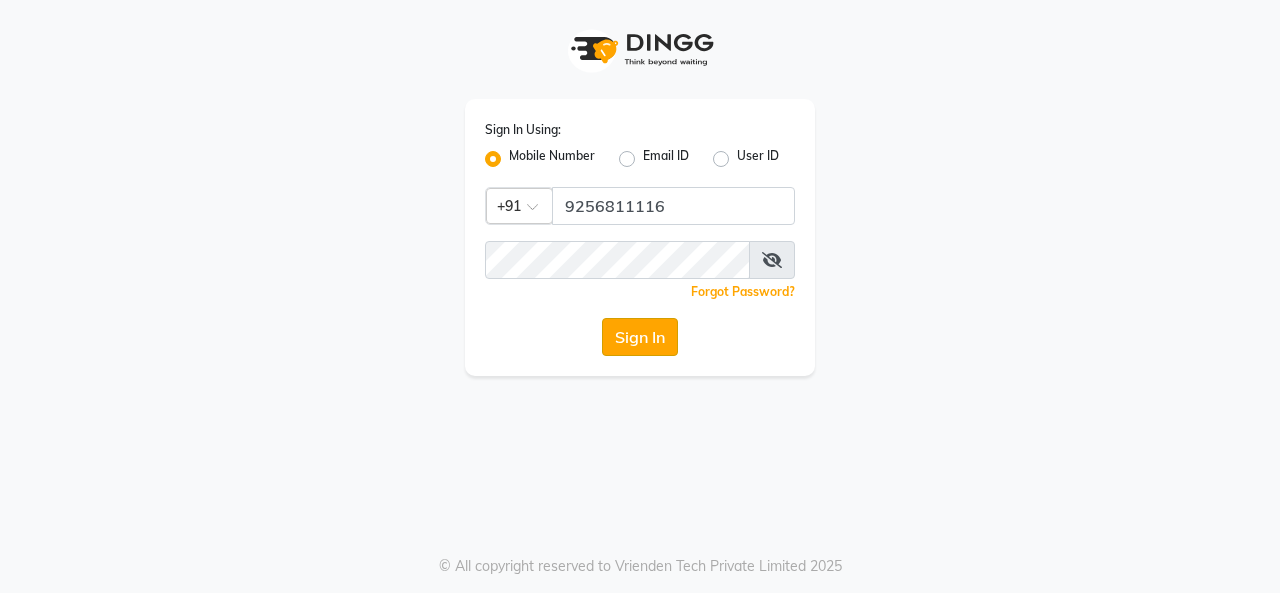 click on "Sign In" 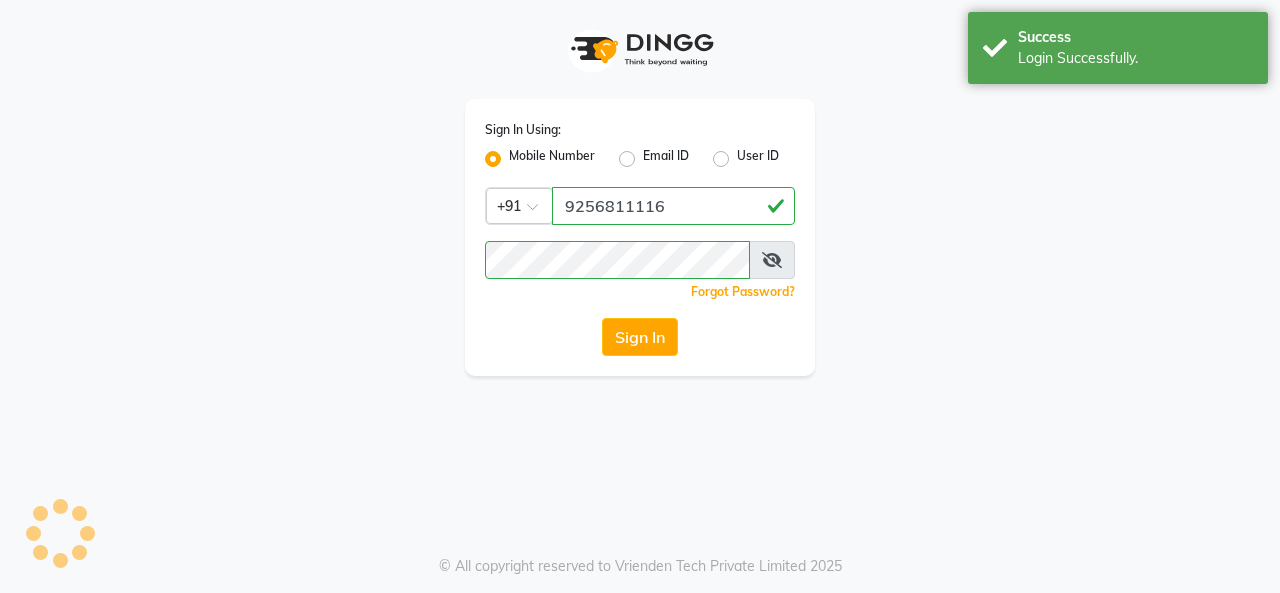 select on "75" 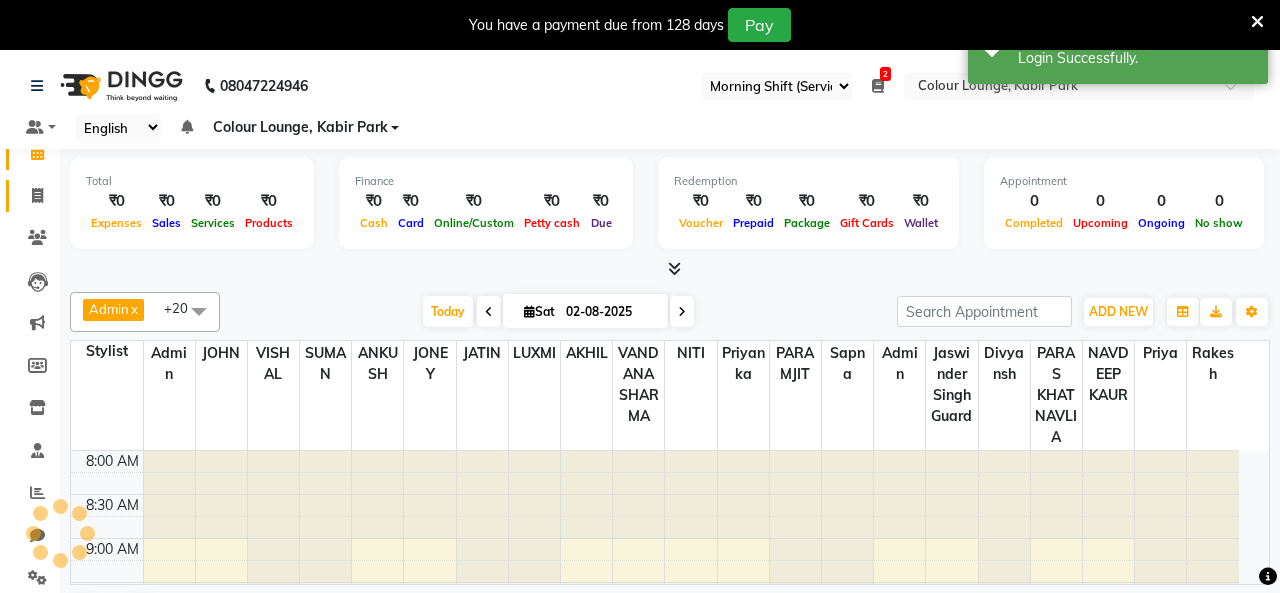 click on "Invoice" 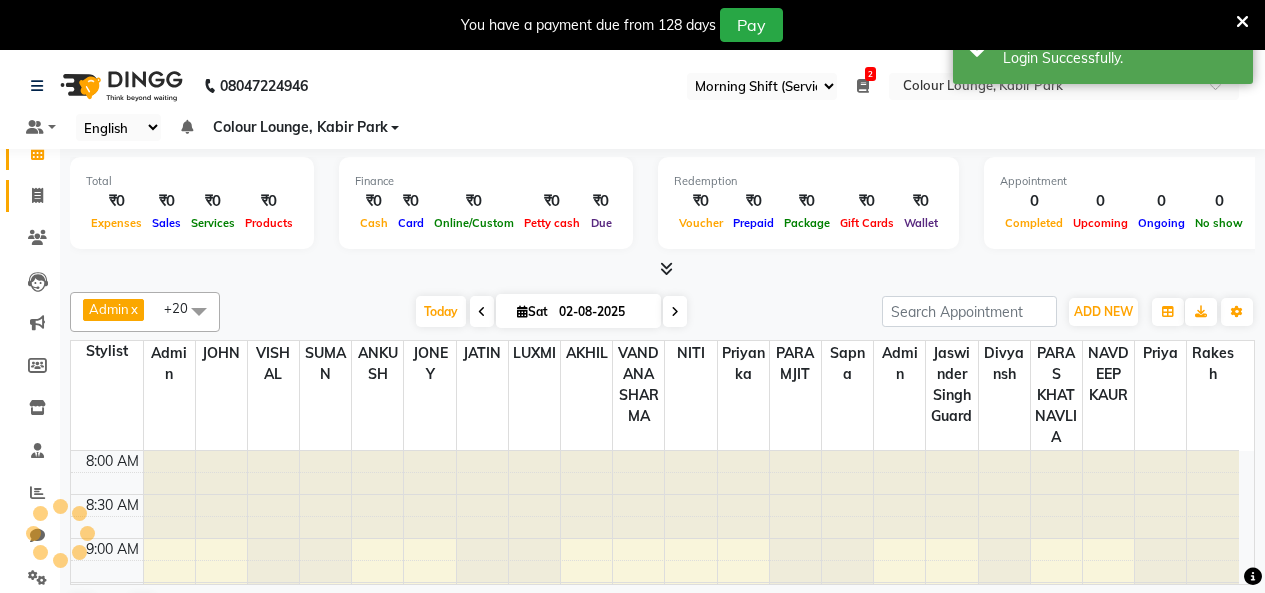 scroll, scrollTop: 0, scrollLeft: 0, axis: both 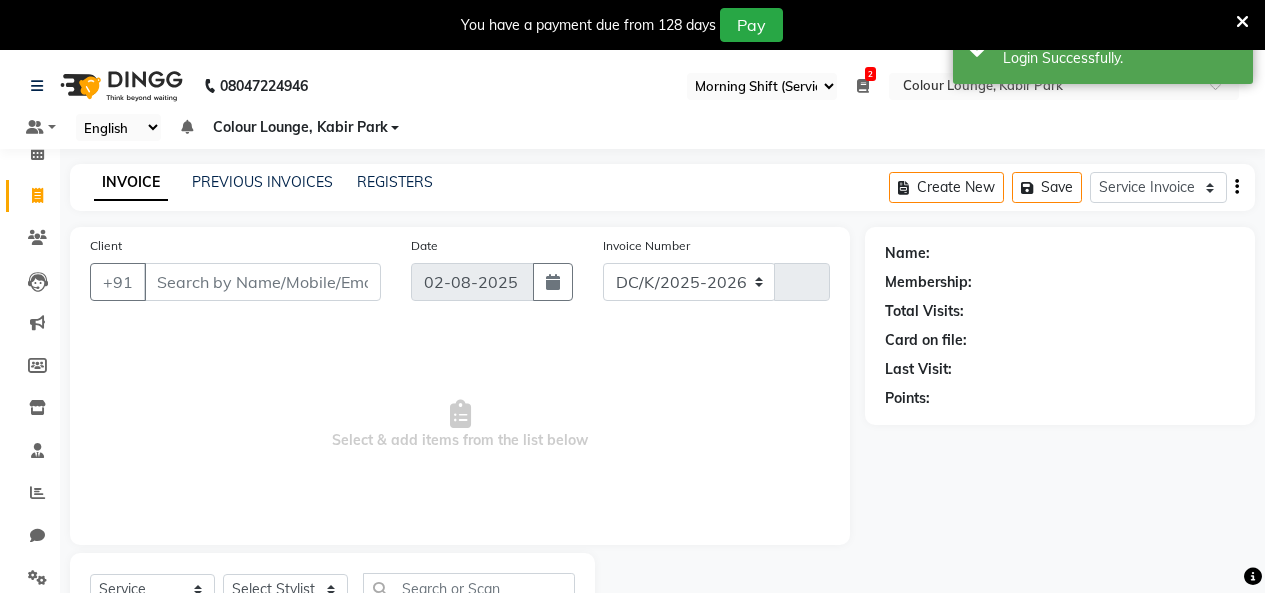 select on "8015" 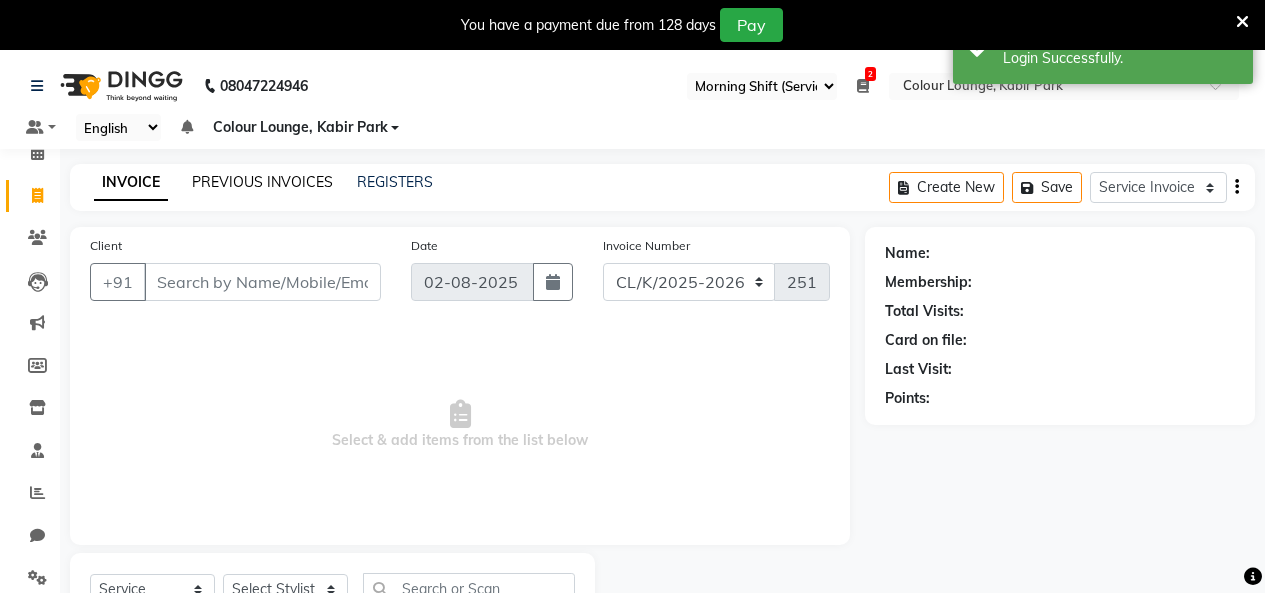 click on "PREVIOUS INVOICES" 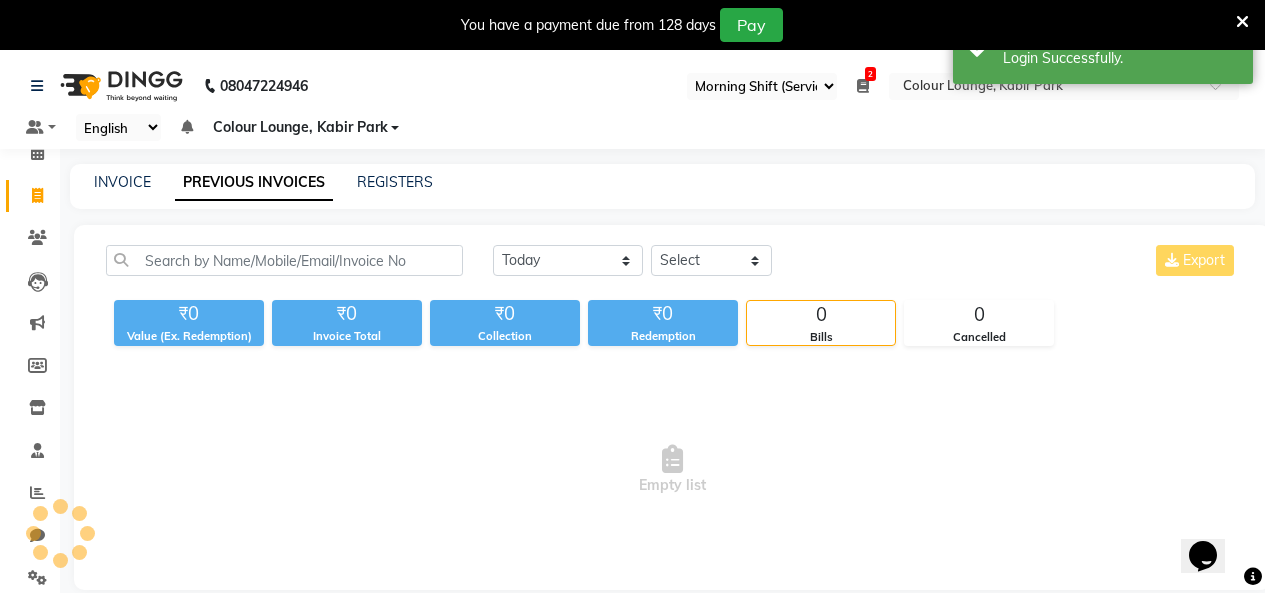 scroll, scrollTop: 0, scrollLeft: 0, axis: both 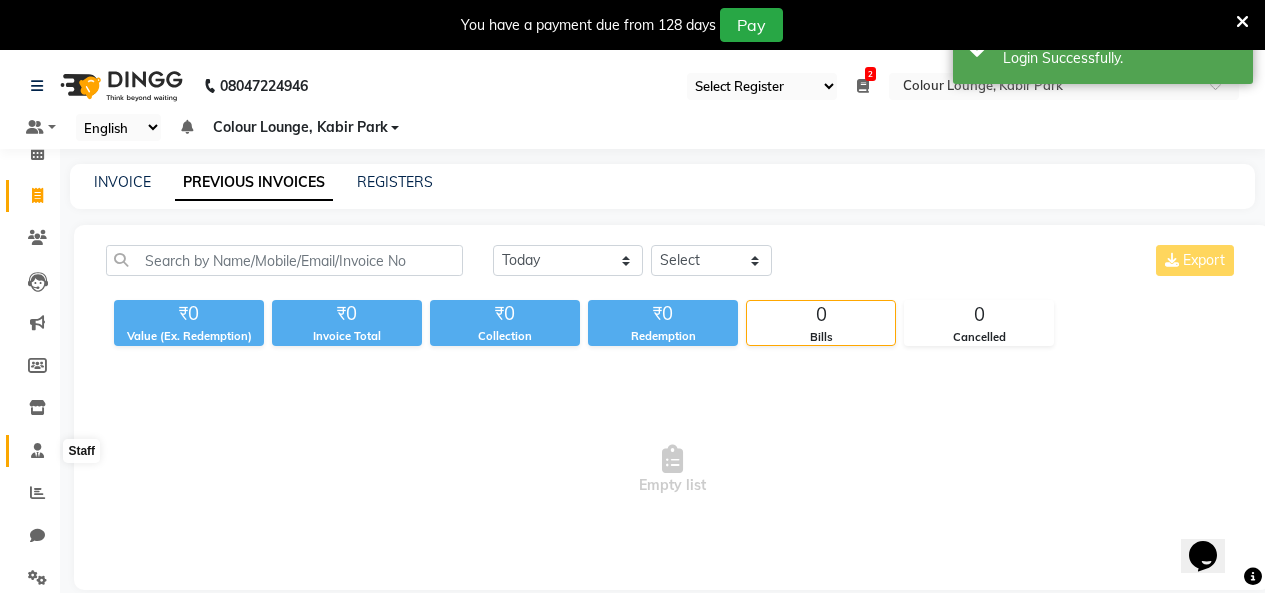 click 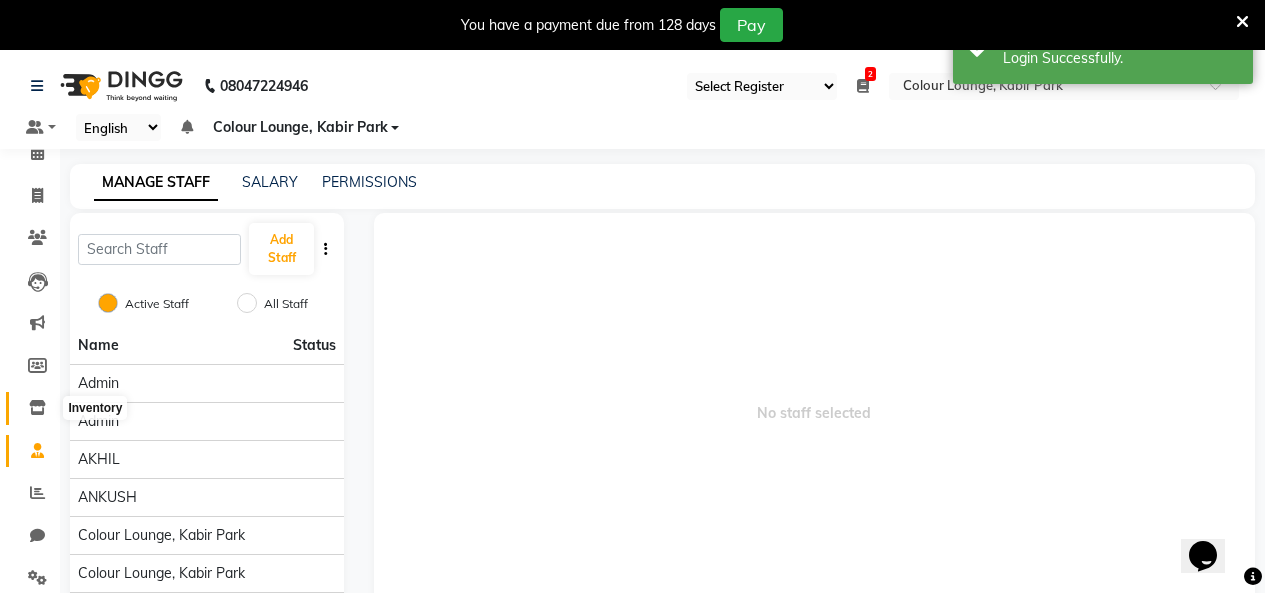 click 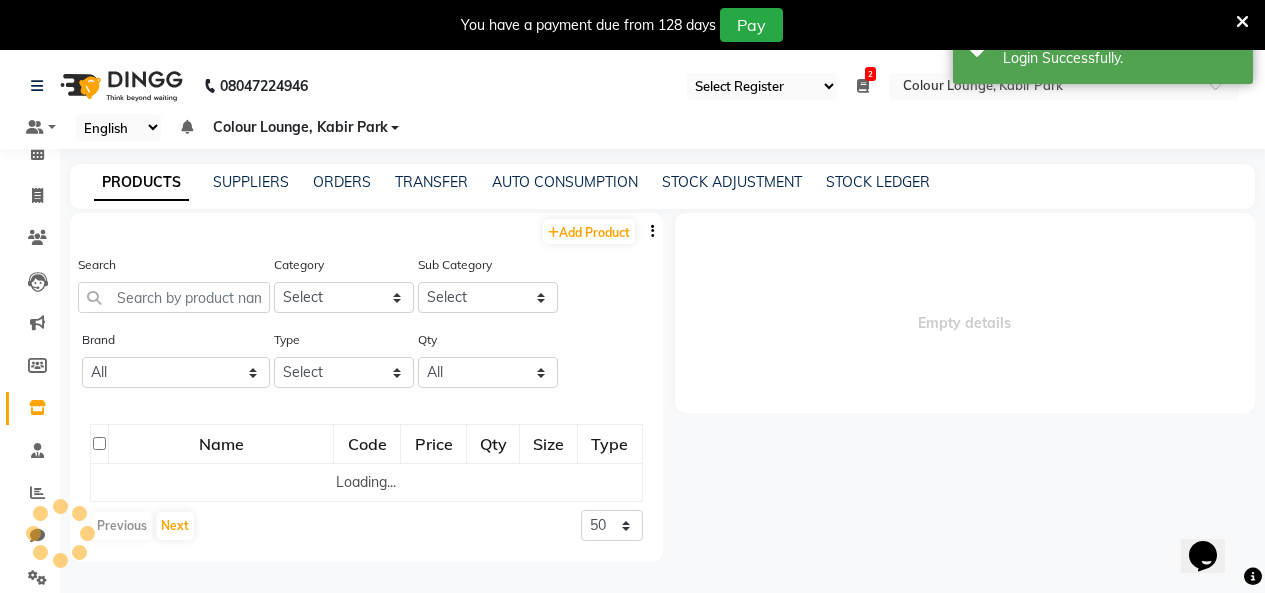 select 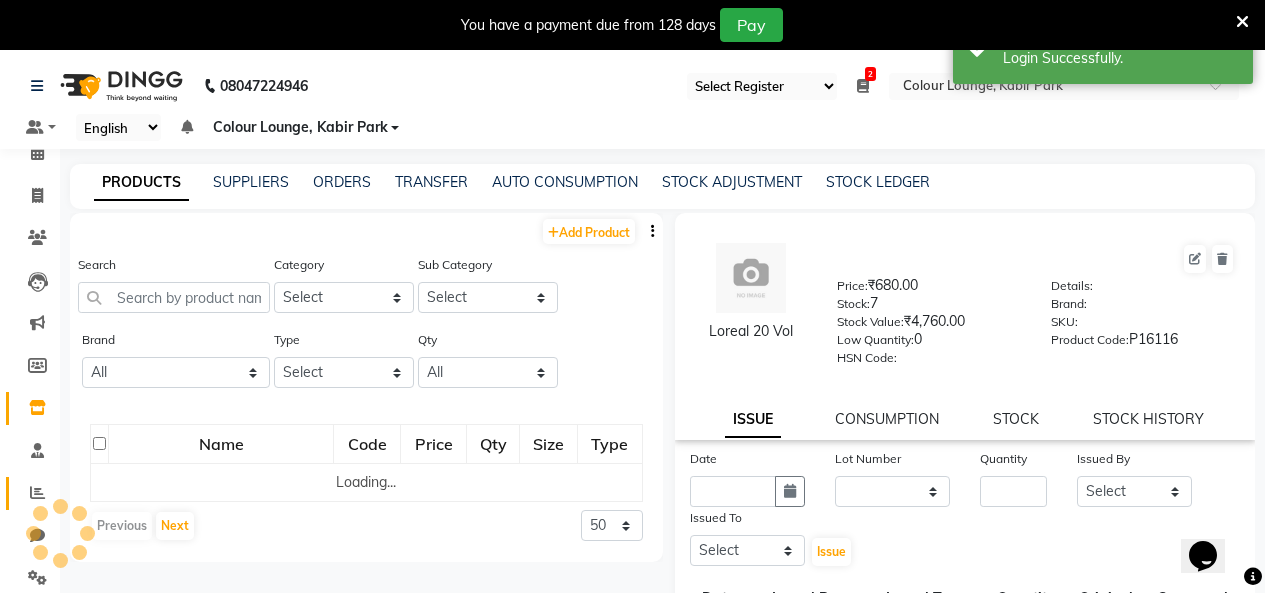 click on "Reports" 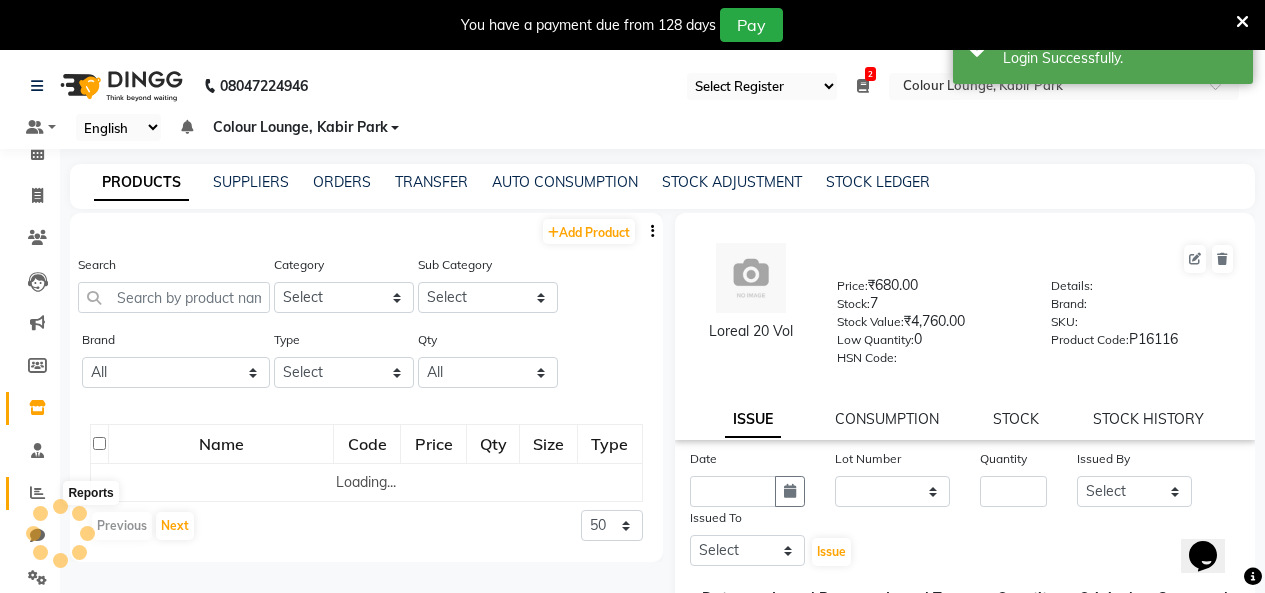 click 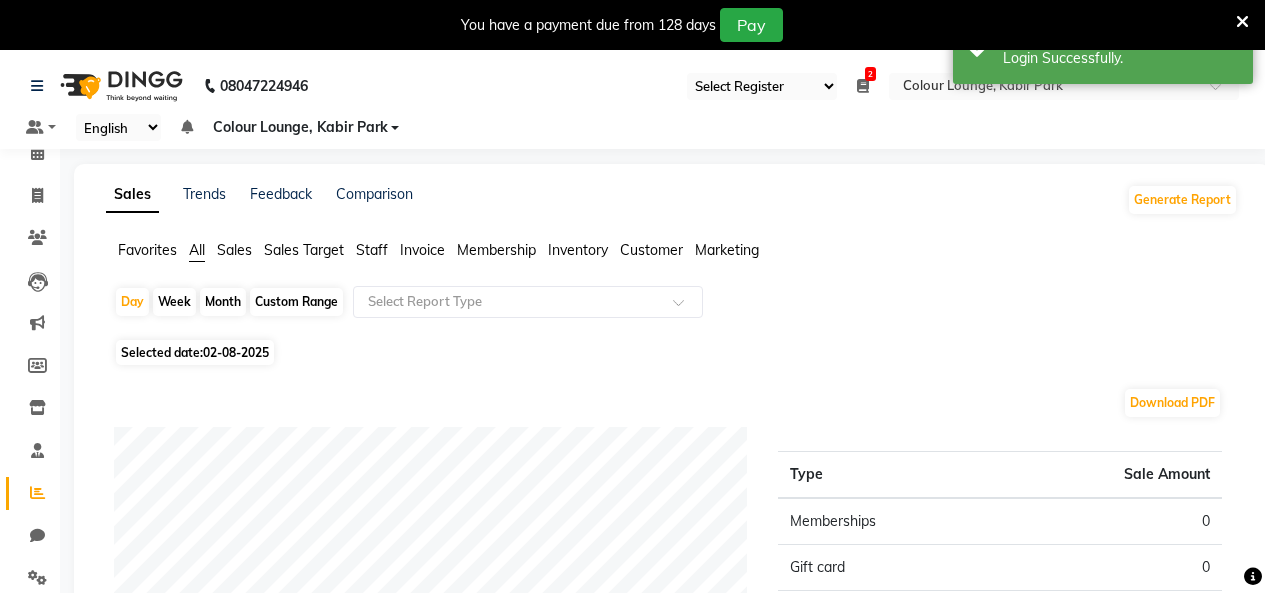click on "Custom Range" 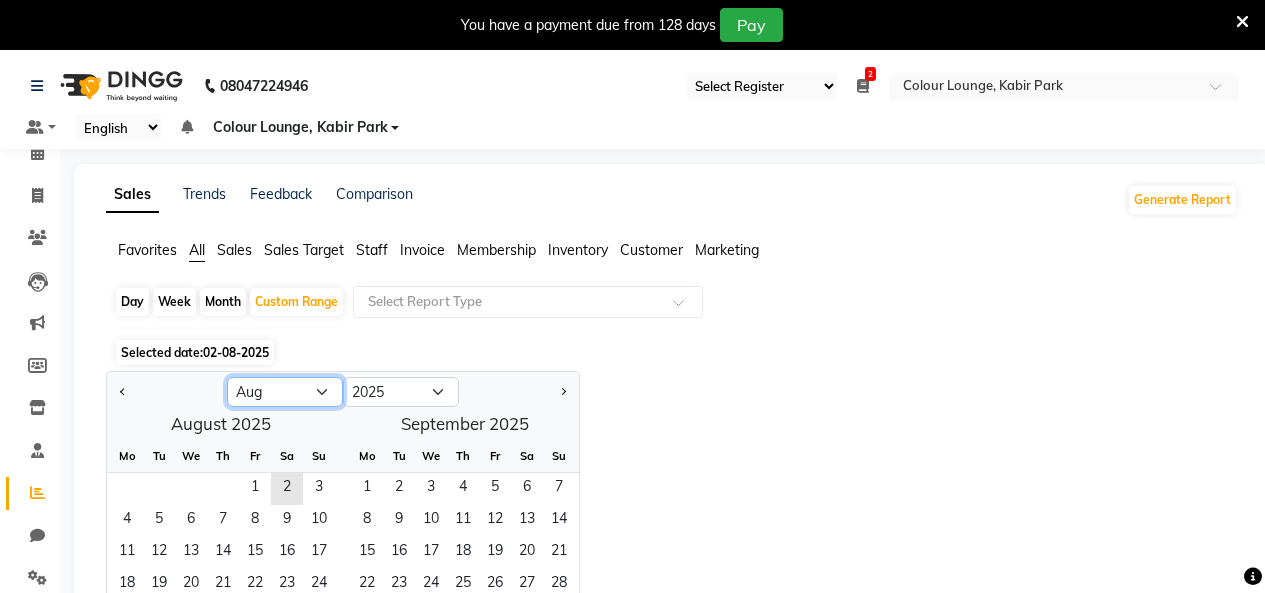 click on "Jan Feb Mar Apr May Jun Jul Aug Sep Oct Nov Dec" 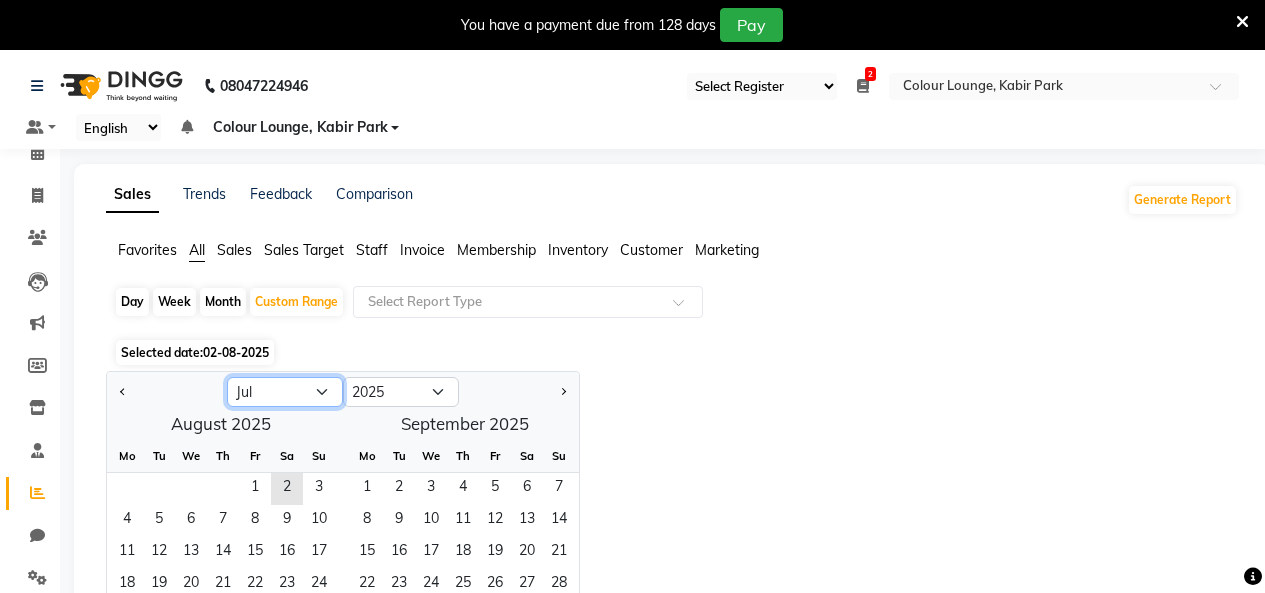 click on "Jan Feb Mar Apr May Jun Jul Aug Sep Oct Nov Dec" 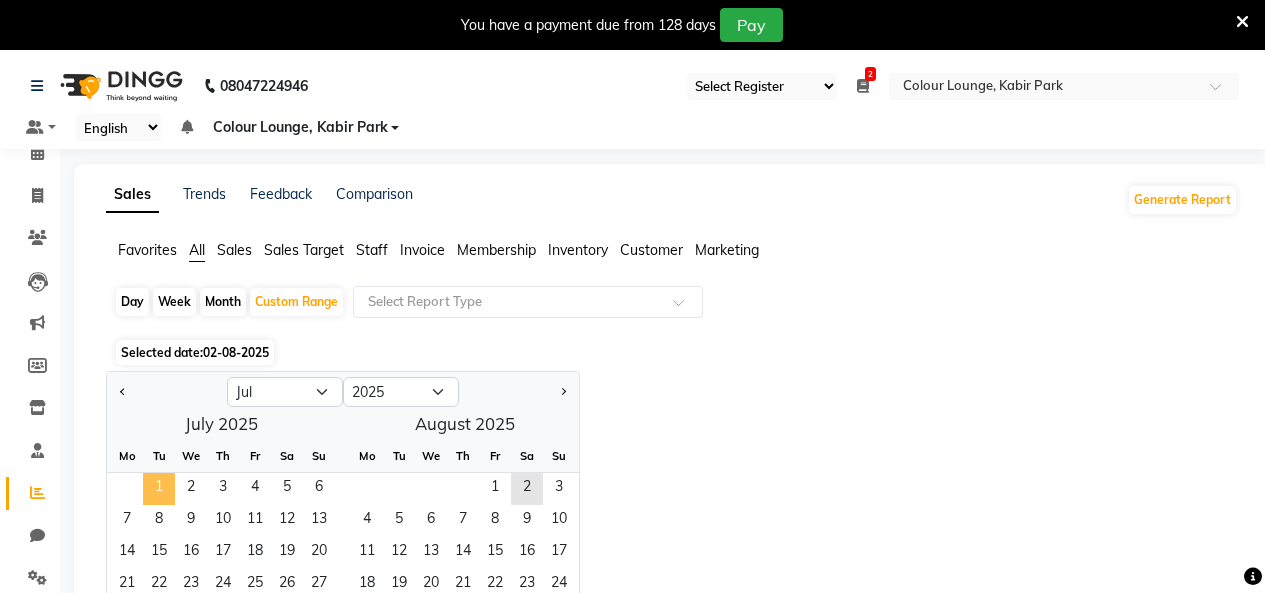 click on "1" 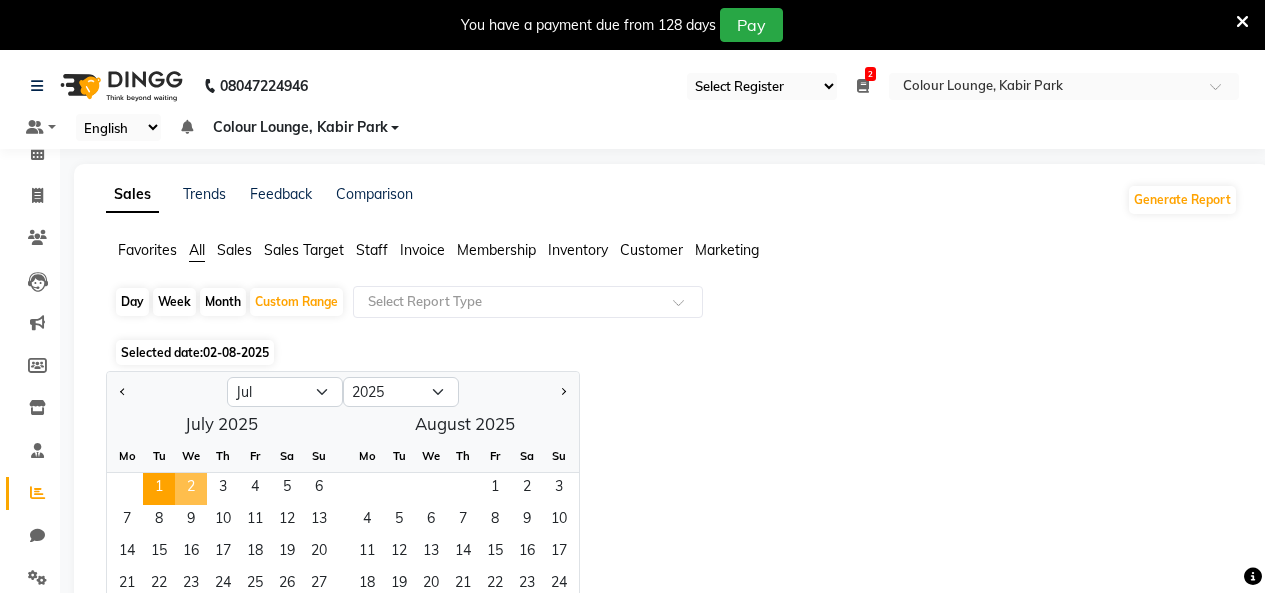 scroll, scrollTop: 400, scrollLeft: 0, axis: vertical 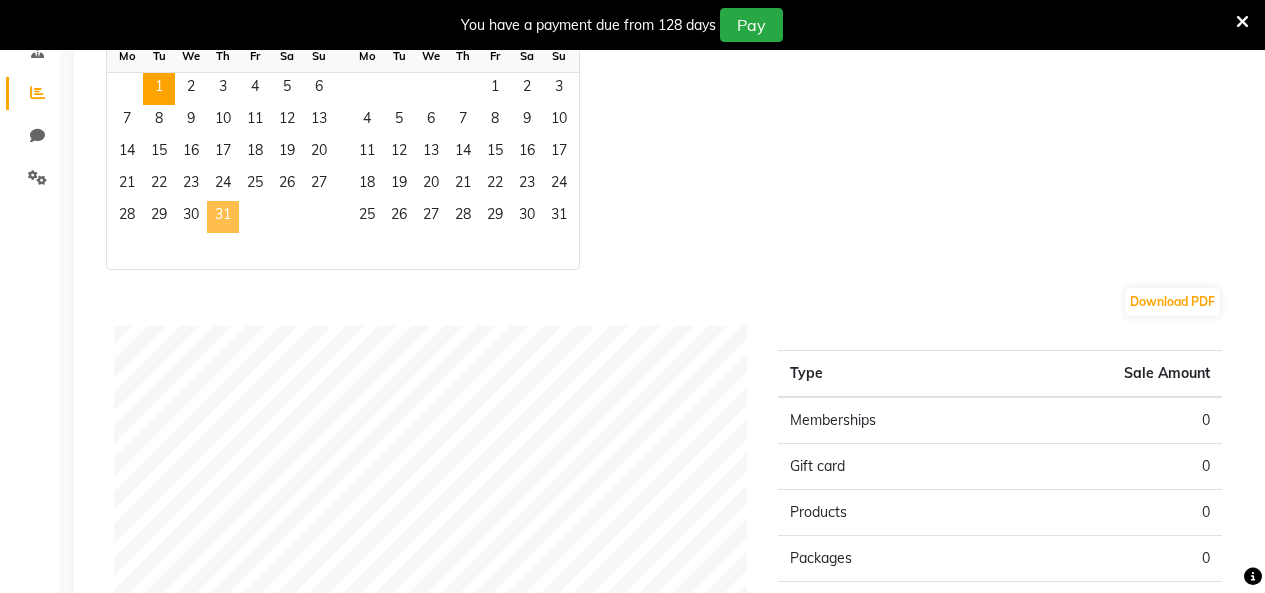 drag, startPoint x: 235, startPoint y: 222, endPoint x: 240, endPoint y: 231, distance: 10.29563 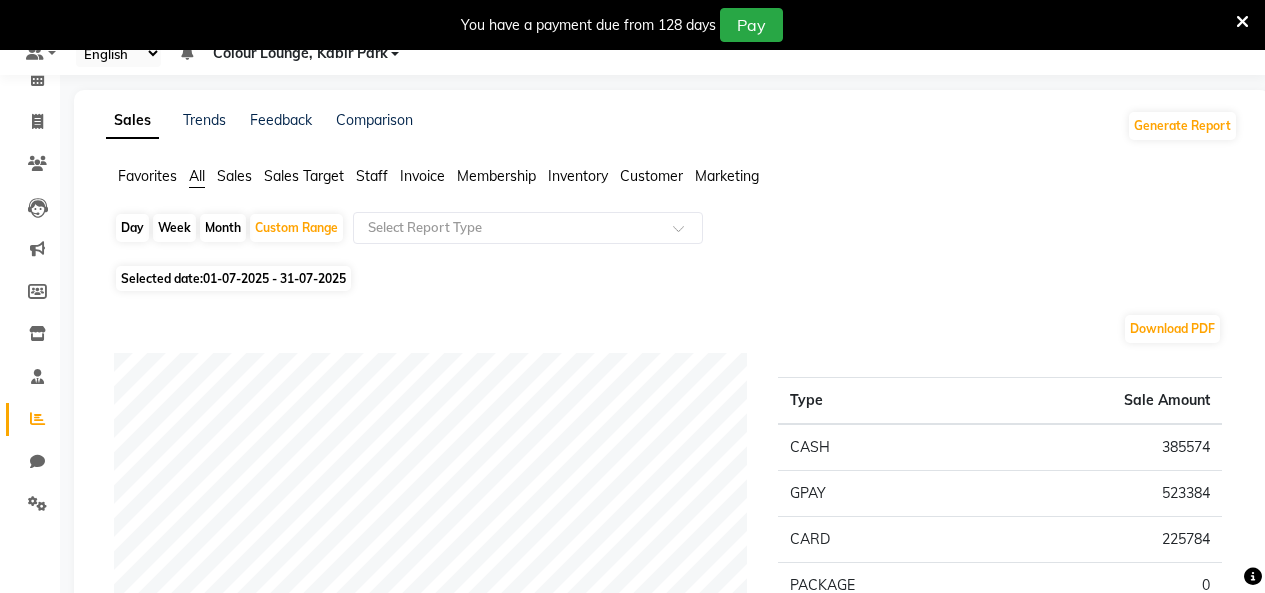 scroll, scrollTop: 0, scrollLeft: 0, axis: both 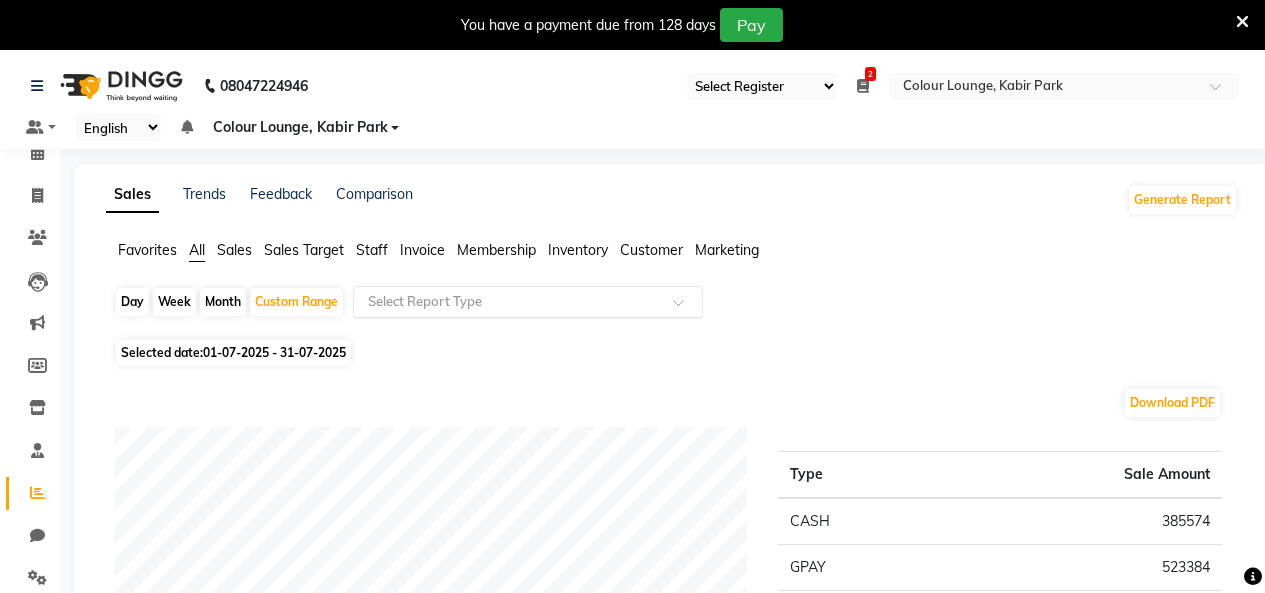 click 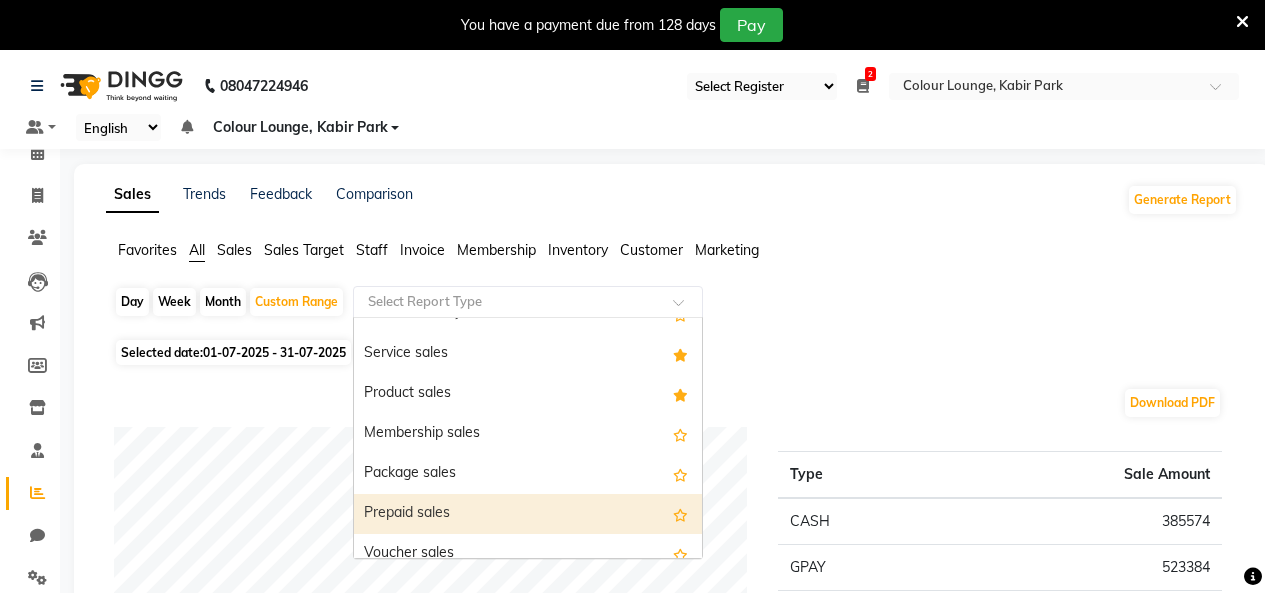 scroll, scrollTop: 200, scrollLeft: 0, axis: vertical 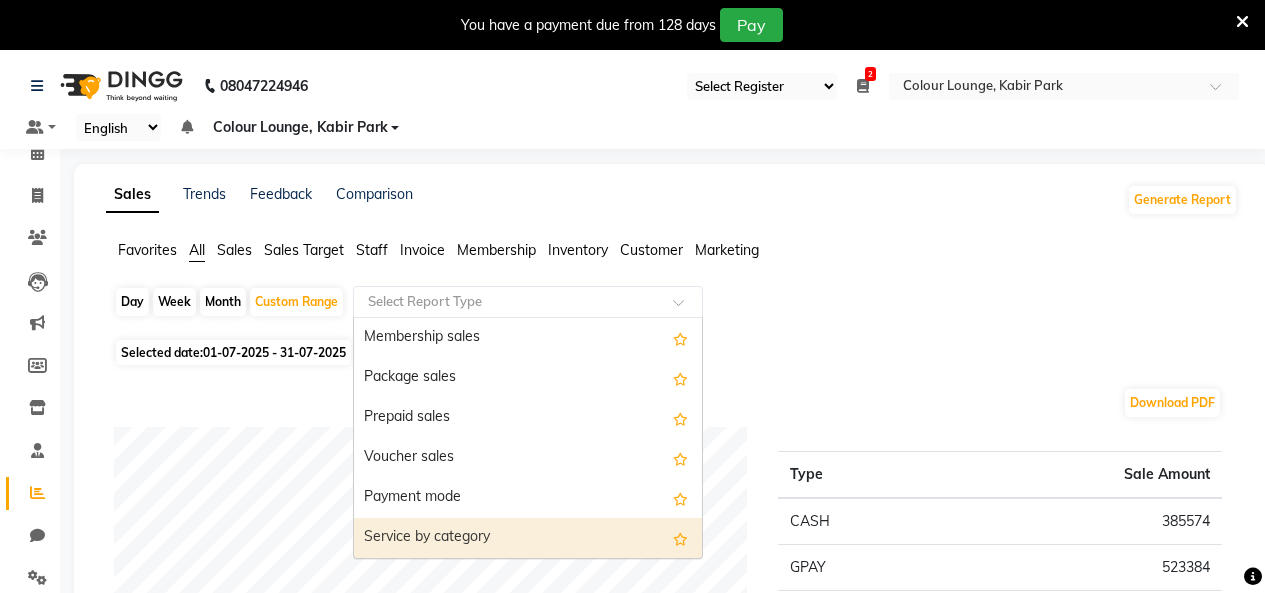 click on "Service by category" at bounding box center (528, 538) 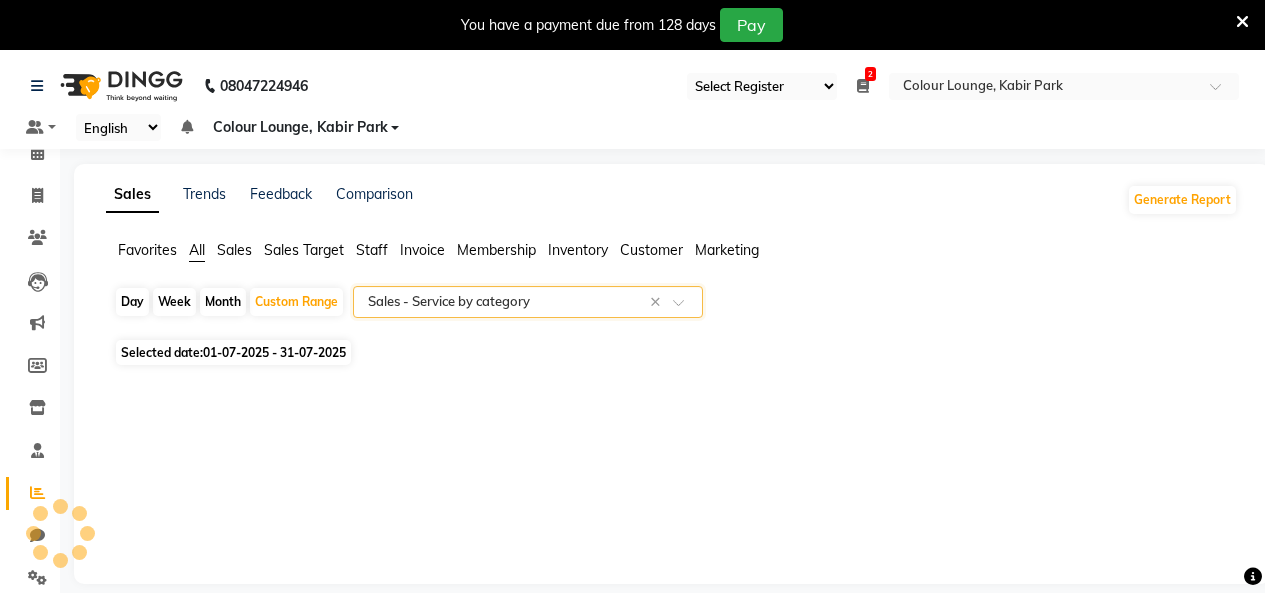 select on "full_report" 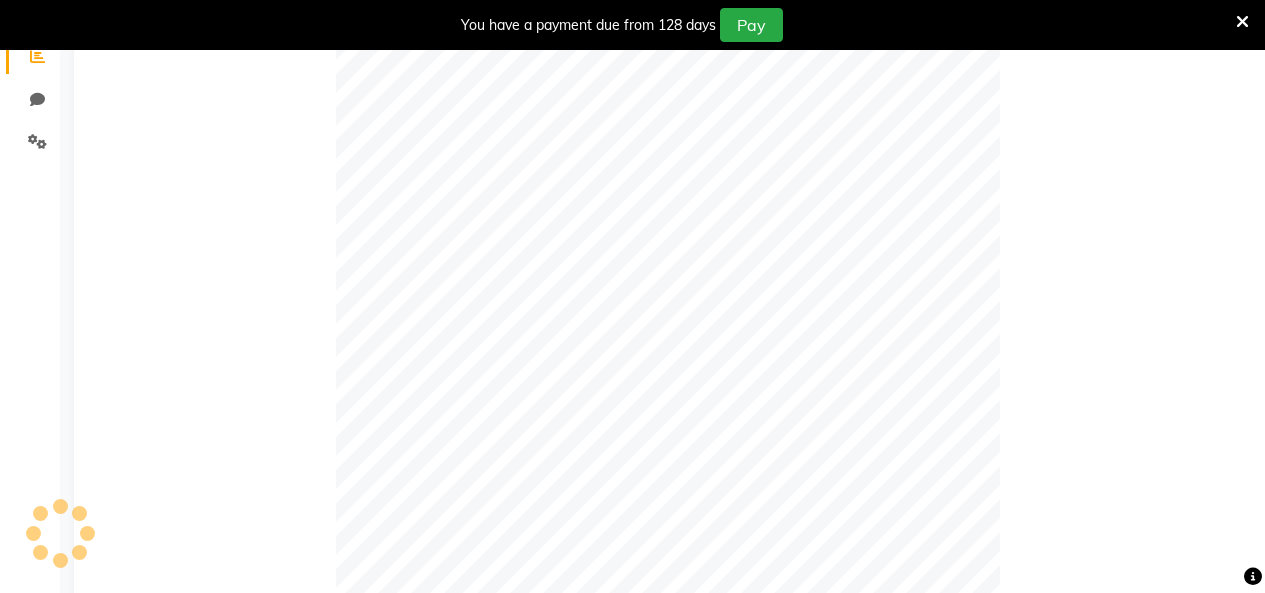 scroll, scrollTop: 600, scrollLeft: 0, axis: vertical 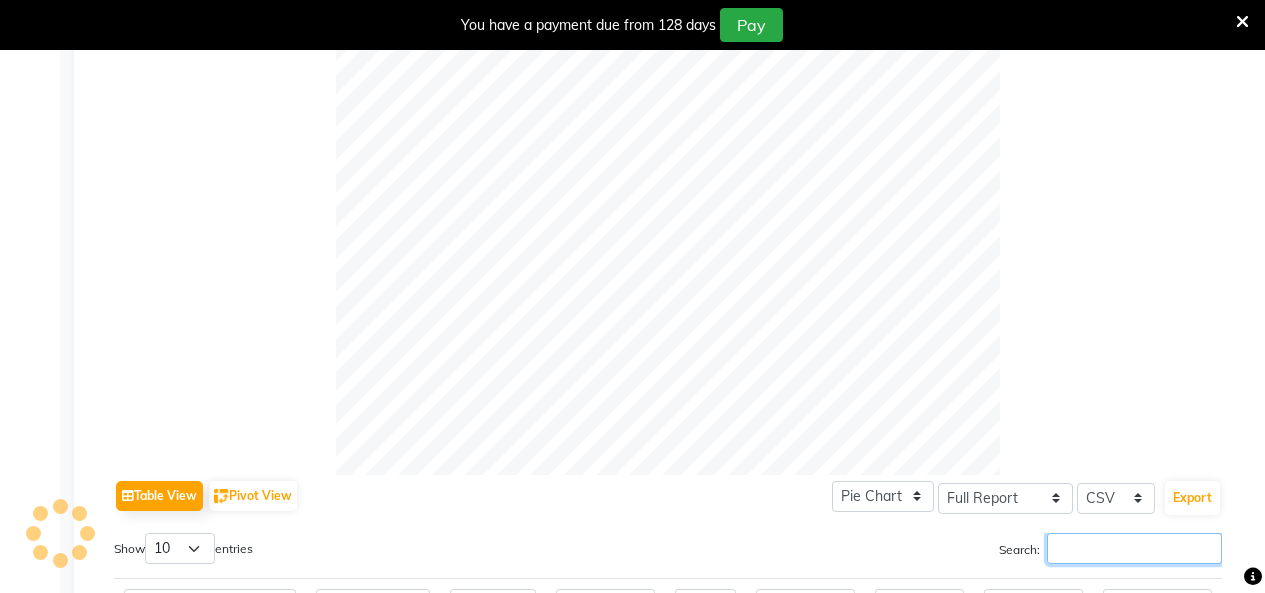 click on "Search:" at bounding box center (1134, 548) 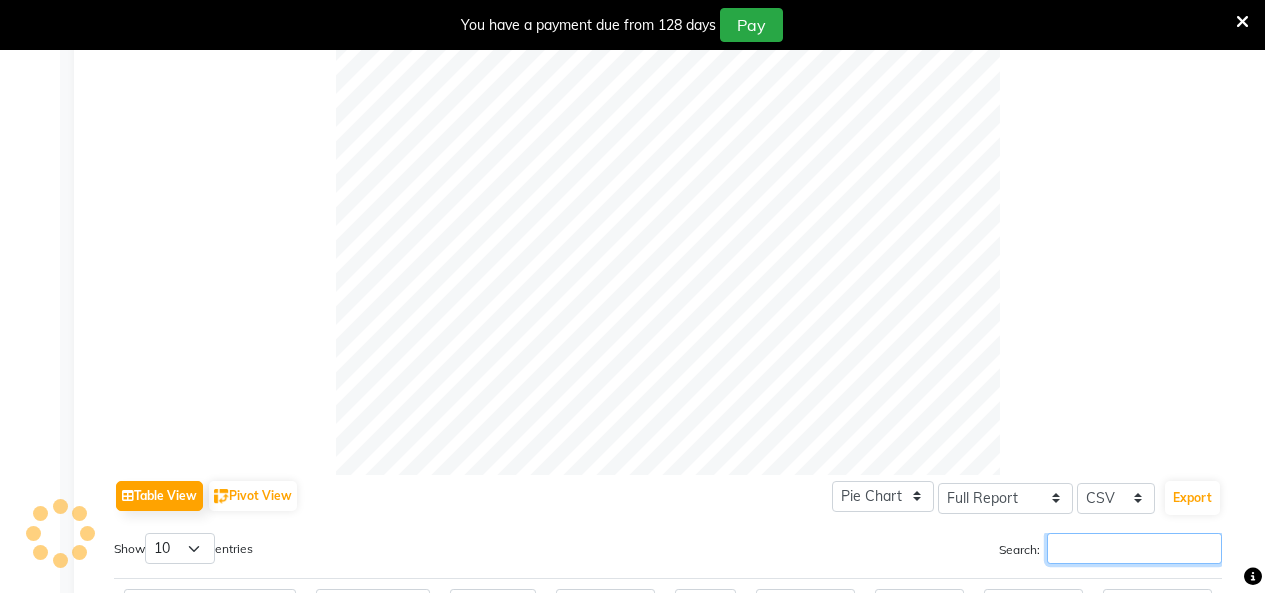 scroll, scrollTop: 800, scrollLeft: 0, axis: vertical 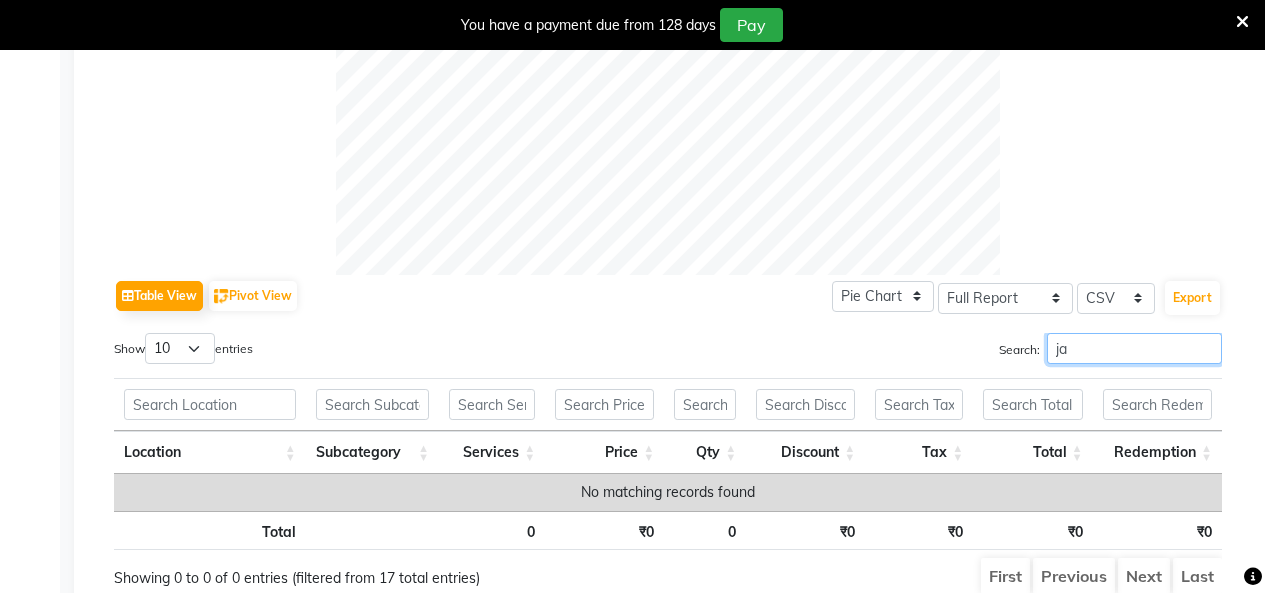 type on "j" 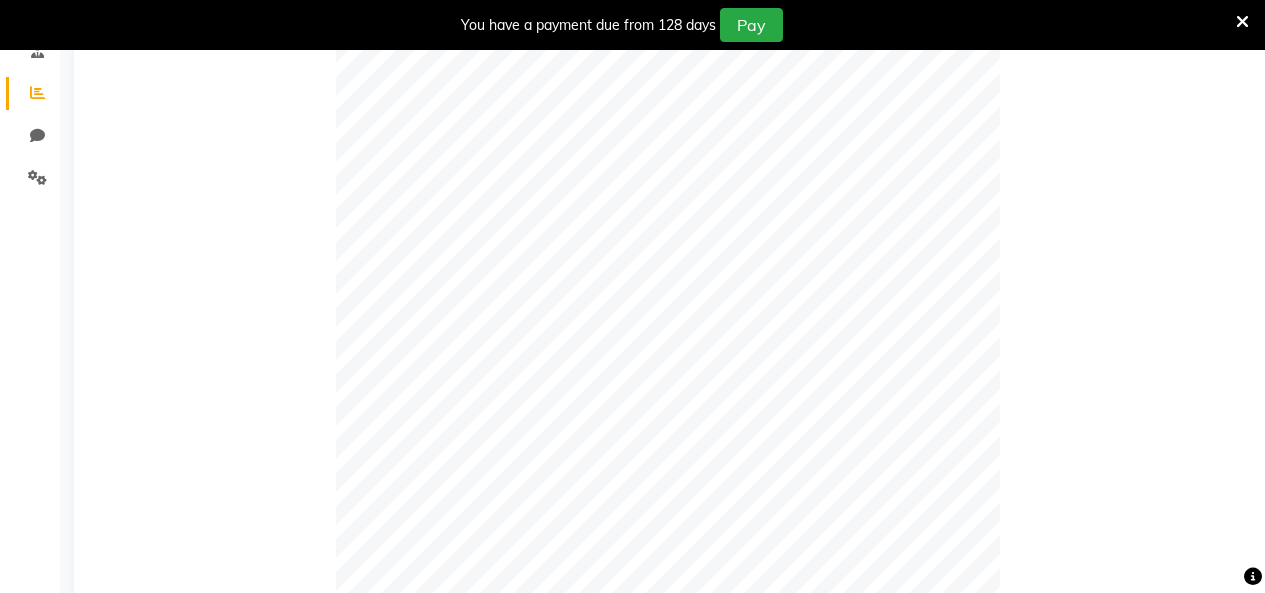 scroll, scrollTop: 0, scrollLeft: 0, axis: both 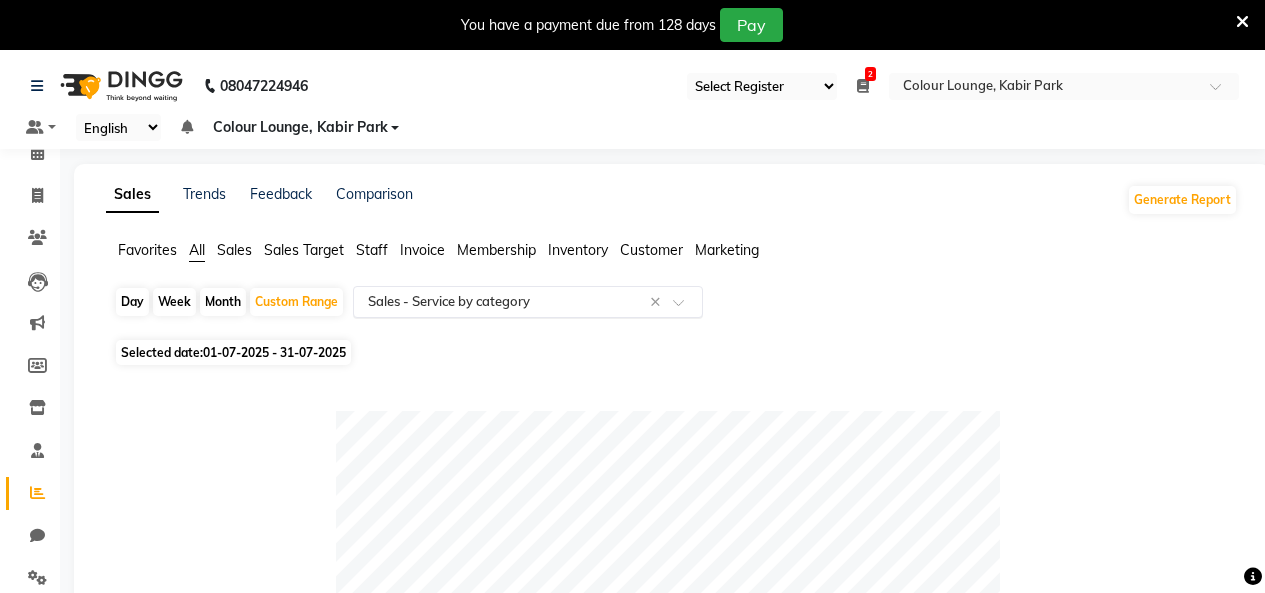 type on "jatin" 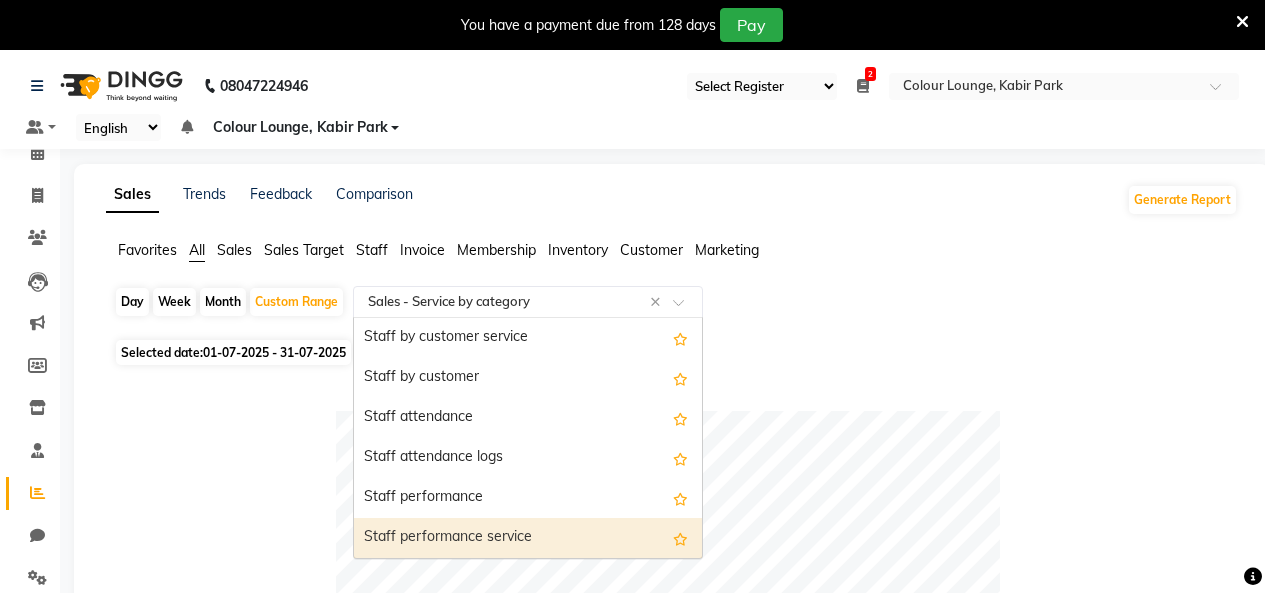 scroll, scrollTop: 1000, scrollLeft: 0, axis: vertical 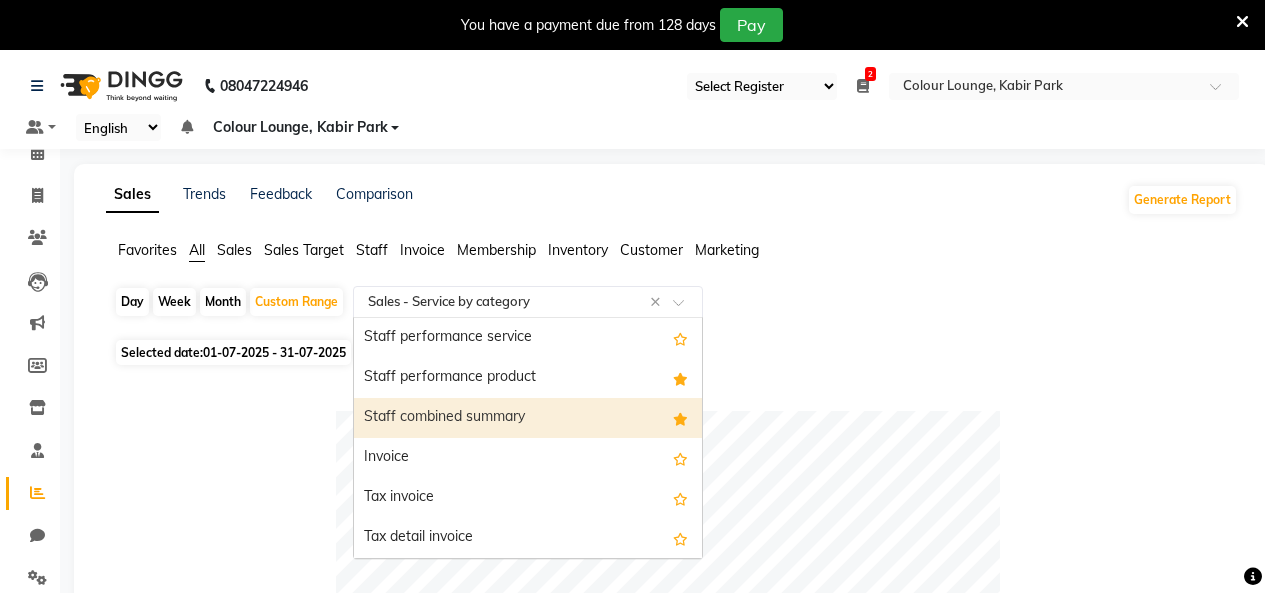 drag, startPoint x: 133, startPoint y: 248, endPoint x: 158, endPoint y: 258, distance: 26.925823 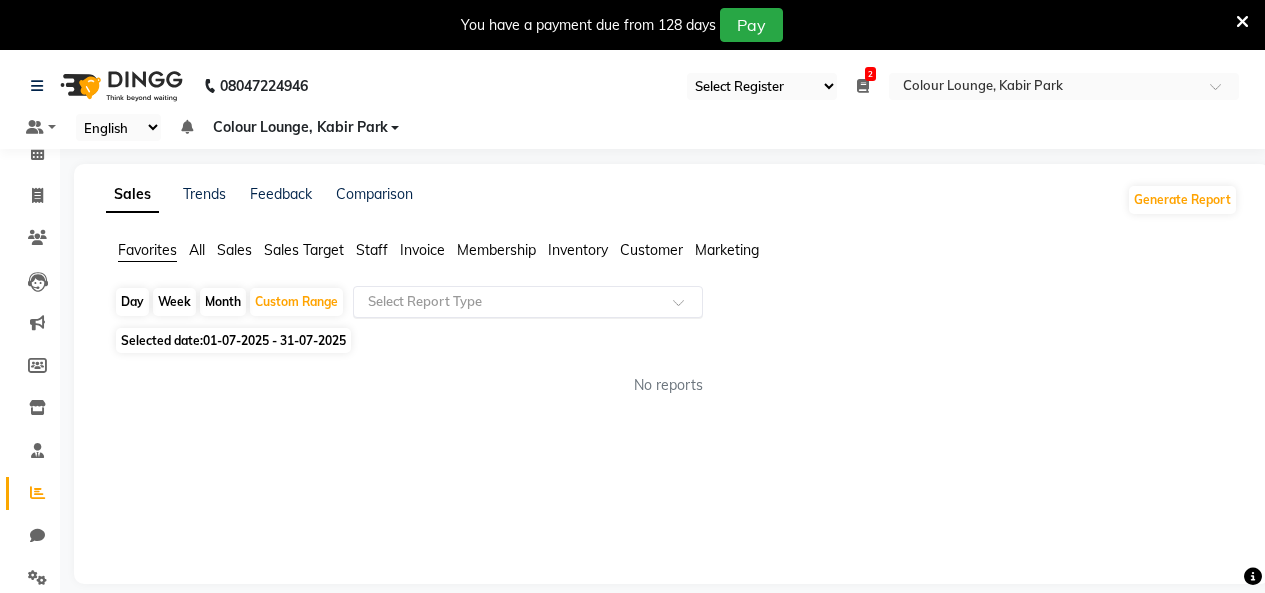 click on "Select Report Type" 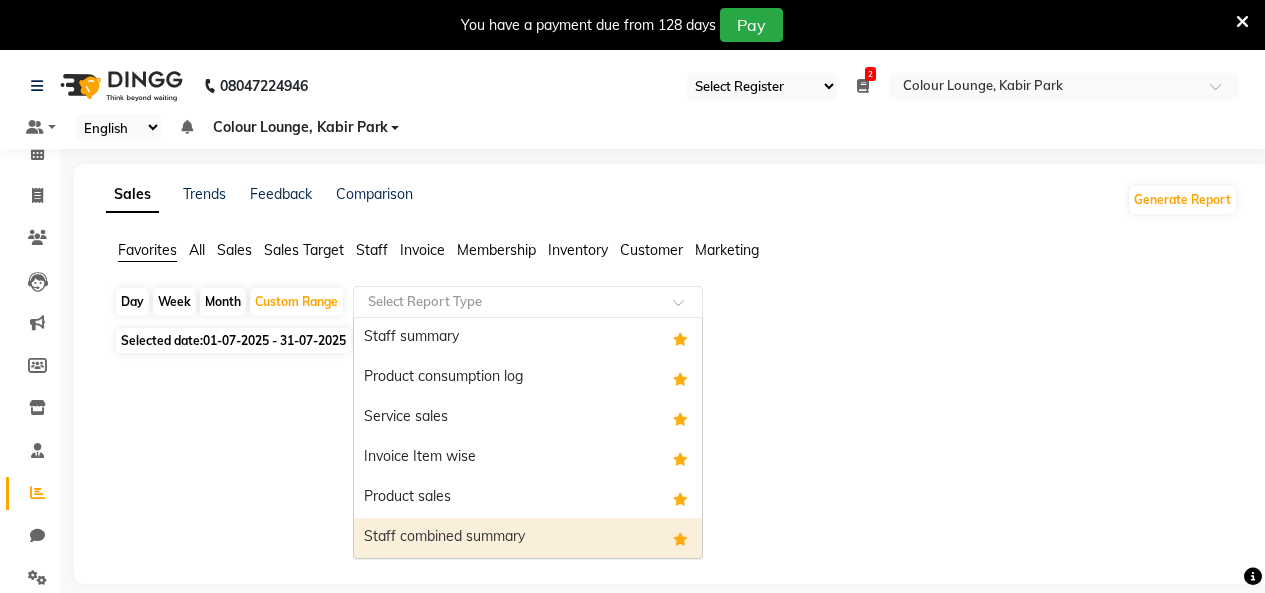 click on "Staff combined summary" at bounding box center [528, 538] 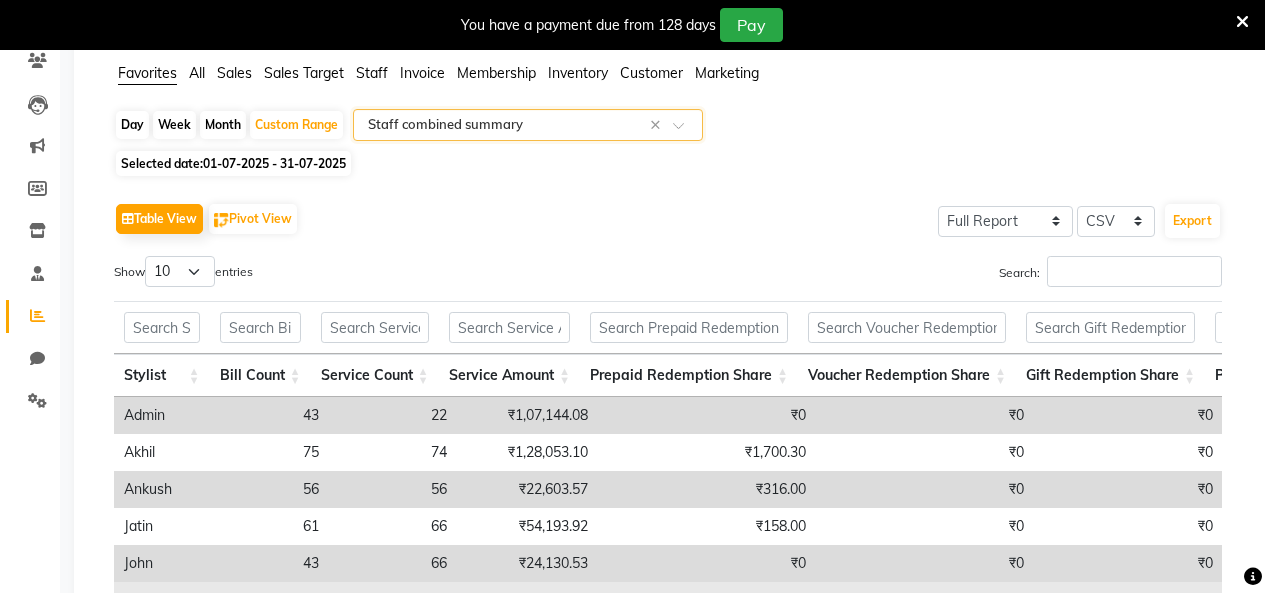 scroll, scrollTop: 294, scrollLeft: 0, axis: vertical 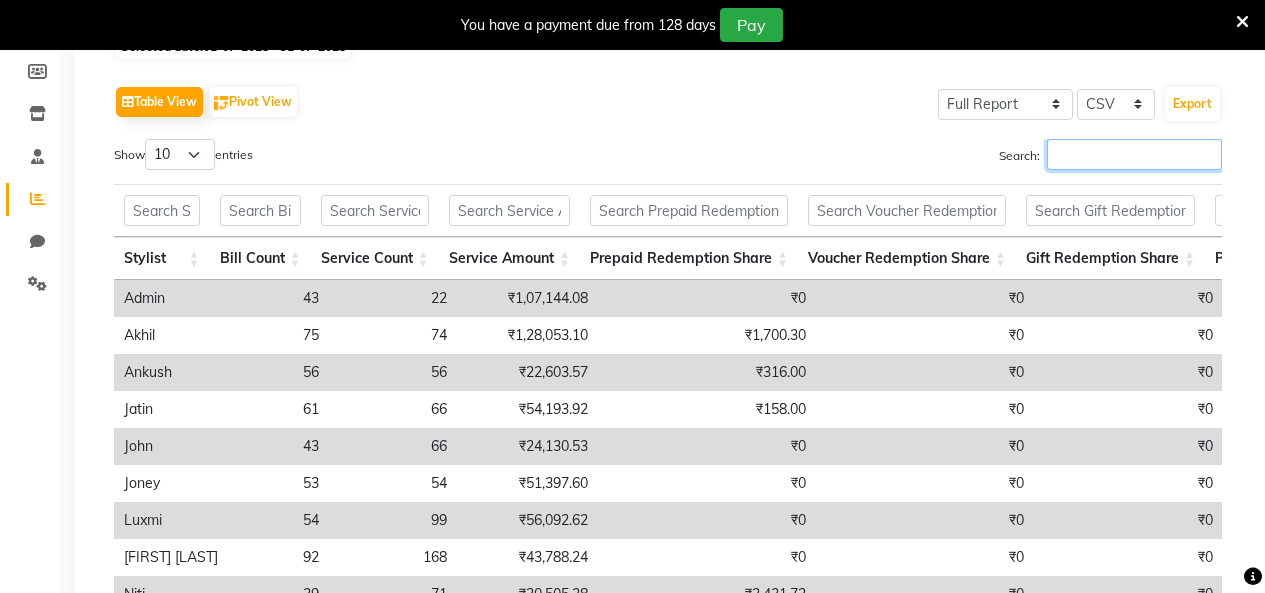 drag, startPoint x: 1130, startPoint y: 162, endPoint x: 1206, endPoint y: 134, distance: 80.99383 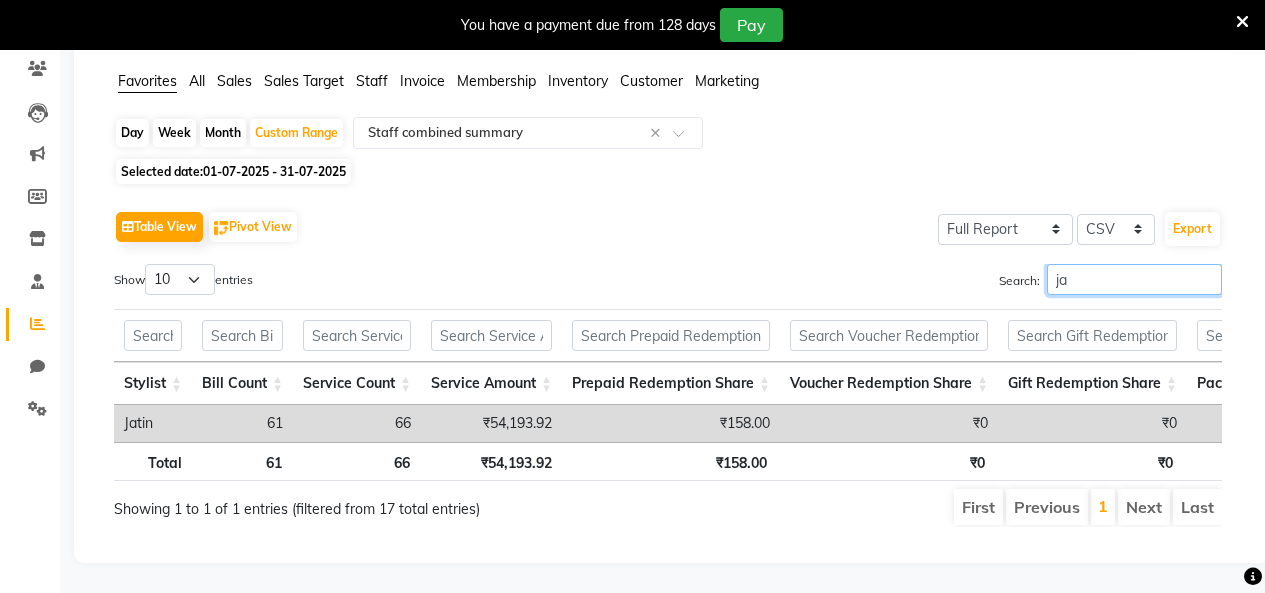 scroll, scrollTop: 199, scrollLeft: 0, axis: vertical 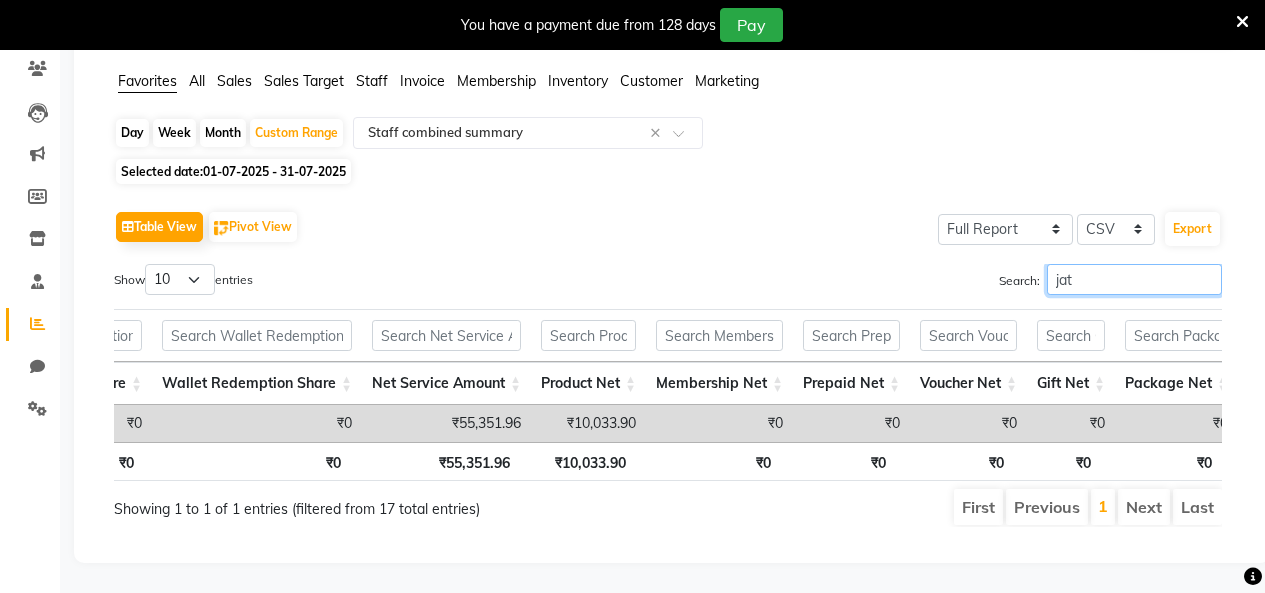 type on "jat" 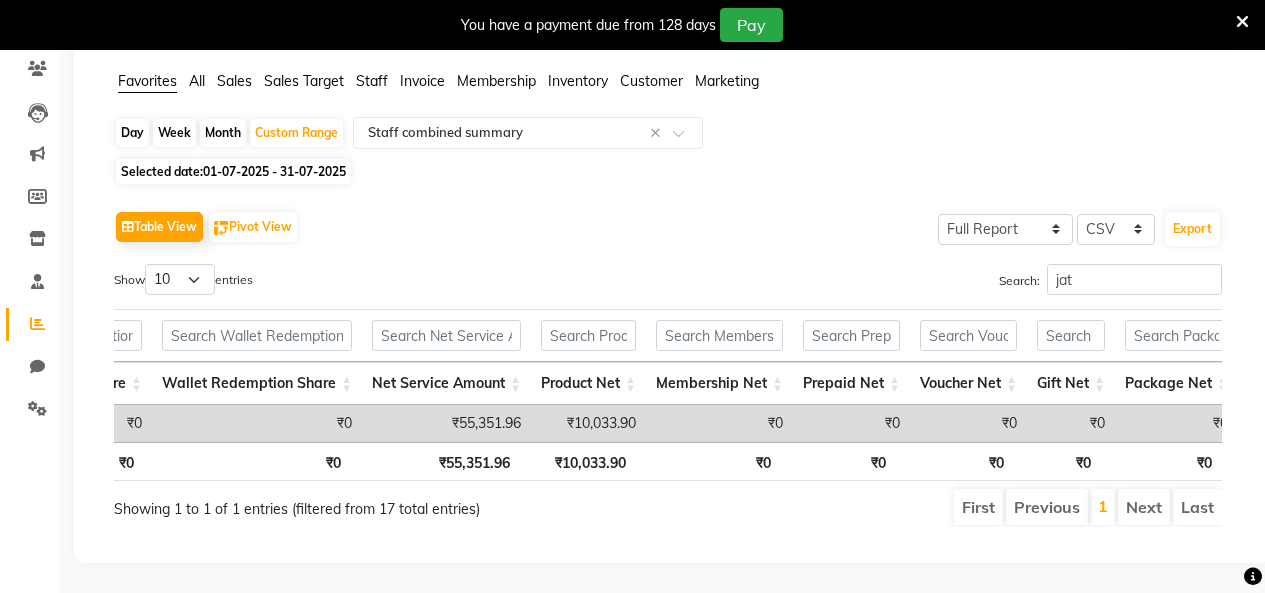 click on "Search: jat" at bounding box center [952, 283] 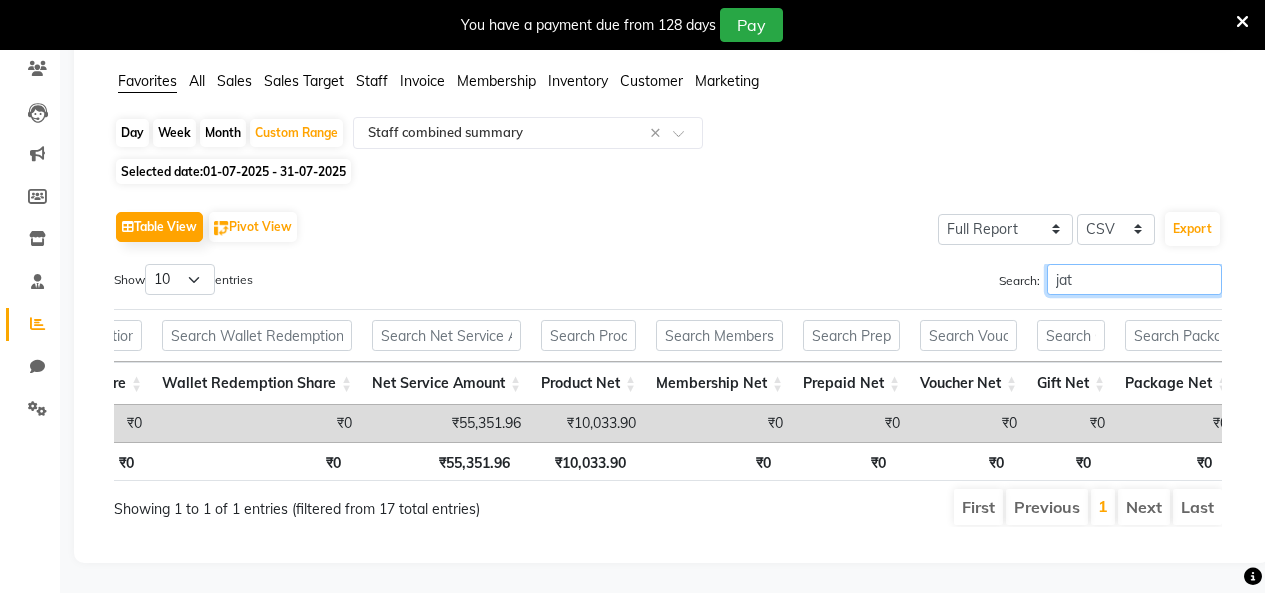 drag, startPoint x: 1099, startPoint y: 246, endPoint x: 970, endPoint y: 253, distance: 129.18979 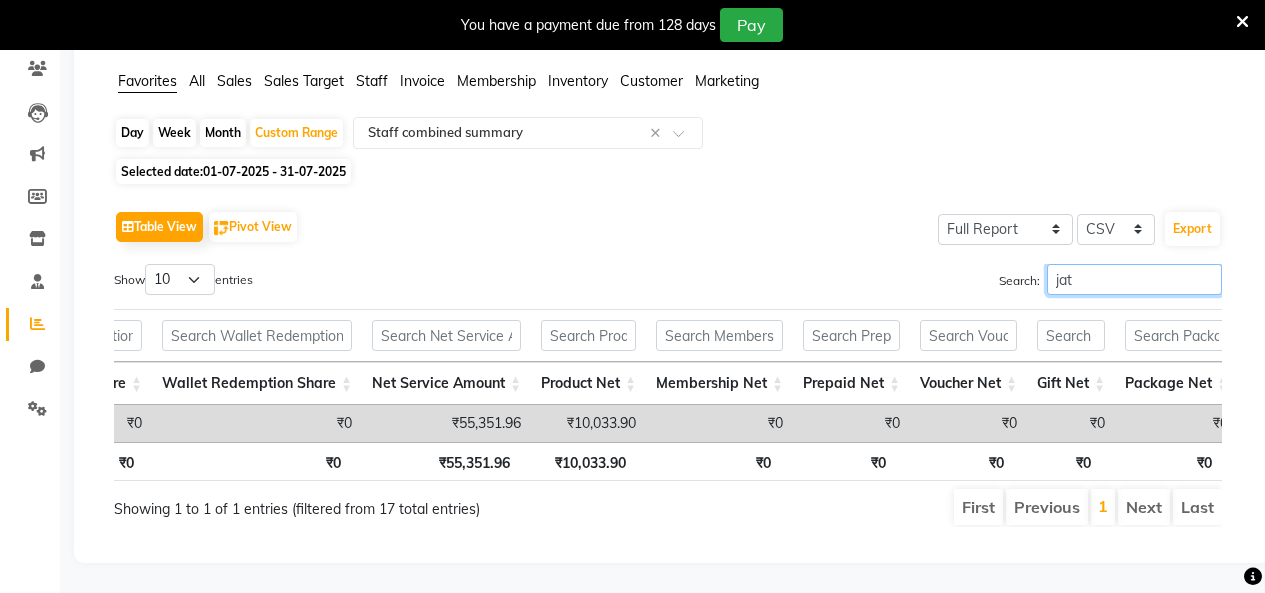 click on "Search: jat" at bounding box center [952, 283] 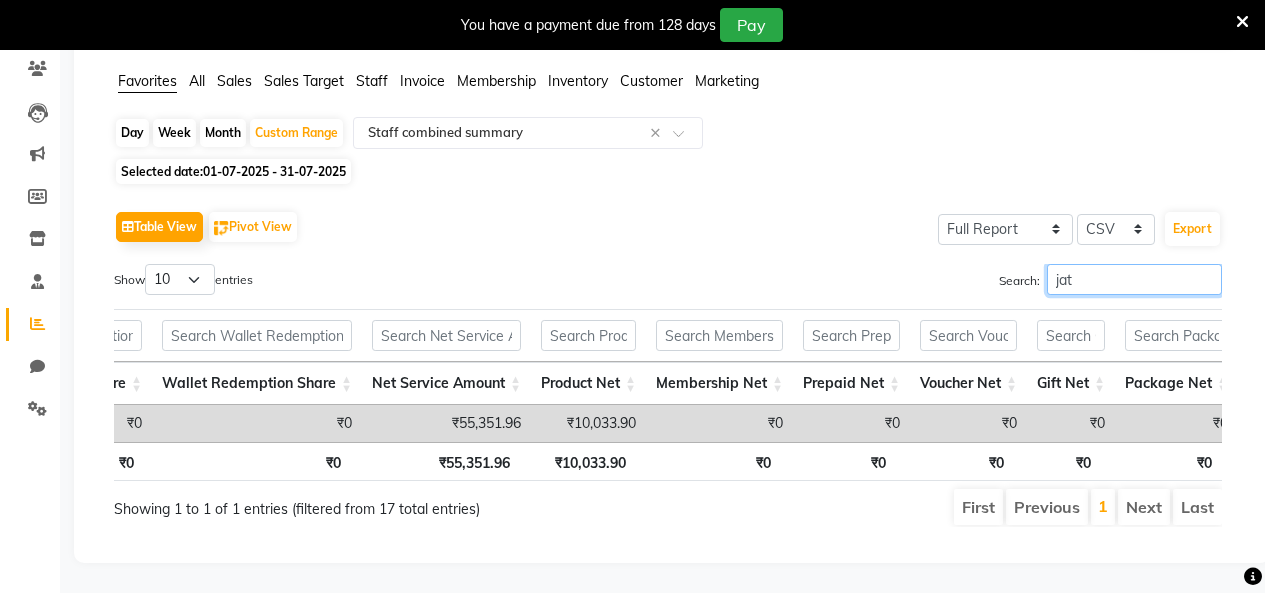 click on "jat" at bounding box center (1134, 279) 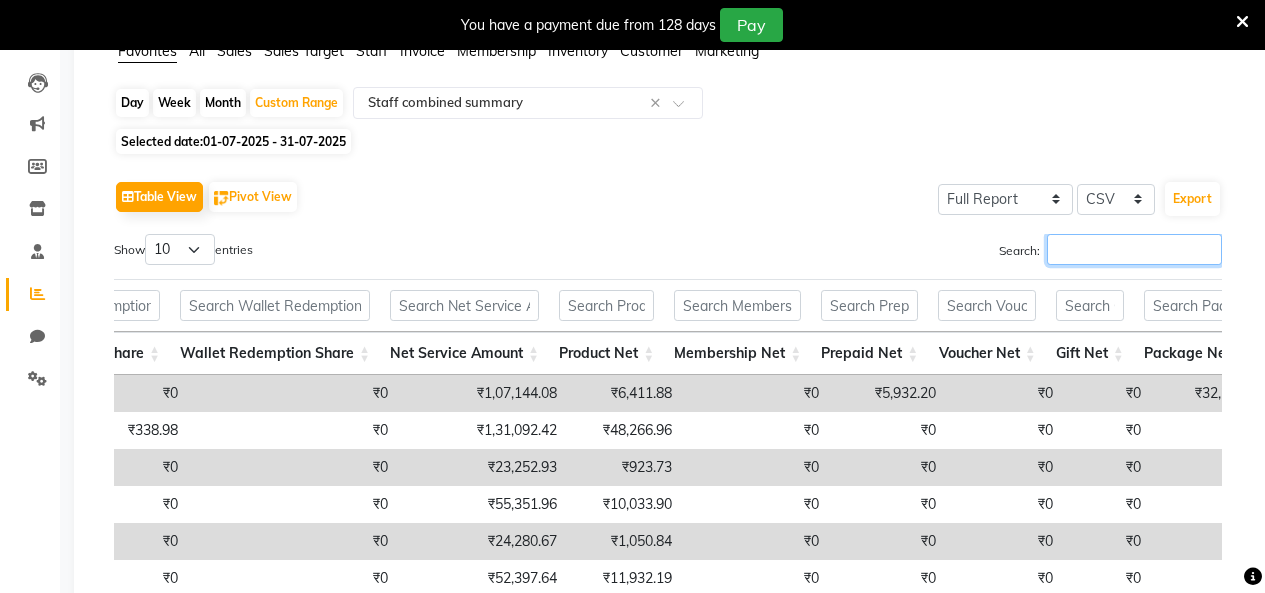 drag, startPoint x: 1204, startPoint y: 253, endPoint x: 1188, endPoint y: 253, distance: 16 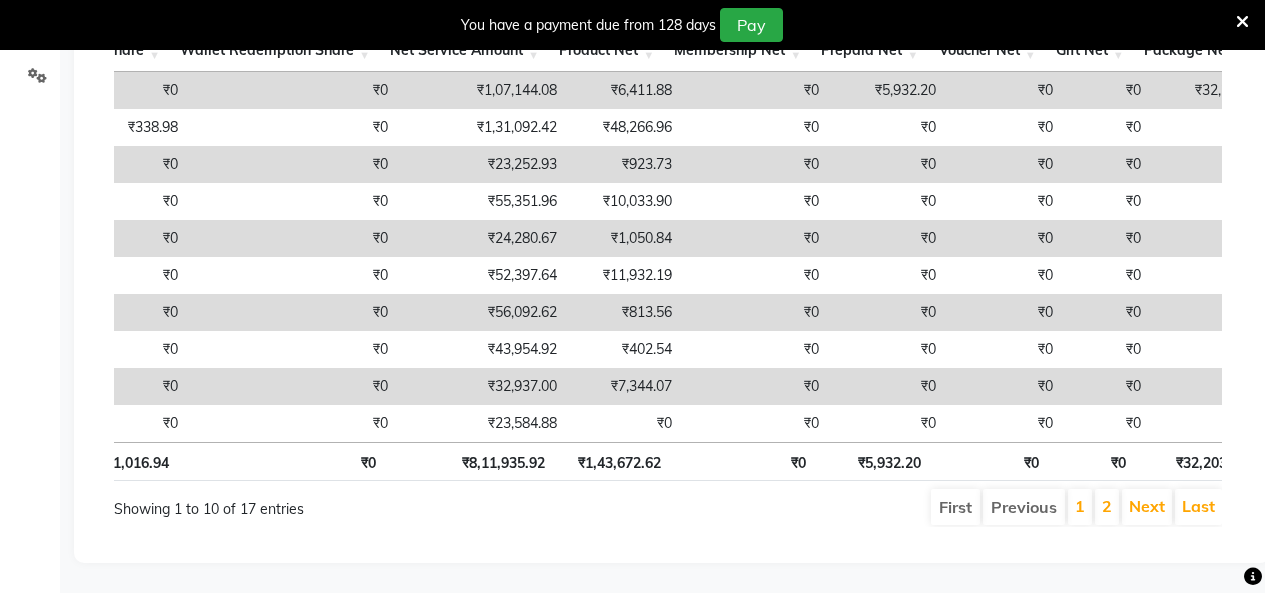 scroll, scrollTop: 532, scrollLeft: 0, axis: vertical 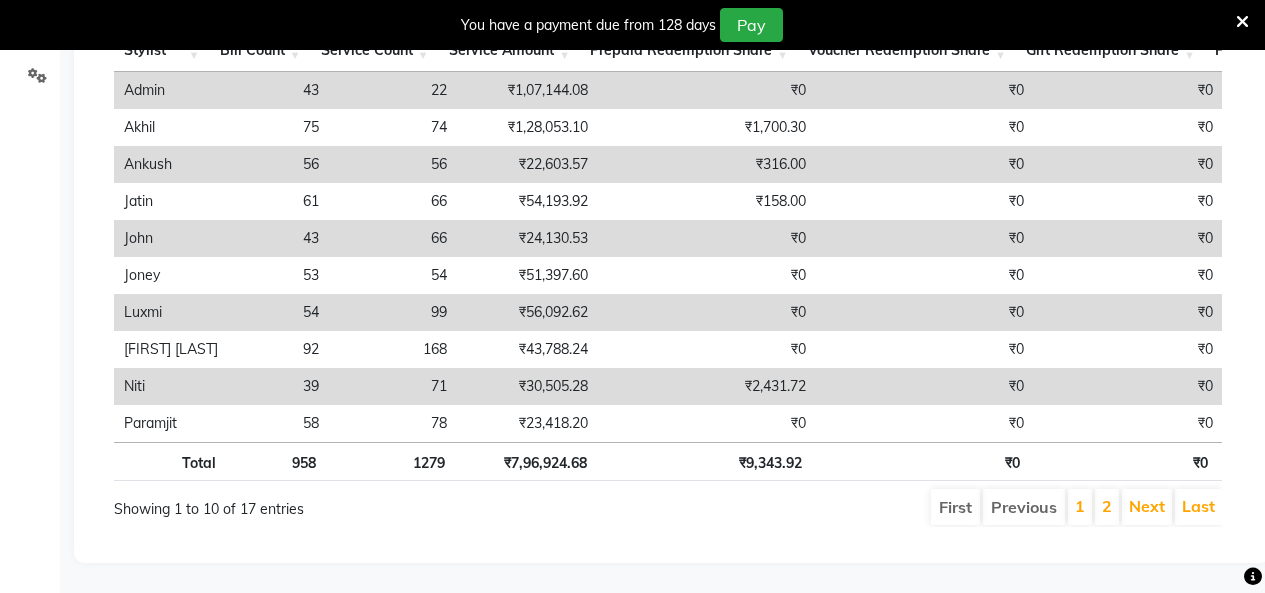 type 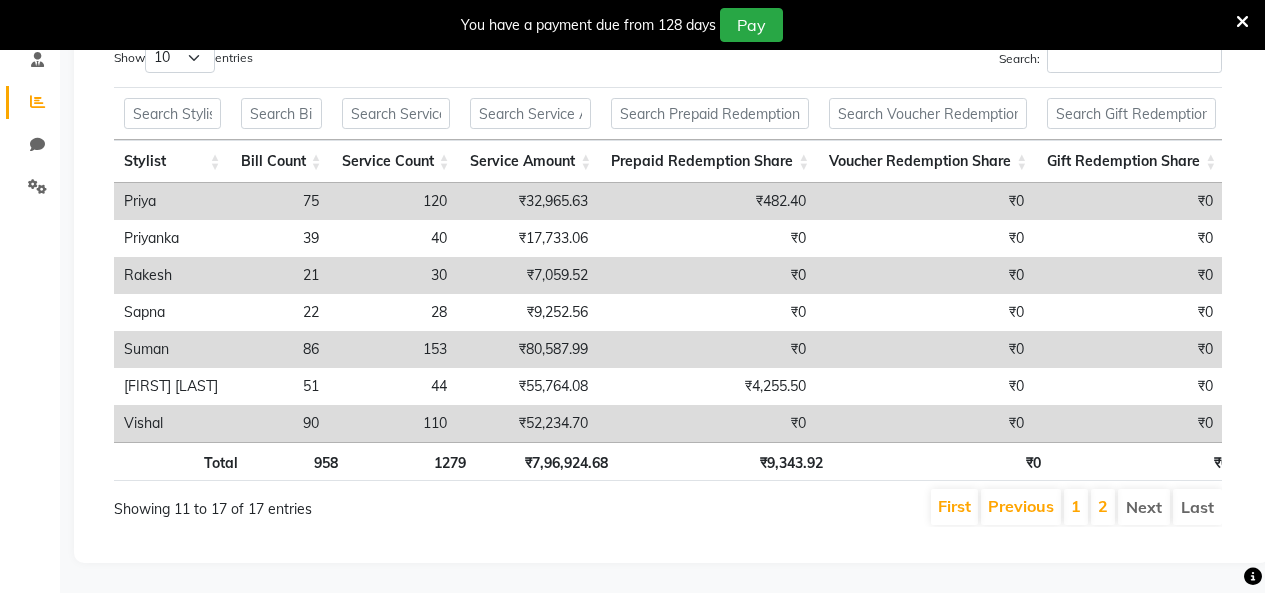 scroll, scrollTop: 0, scrollLeft: 179, axis: horizontal 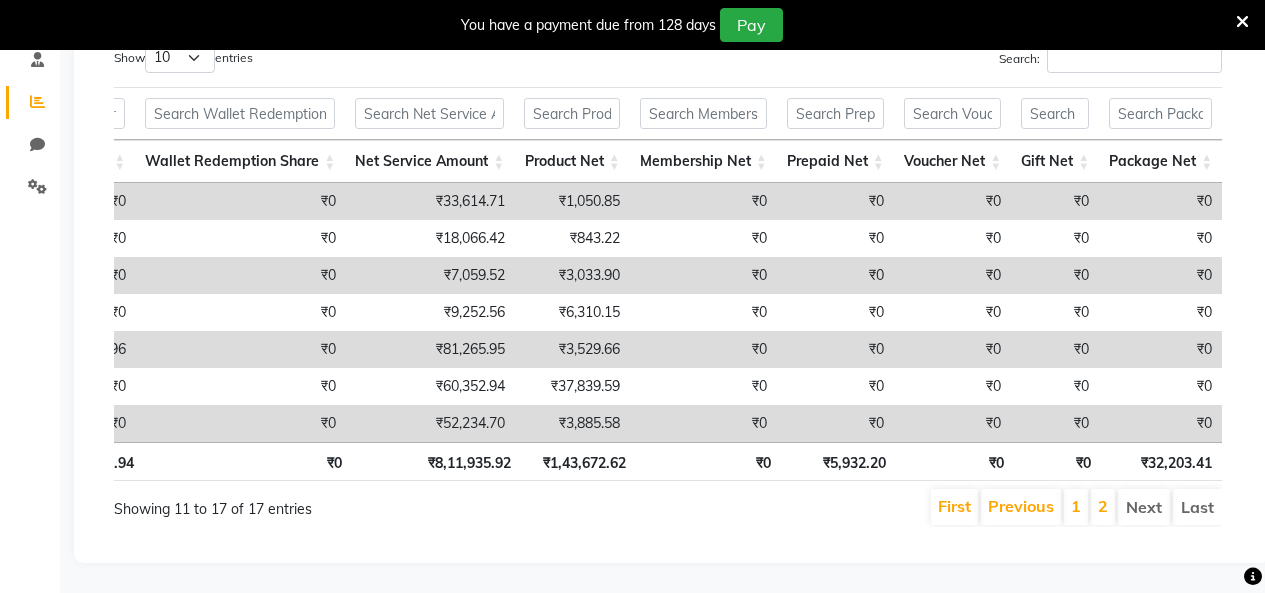 click on "1" at bounding box center [1076, 507] 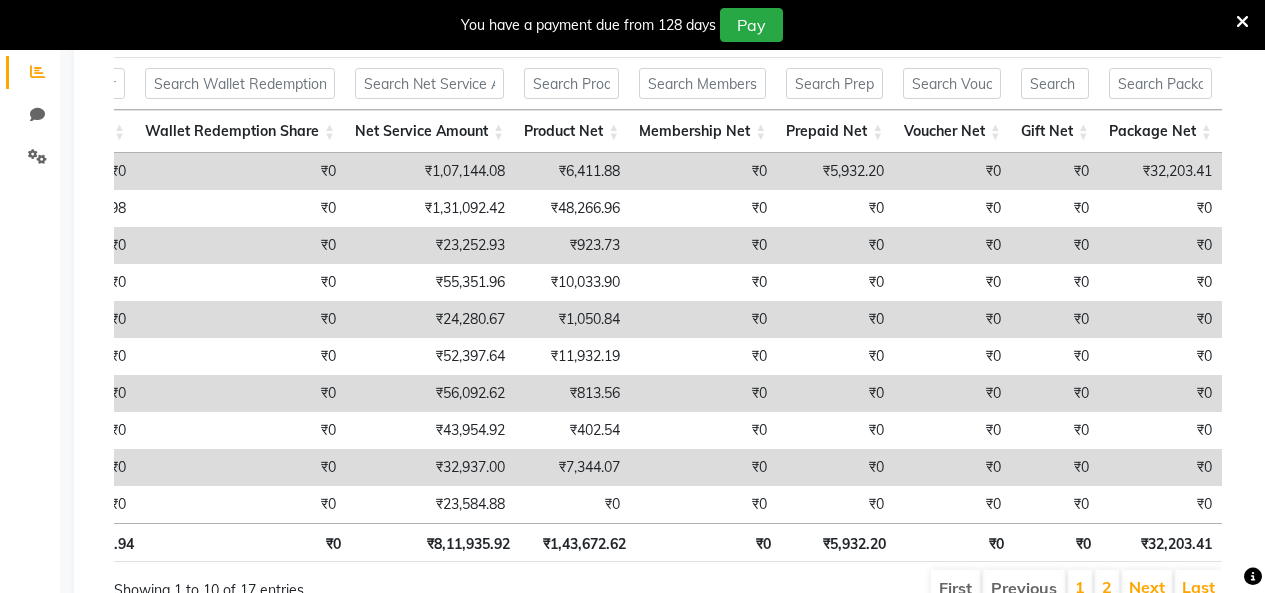 scroll, scrollTop: 0, scrollLeft: 1493, axis: horizontal 